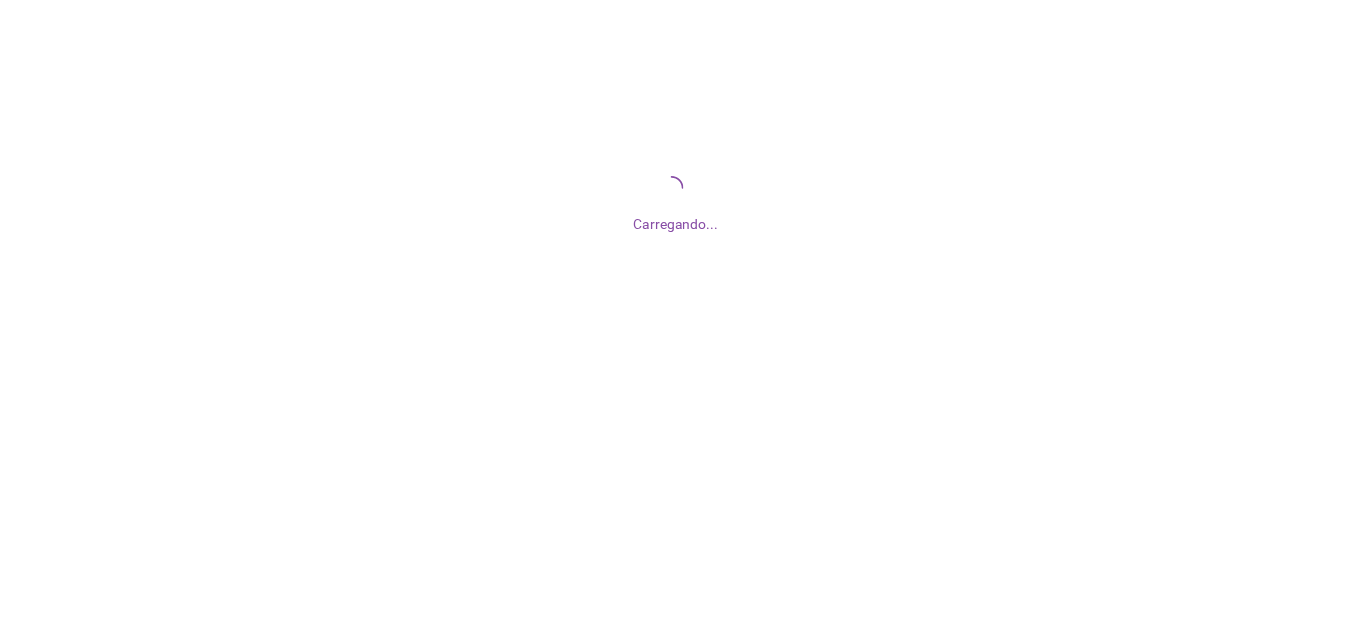 scroll, scrollTop: 0, scrollLeft: 0, axis: both 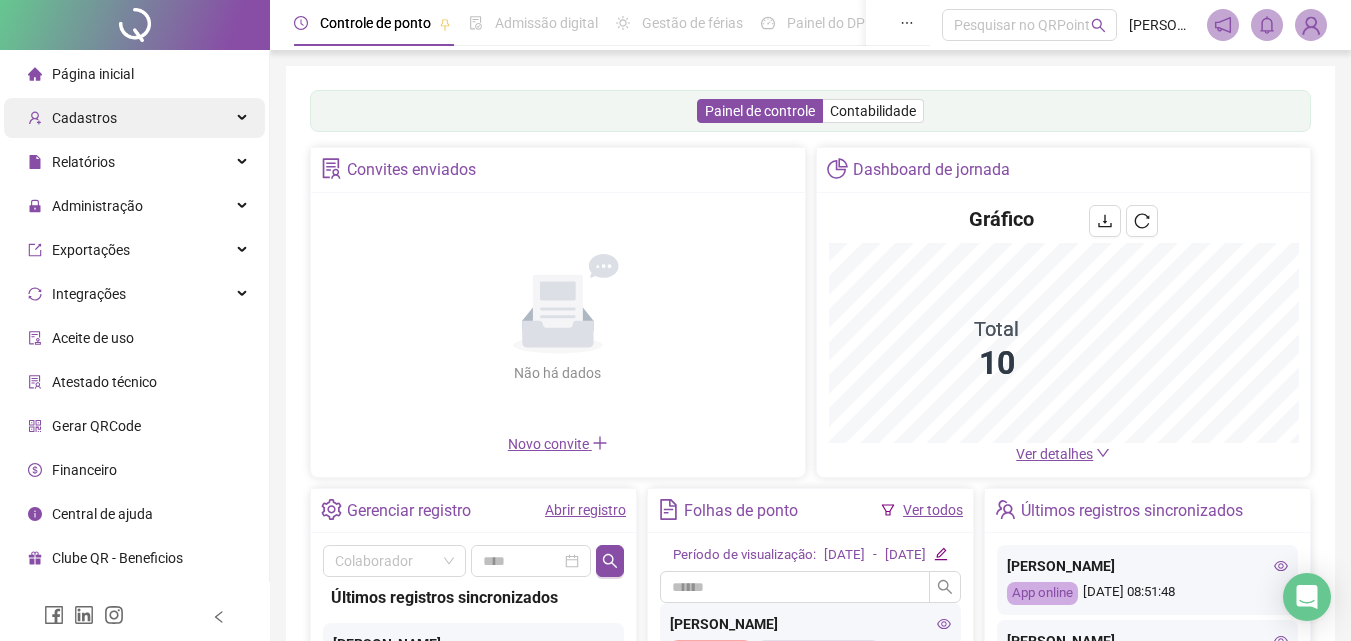 click on "Cadastros" at bounding box center [134, 118] 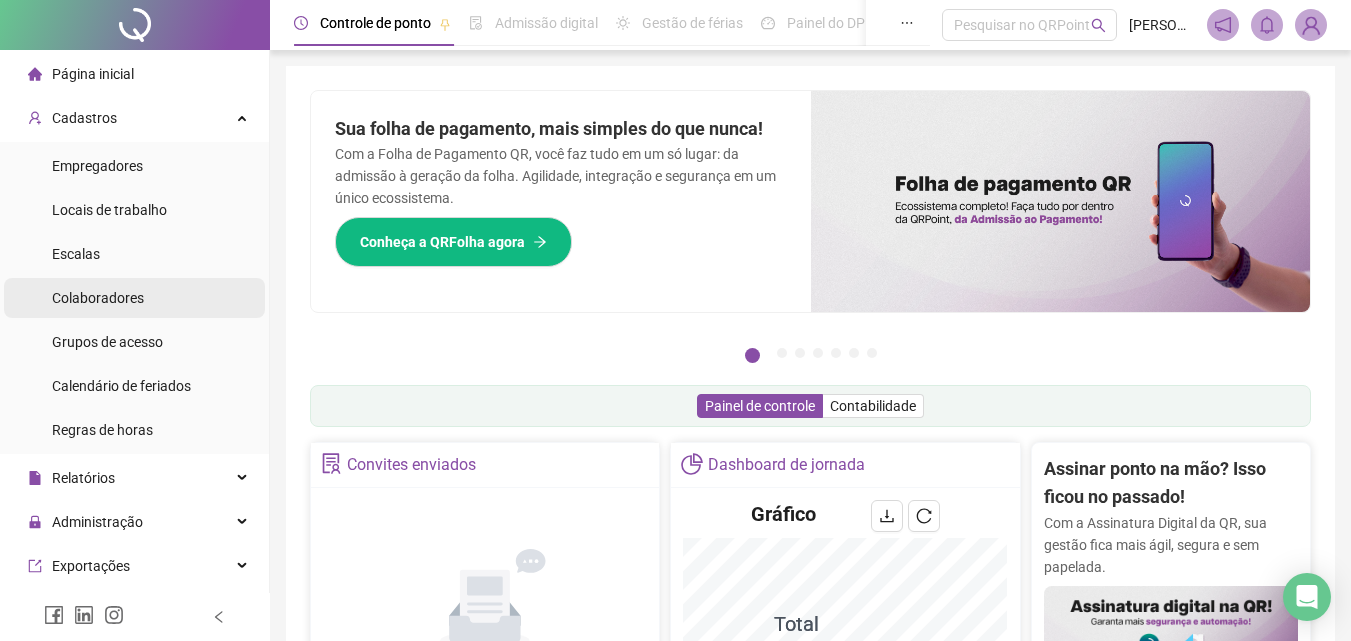 click on "Colaboradores" at bounding box center [98, 298] 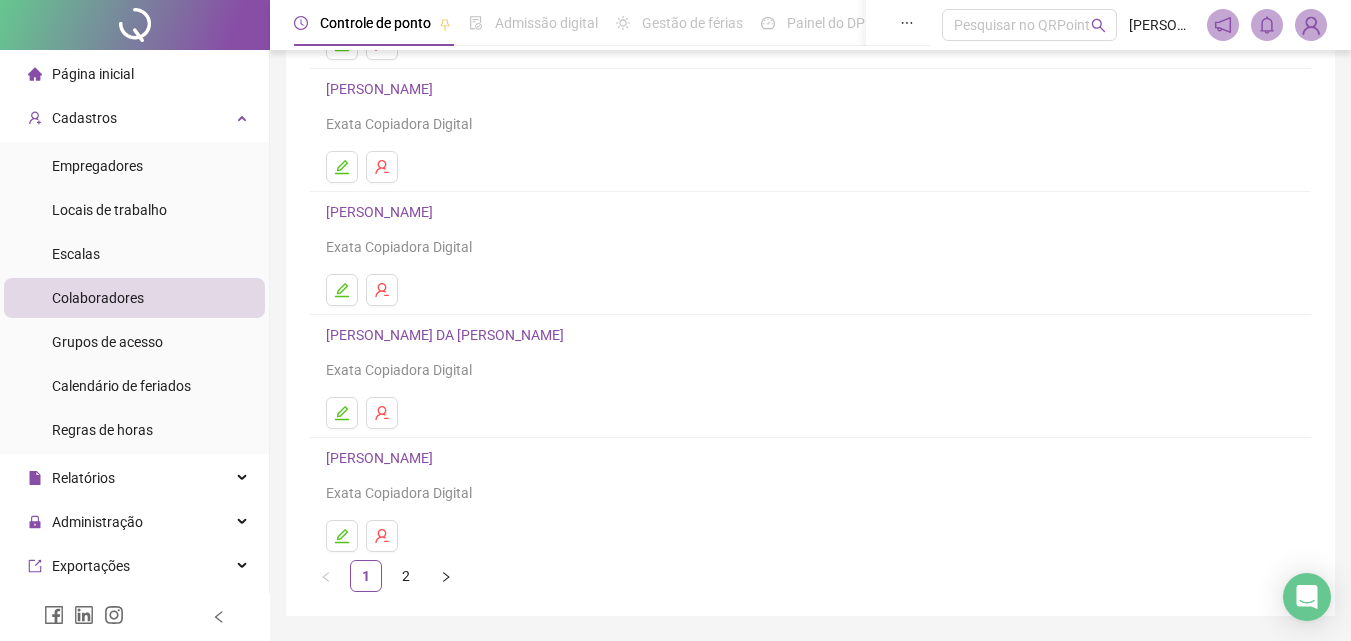 scroll, scrollTop: 305, scrollLeft: 0, axis: vertical 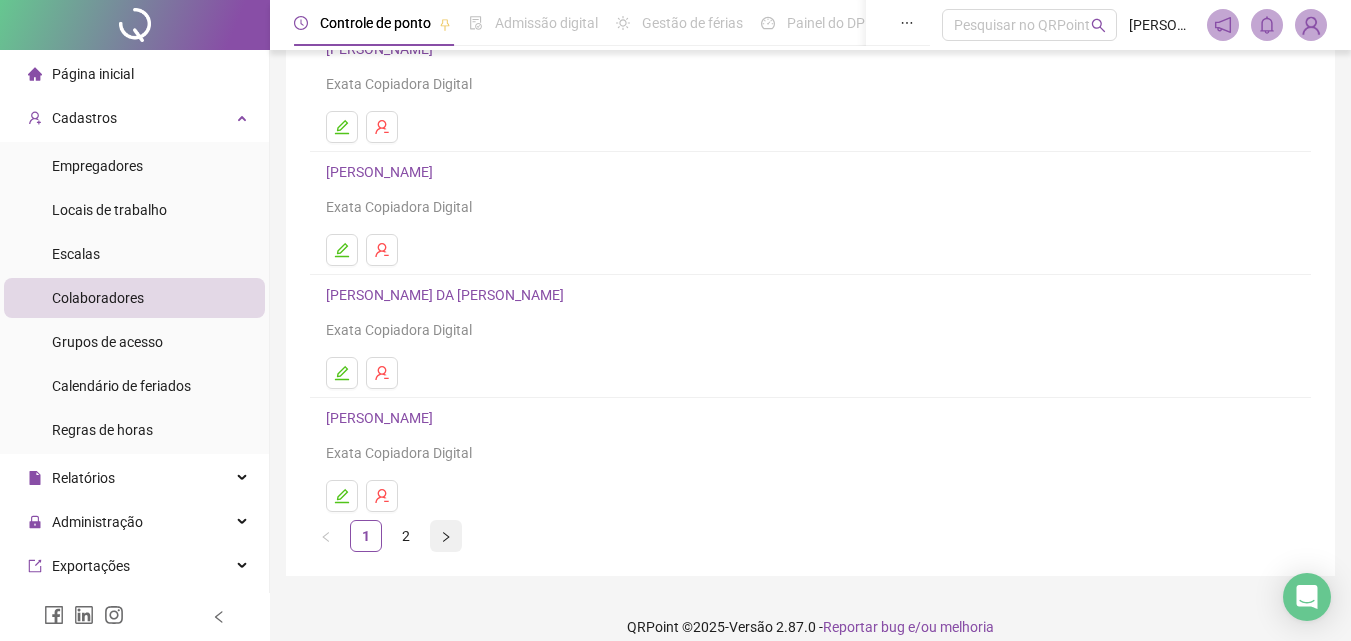 click 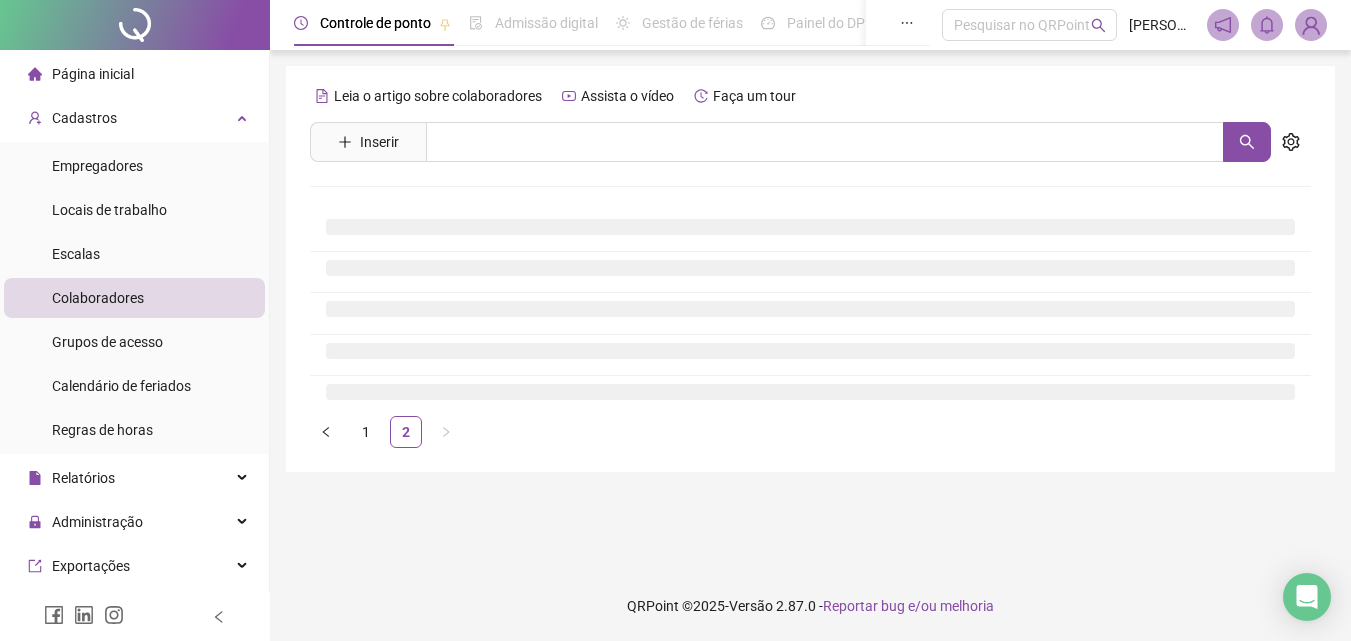 scroll, scrollTop: 0, scrollLeft: 0, axis: both 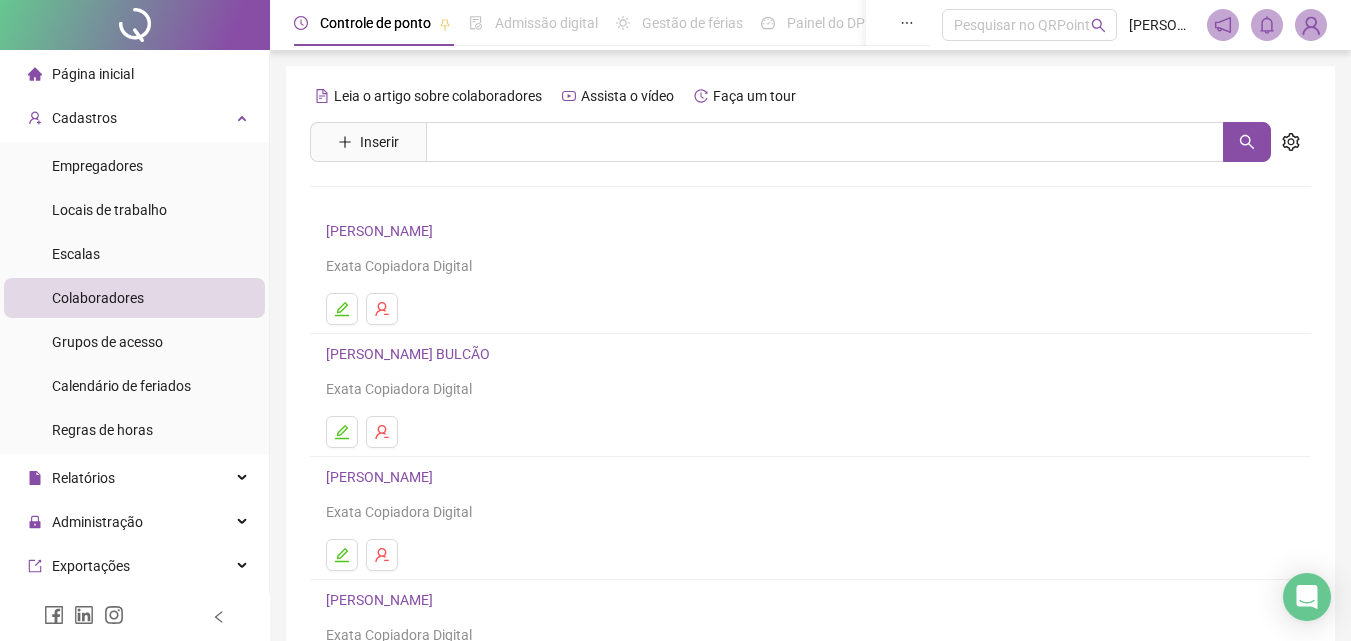 click on "[PERSON_NAME]" at bounding box center (382, 231) 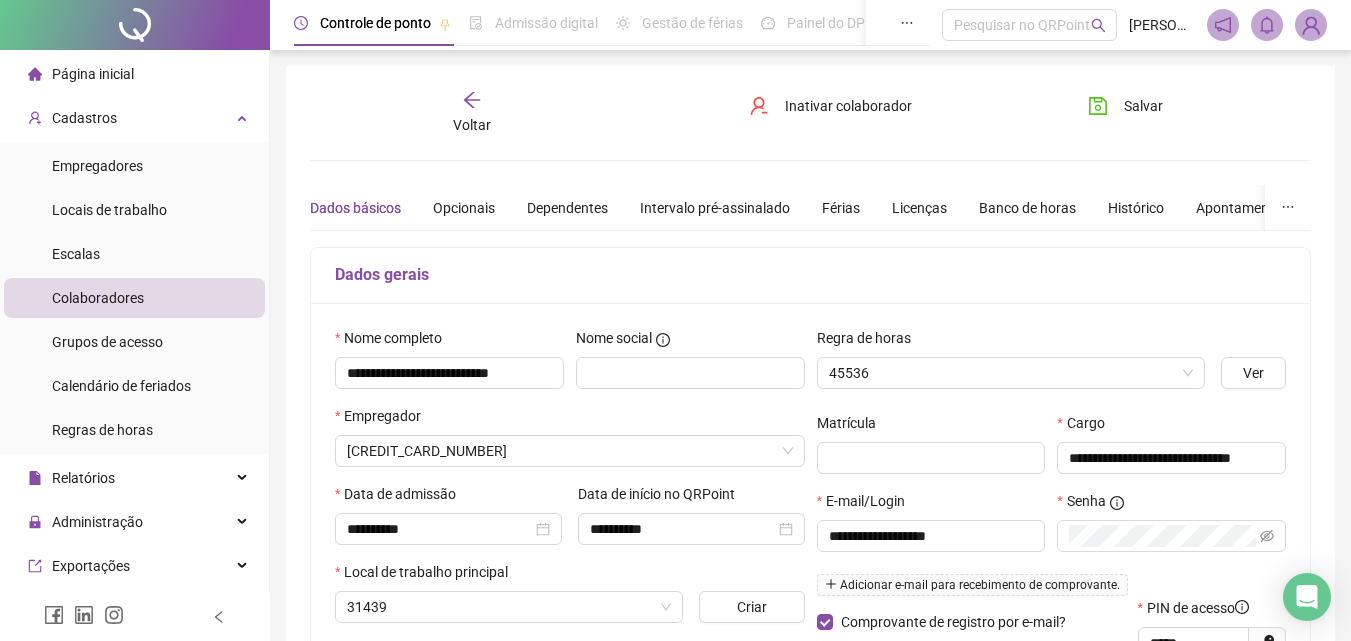type on "********" 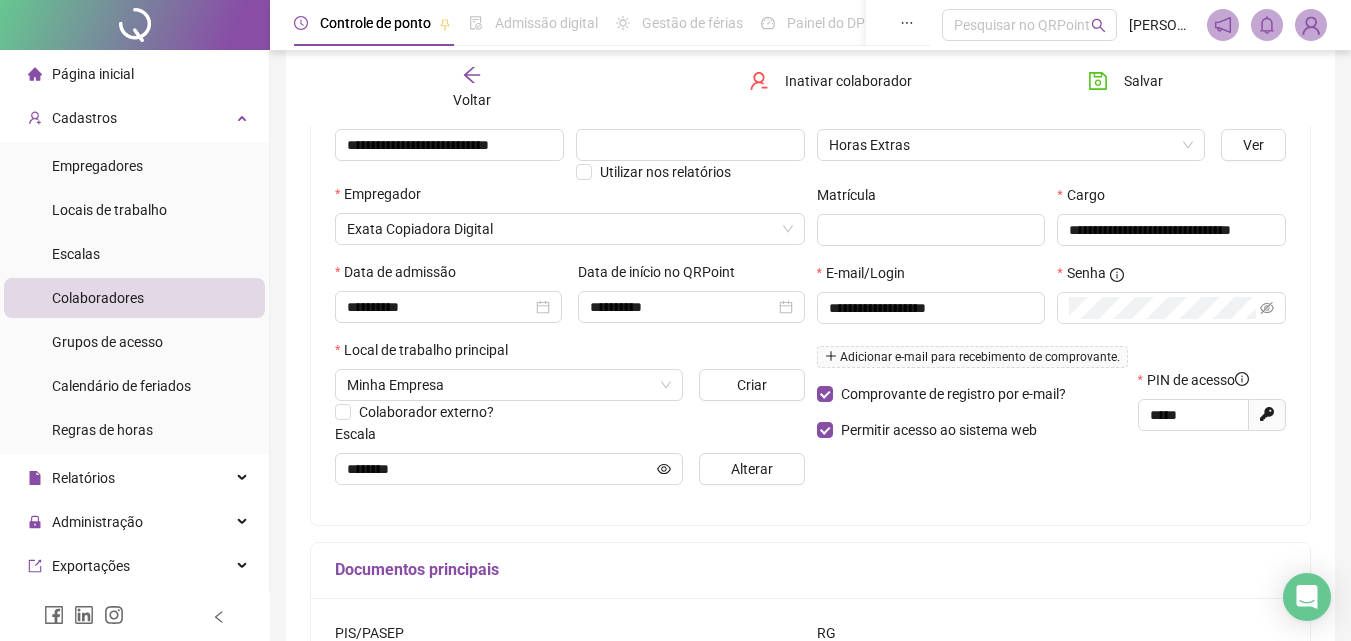 scroll, scrollTop: 262, scrollLeft: 0, axis: vertical 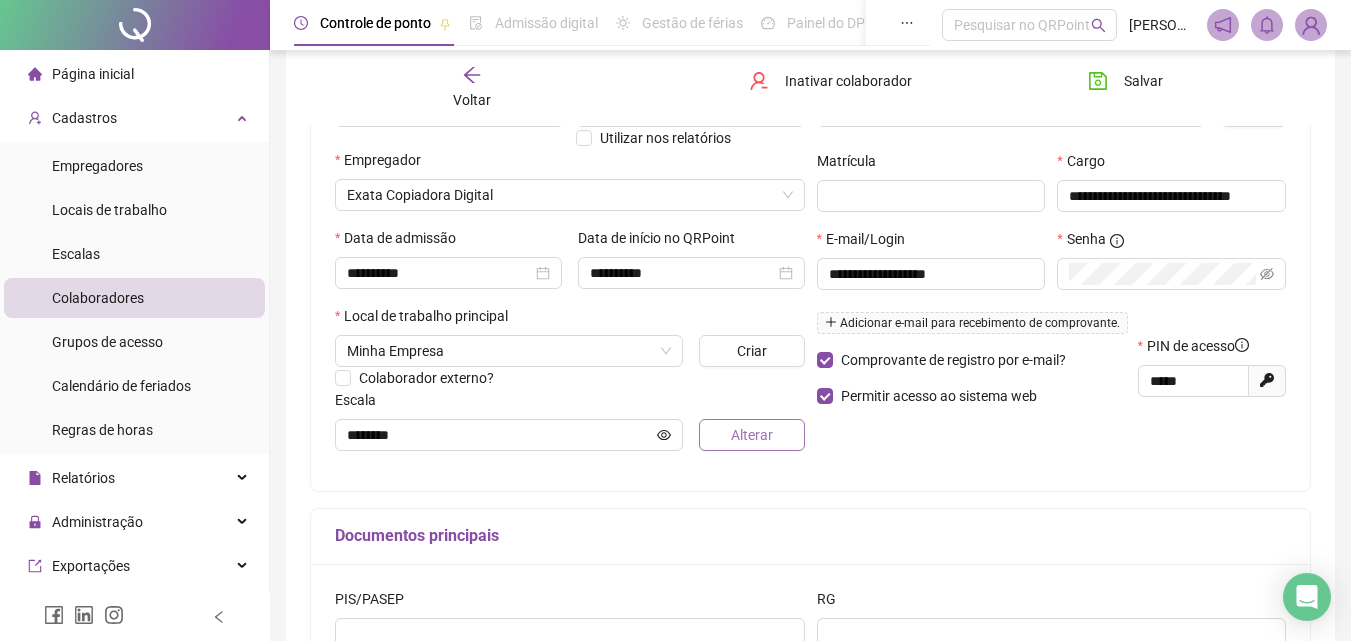 click on "Alterar" at bounding box center (752, 435) 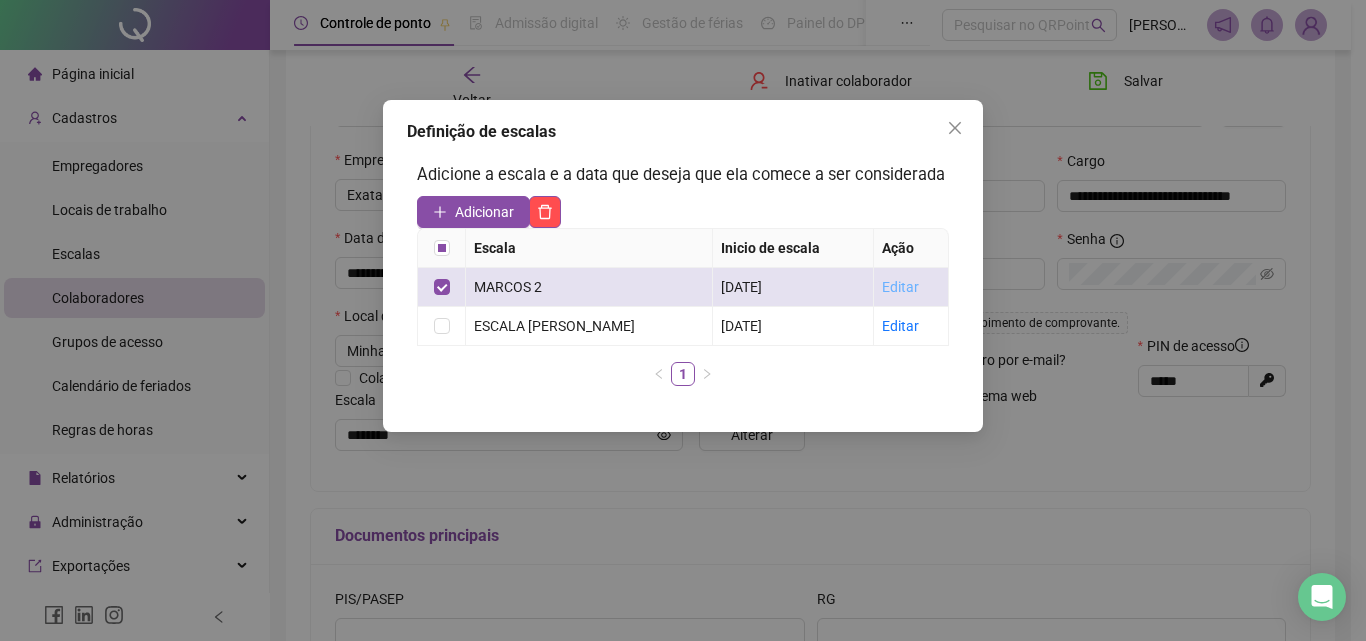 click on "Editar" at bounding box center [900, 287] 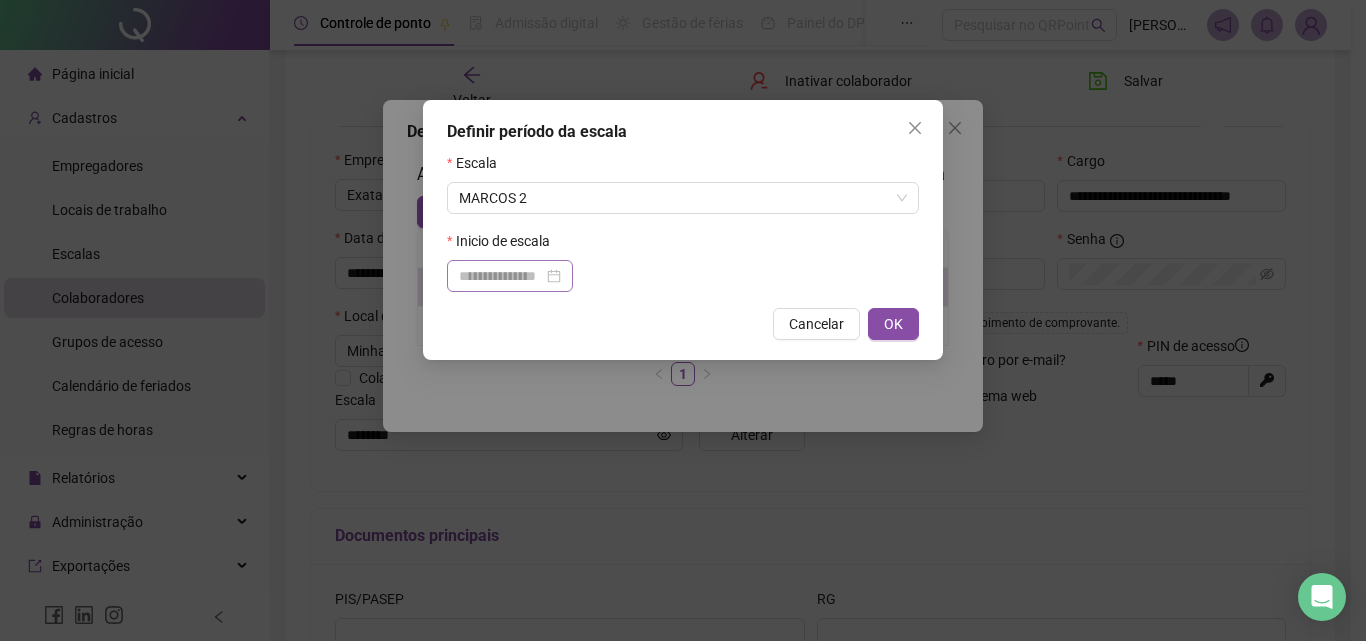 click at bounding box center (510, 276) 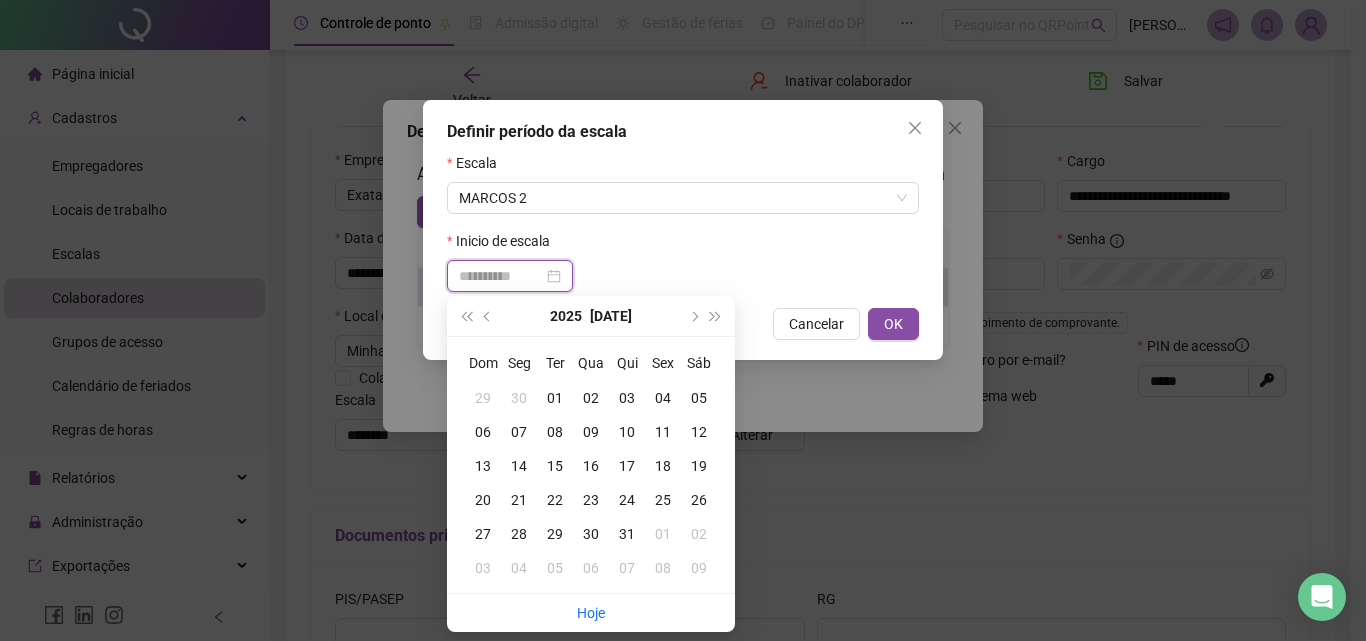 type on "**********" 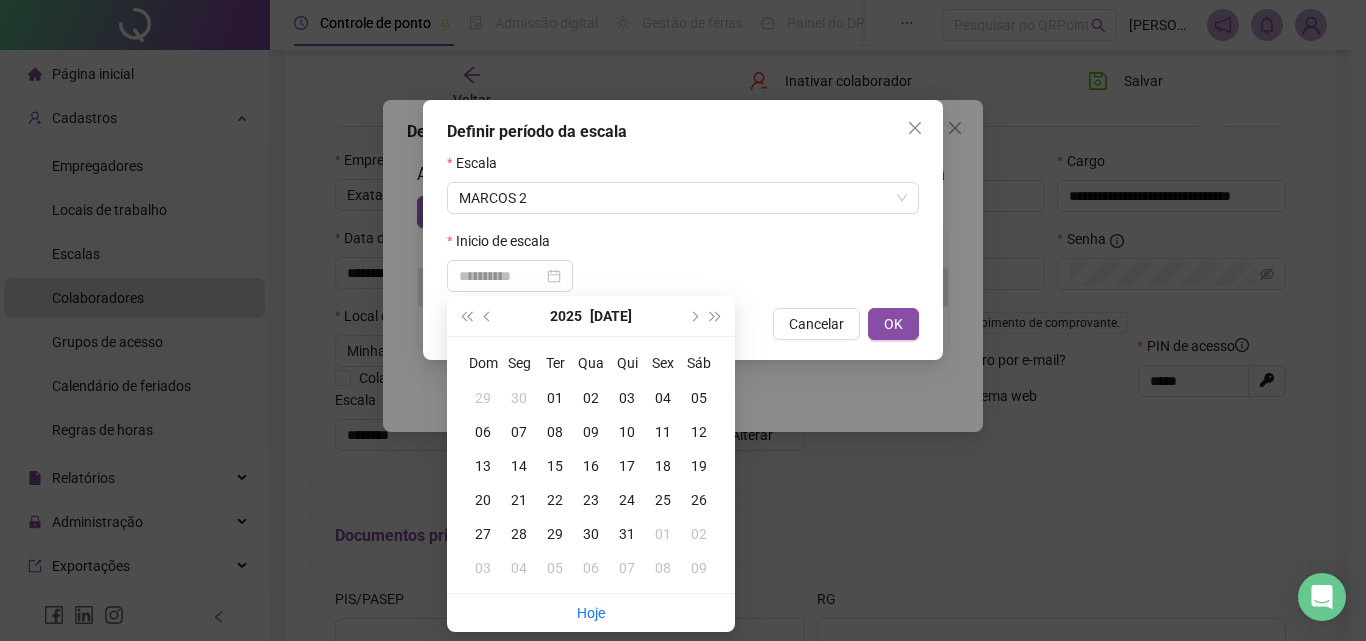 click on "10" at bounding box center (627, 432) 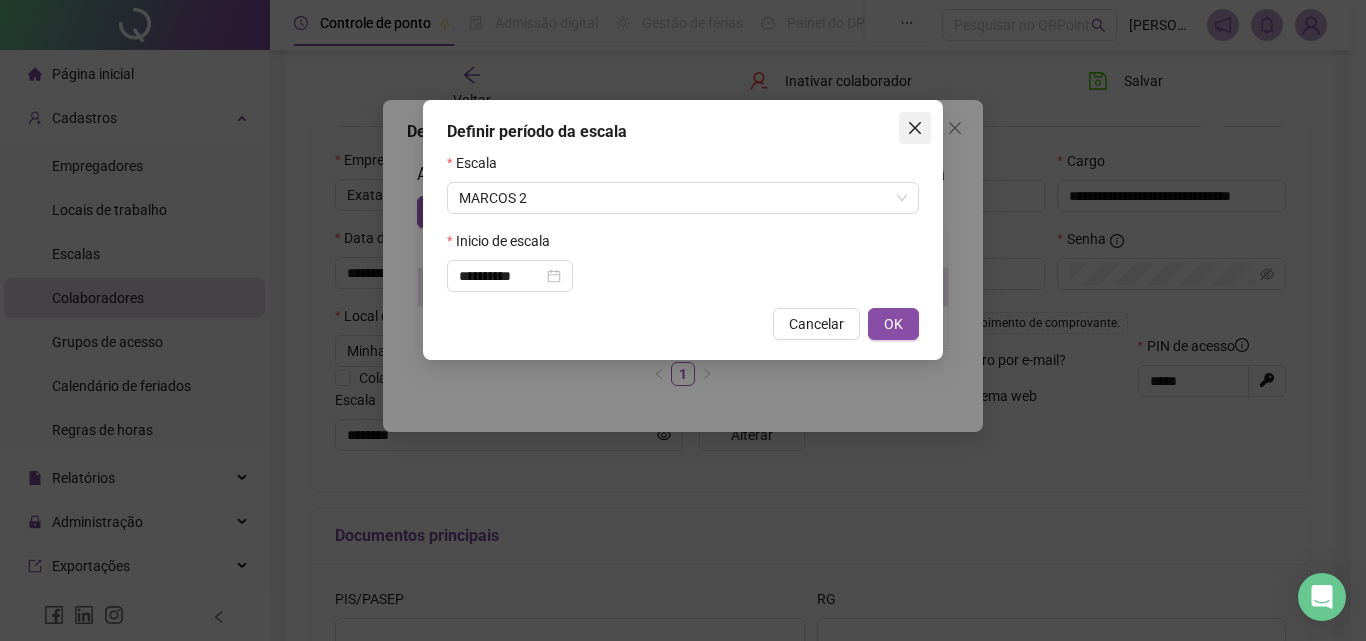 click 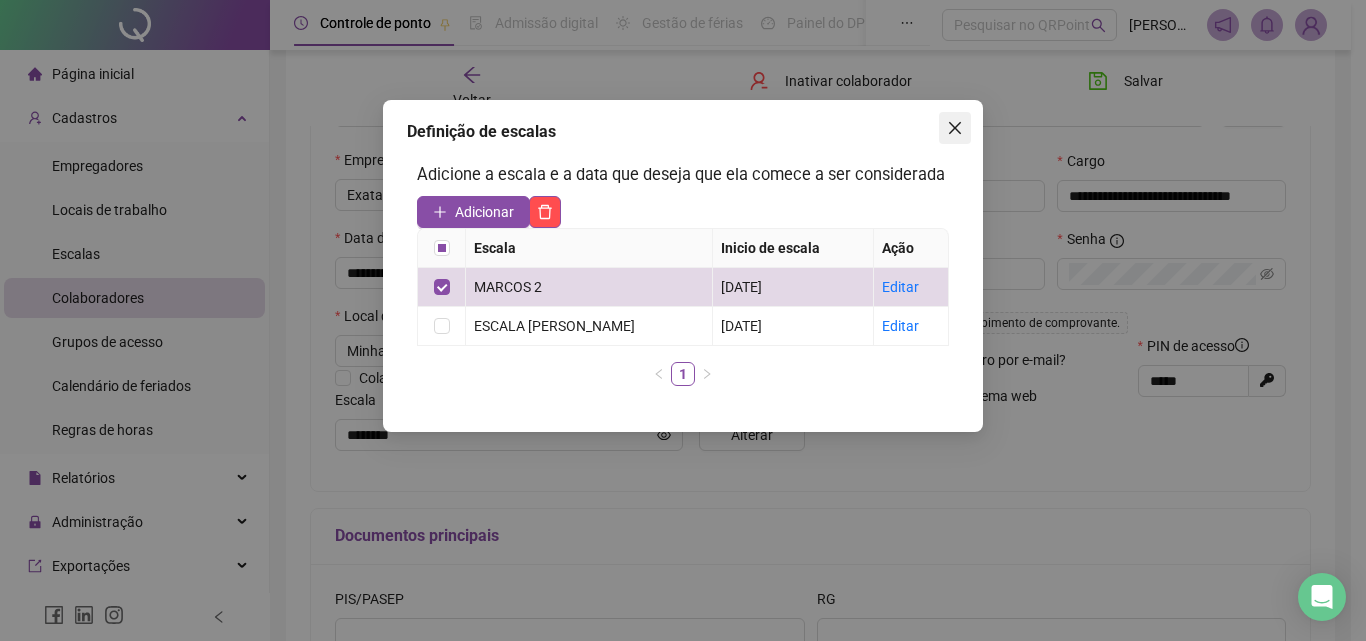 click 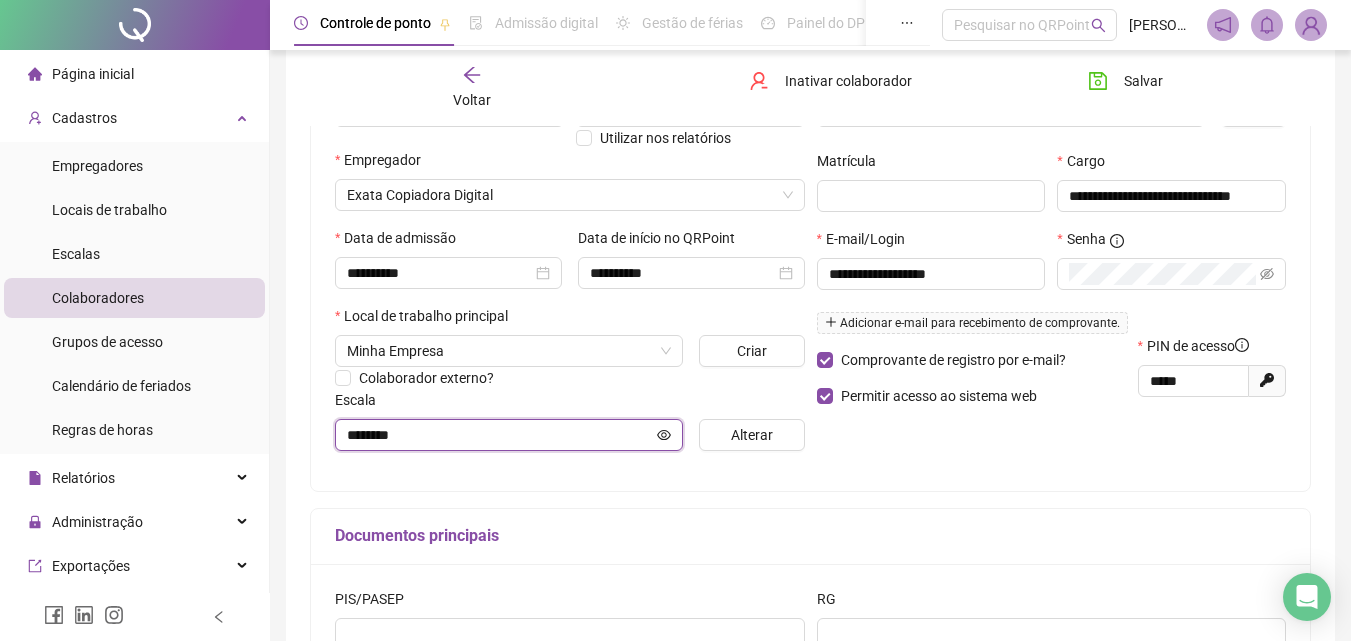 click 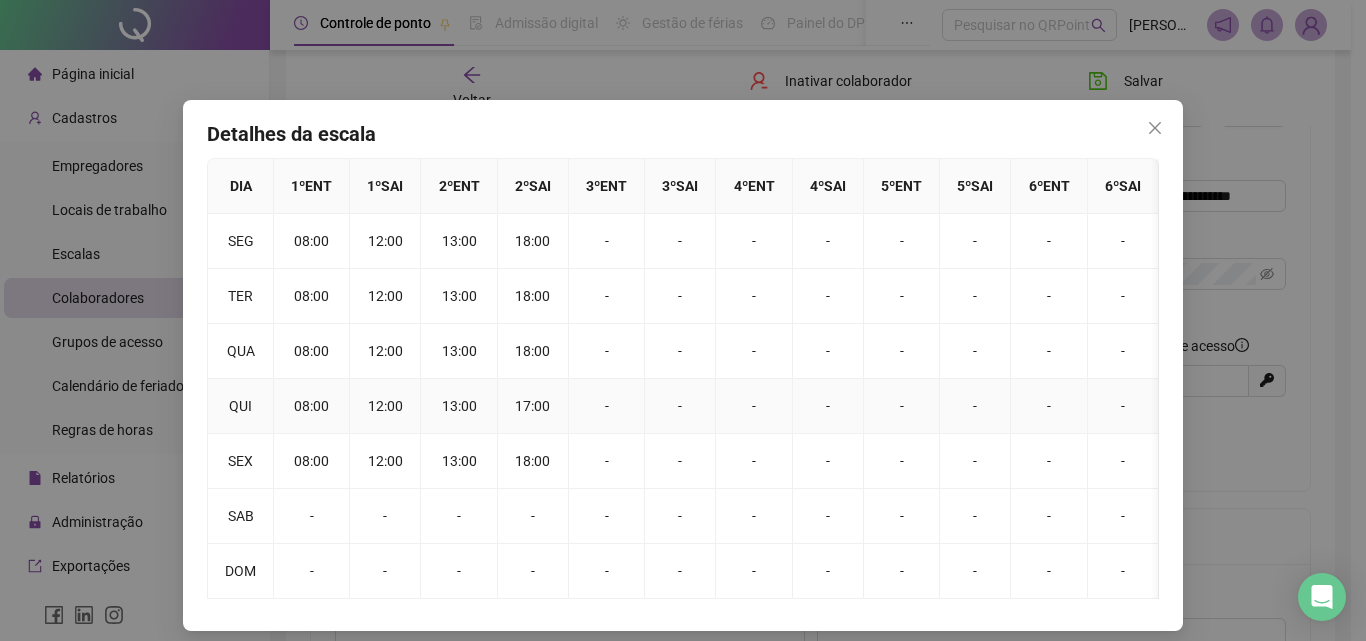 click on "17:00" at bounding box center (533, 406) 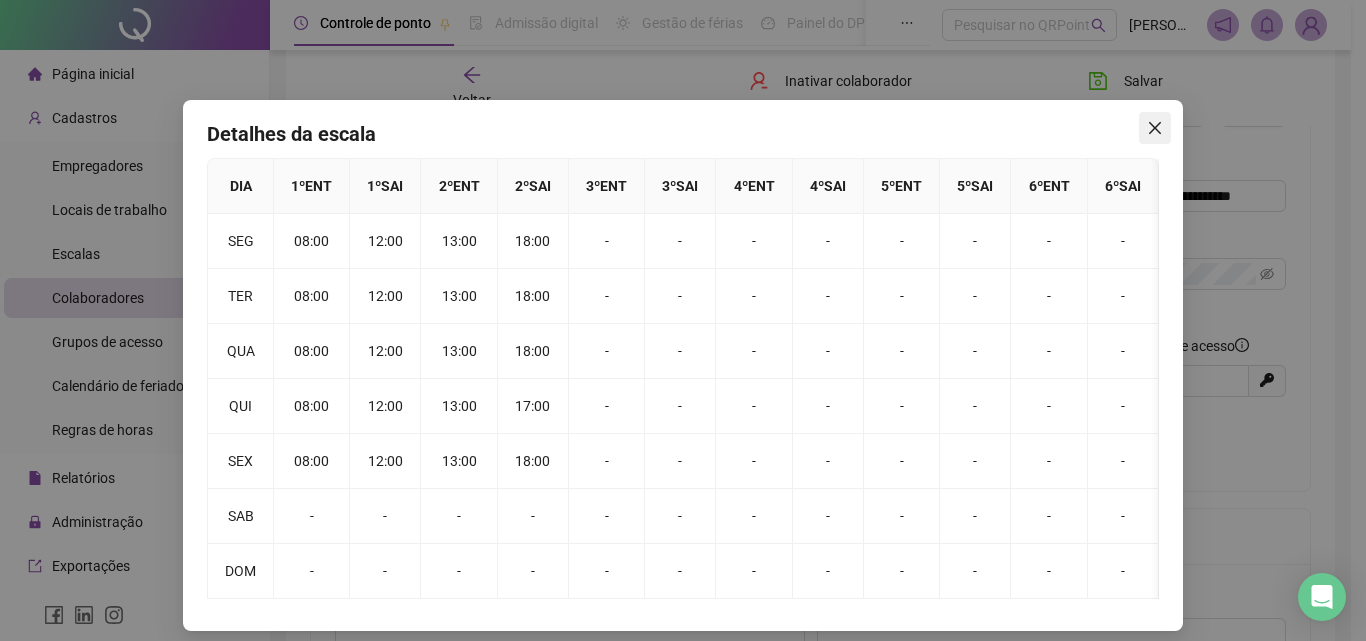 click 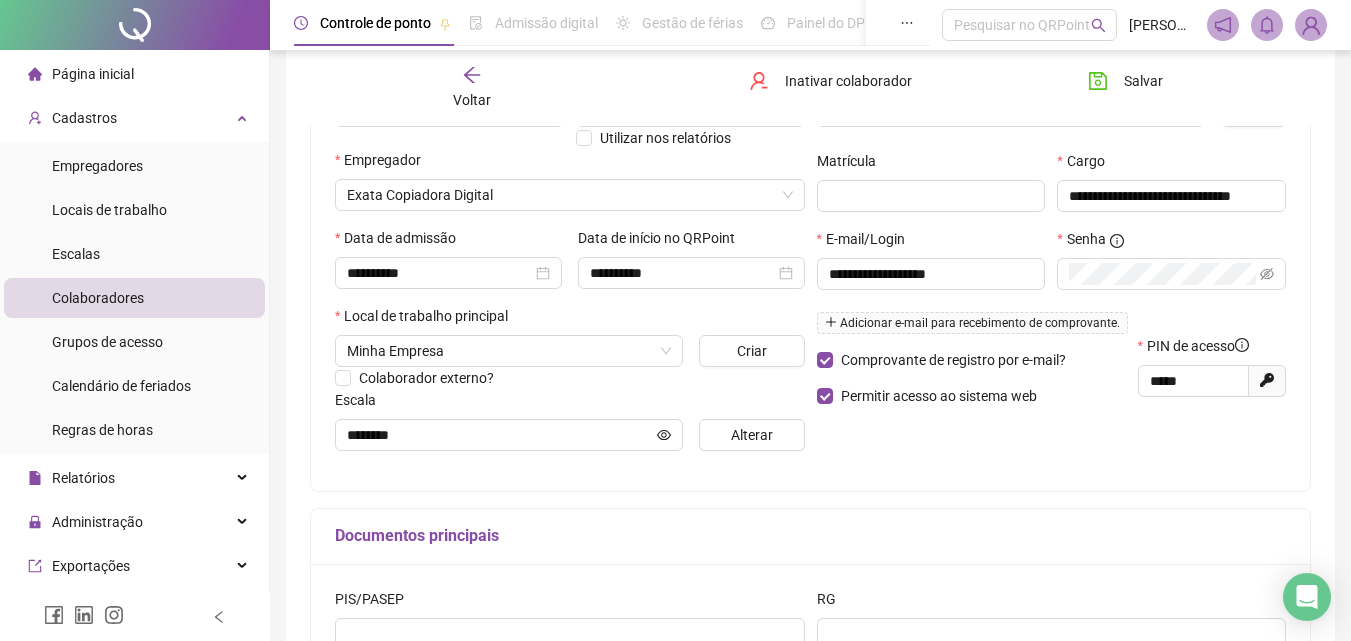 click on "Colaboradores" at bounding box center [98, 298] 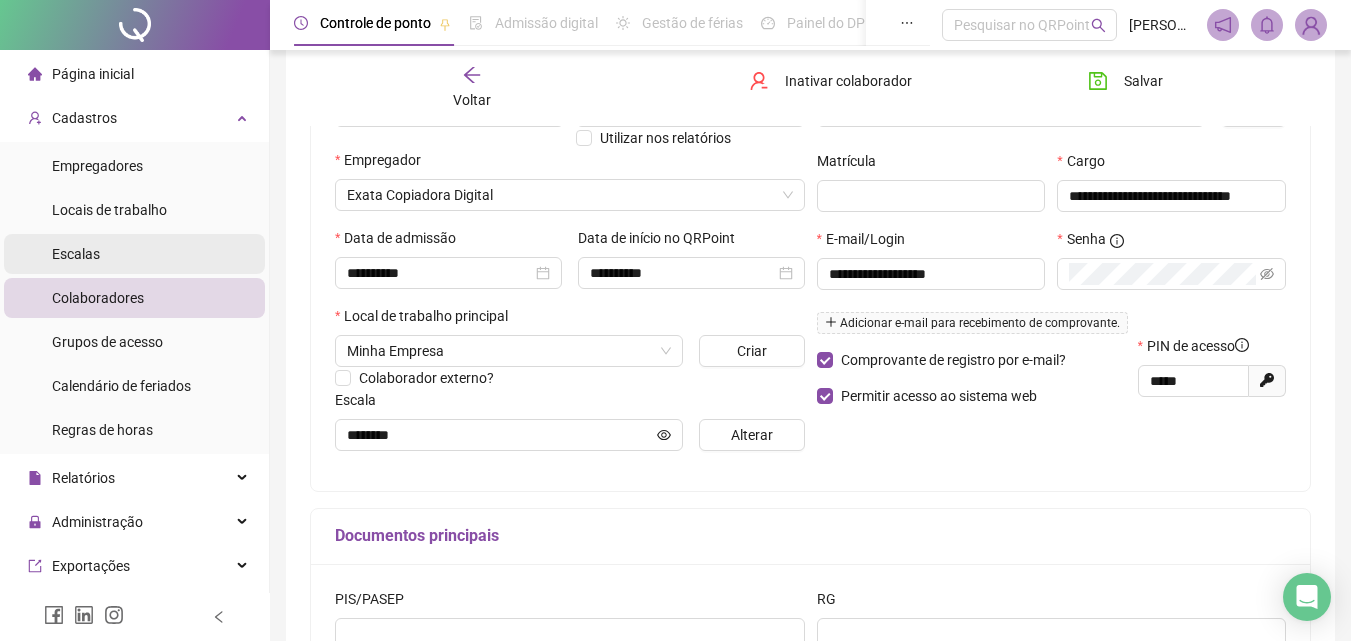 click on "Escalas" at bounding box center [76, 254] 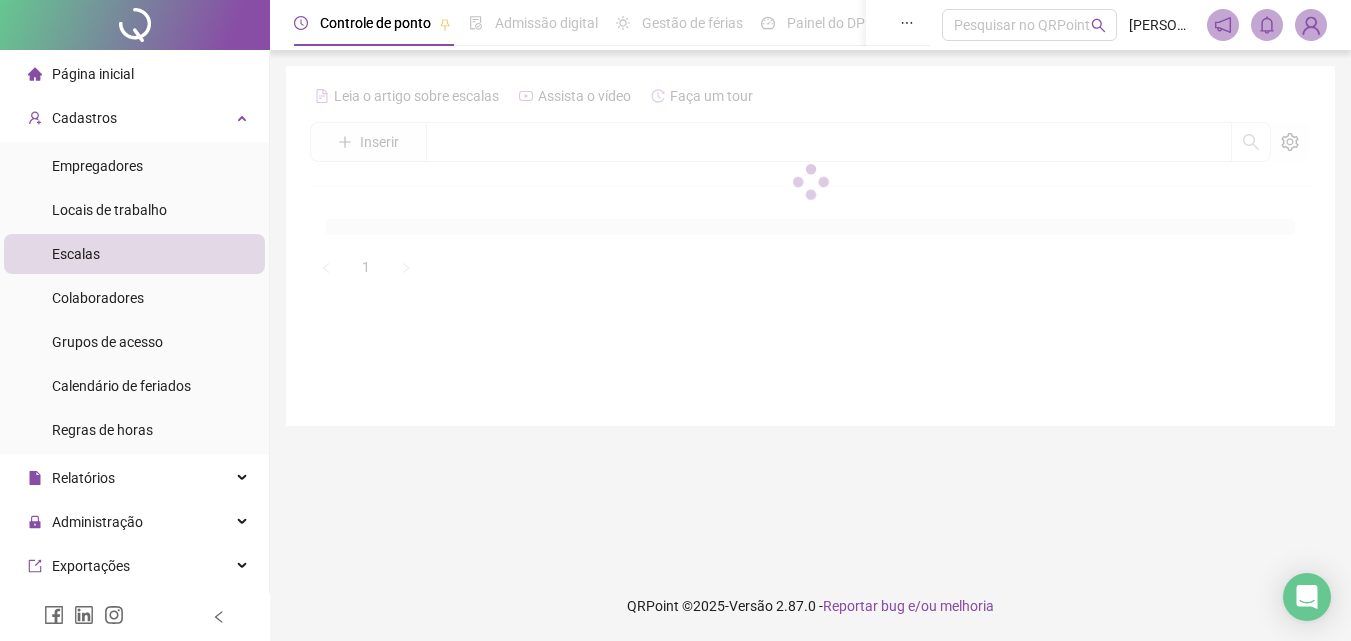 scroll, scrollTop: 0, scrollLeft: 0, axis: both 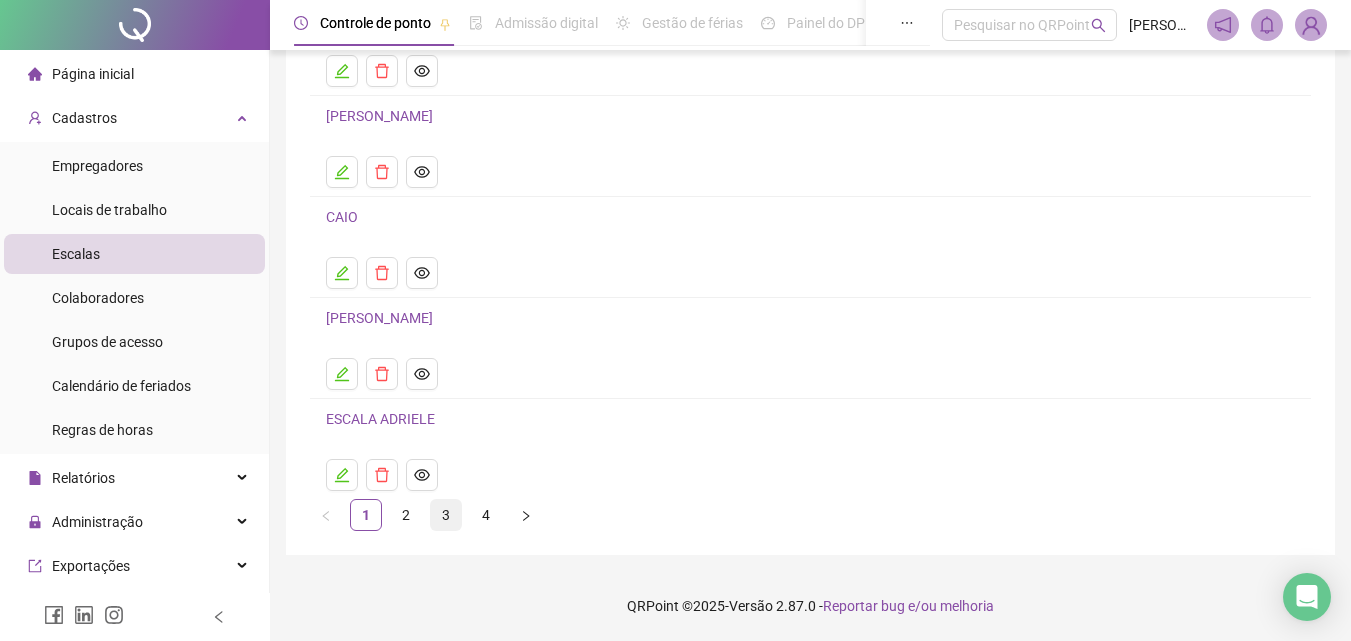 click on "3" at bounding box center (446, 515) 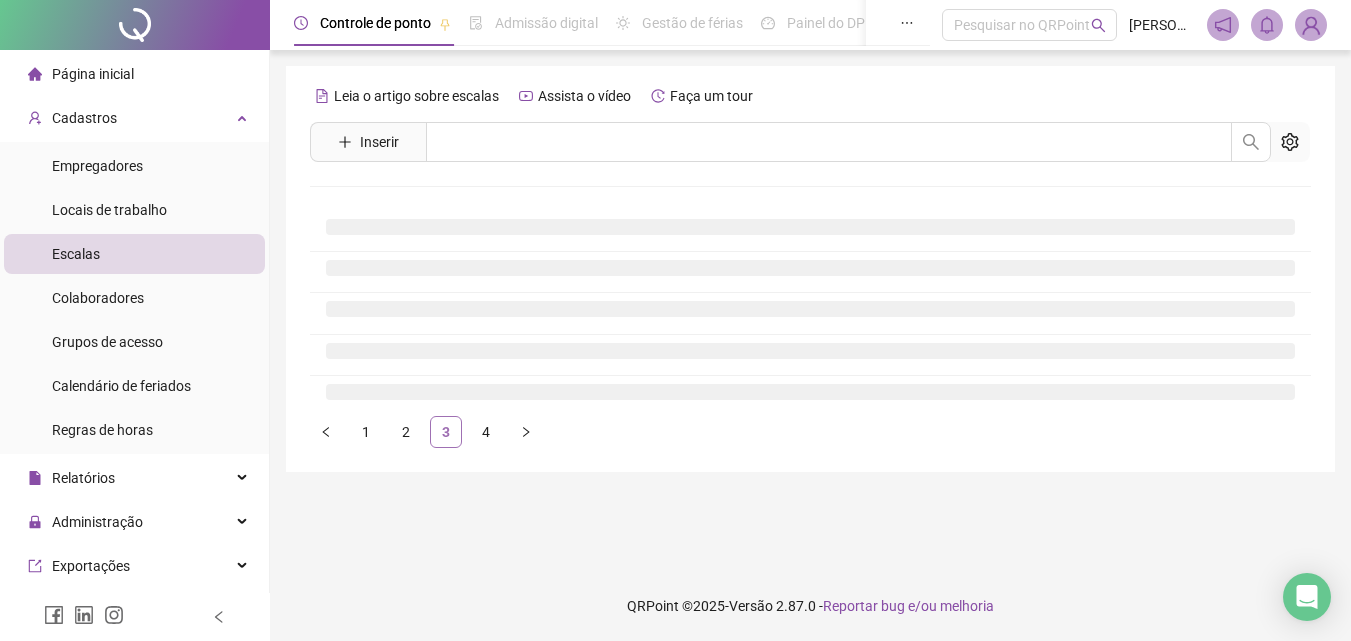 scroll, scrollTop: 0, scrollLeft: 0, axis: both 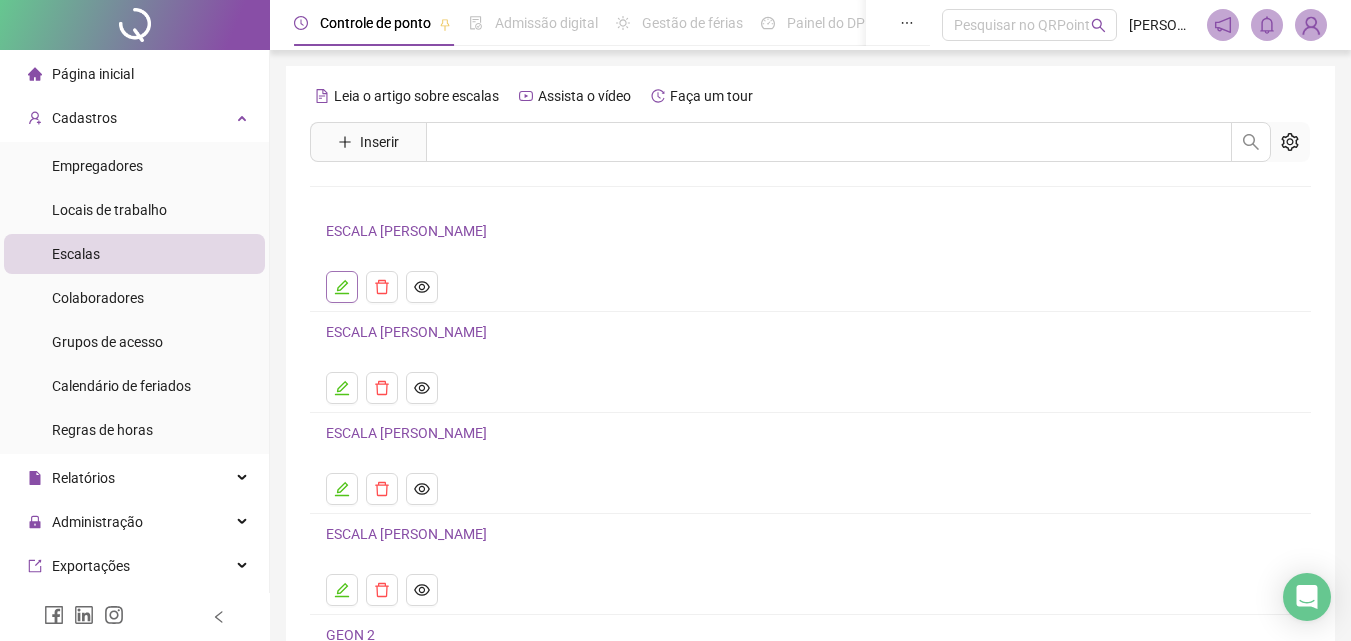 click 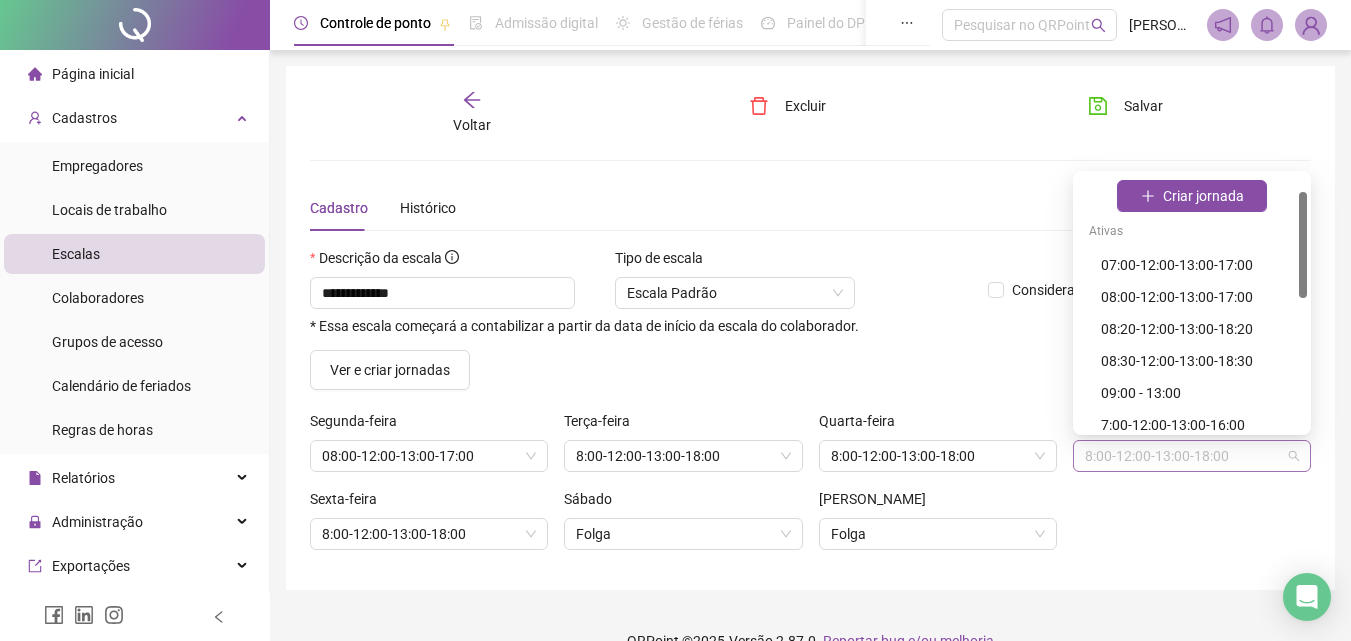 click on "8:00-12:00-13:00-18:00" at bounding box center [1192, 456] 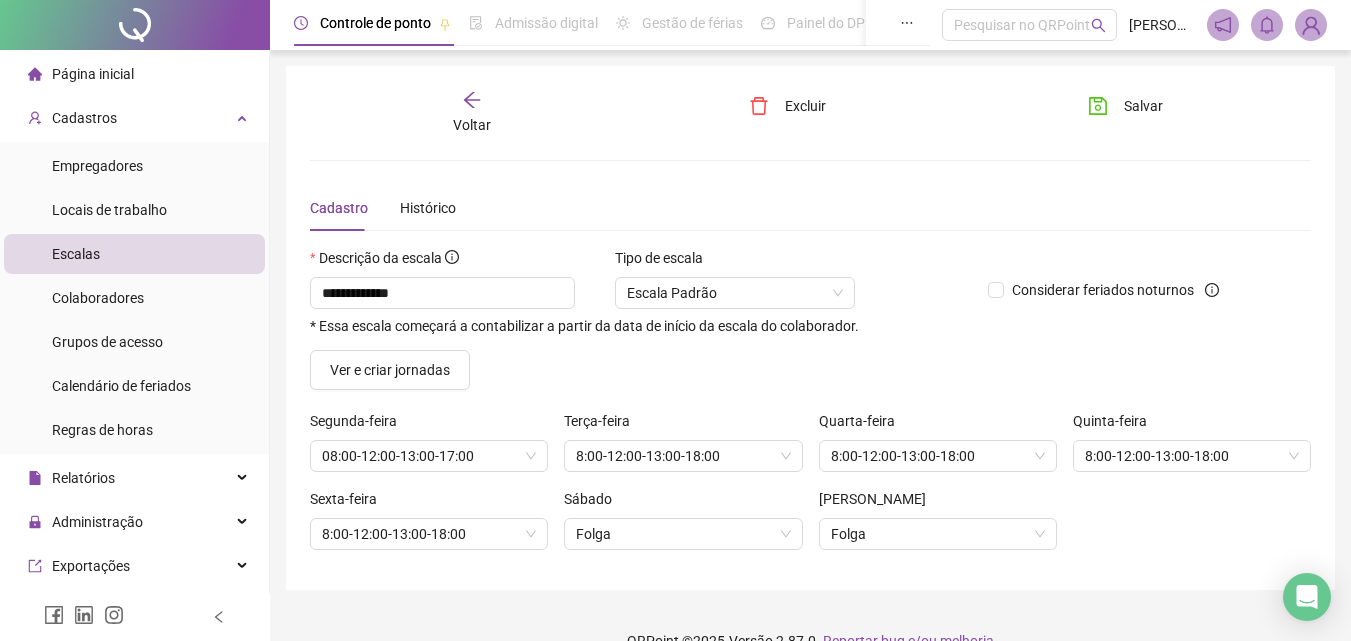 click 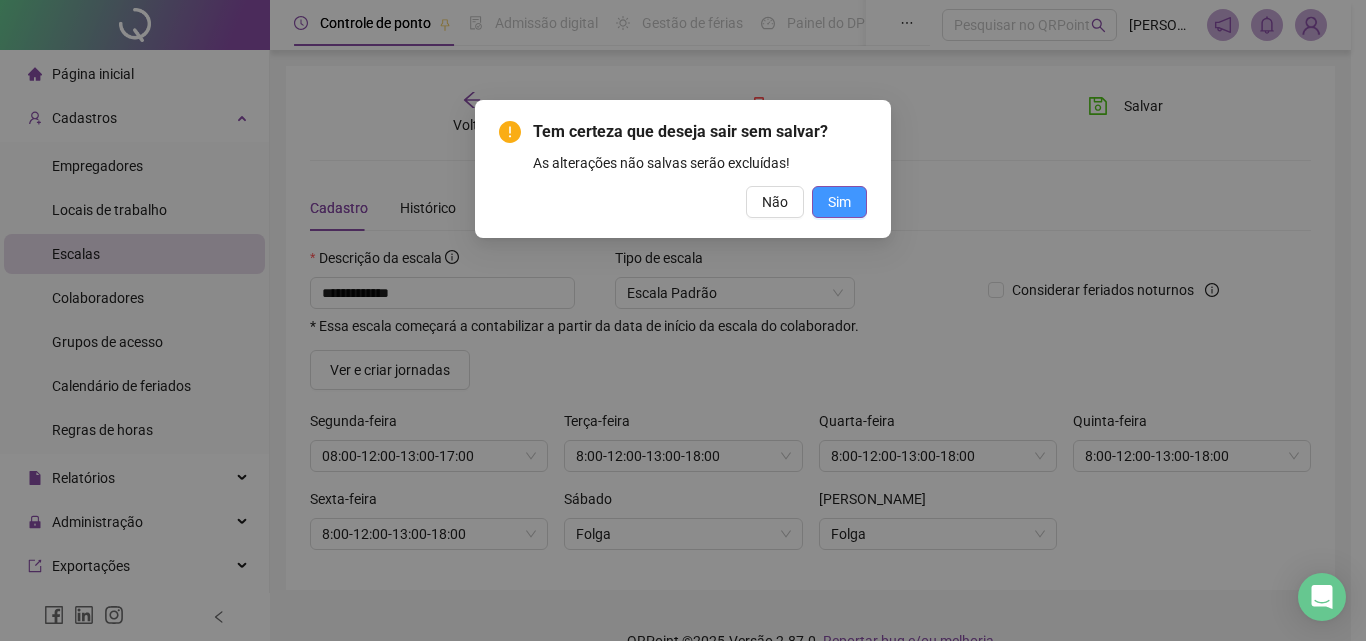 click on "Sim" at bounding box center (839, 202) 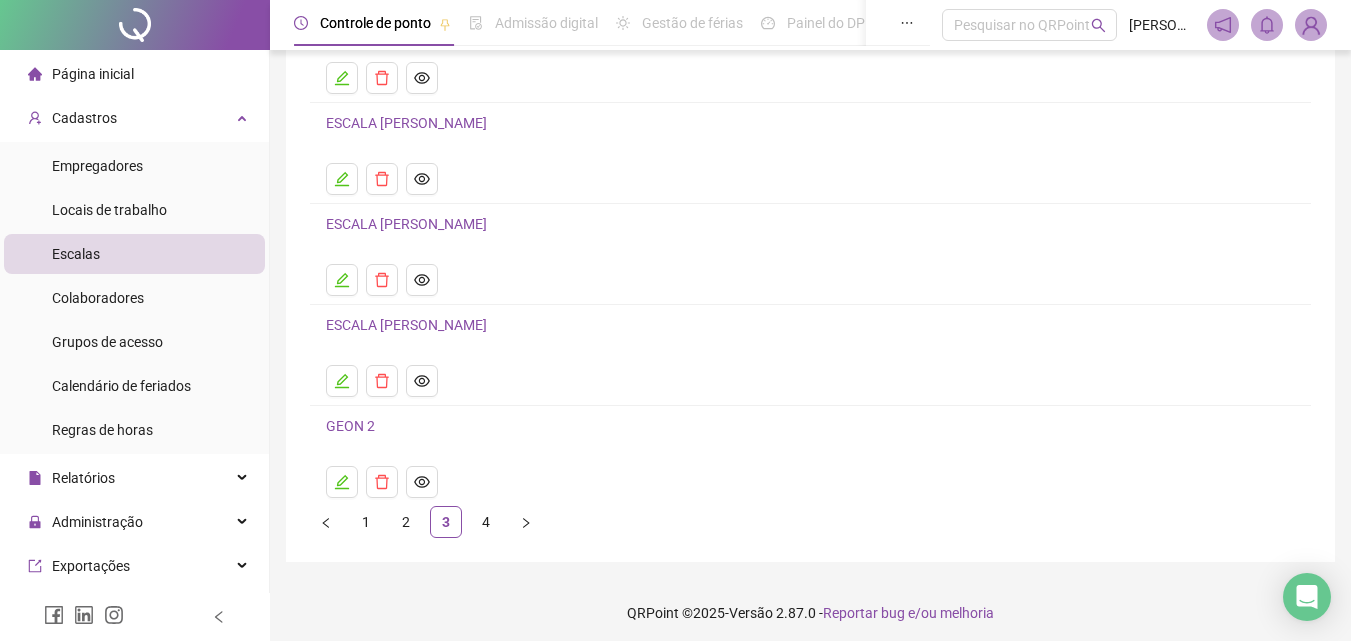 scroll, scrollTop: 216, scrollLeft: 0, axis: vertical 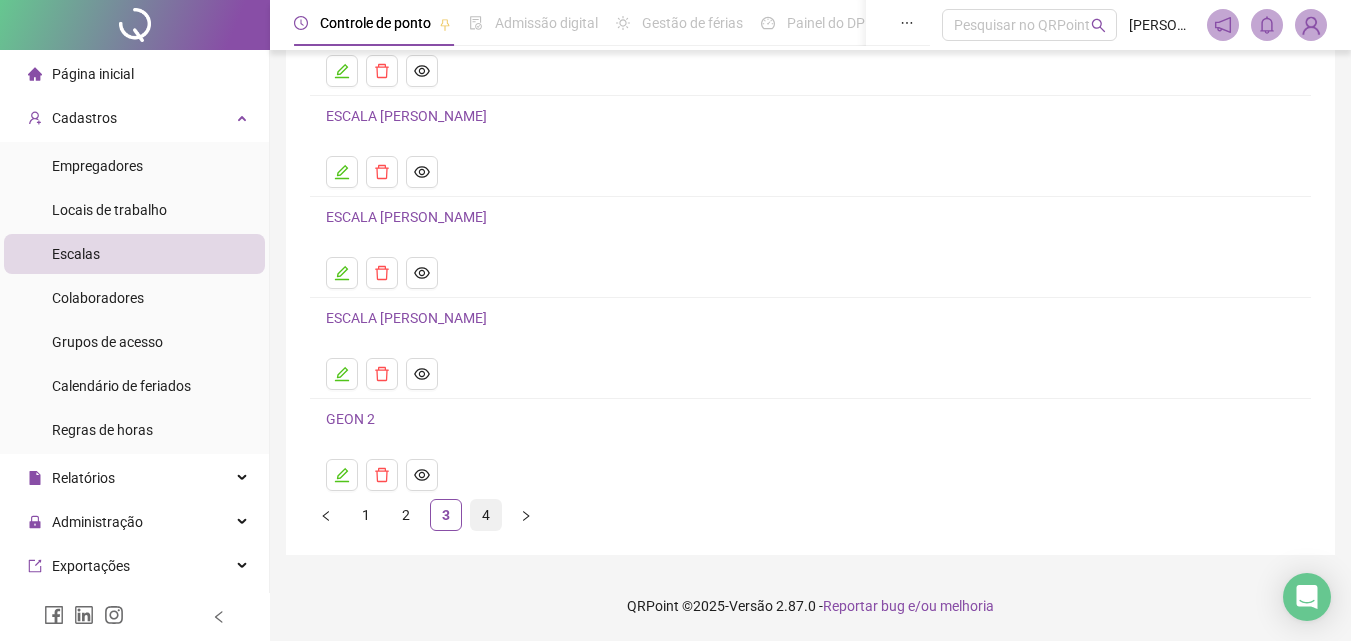 click on "4" at bounding box center (486, 515) 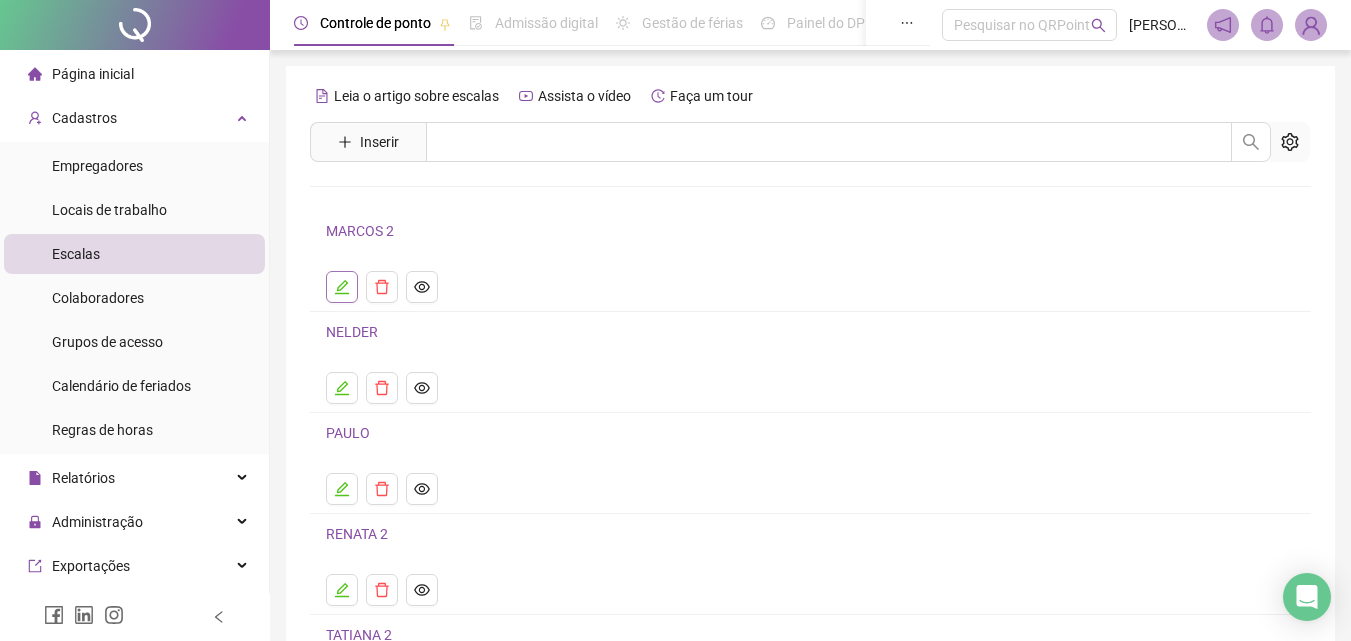 click 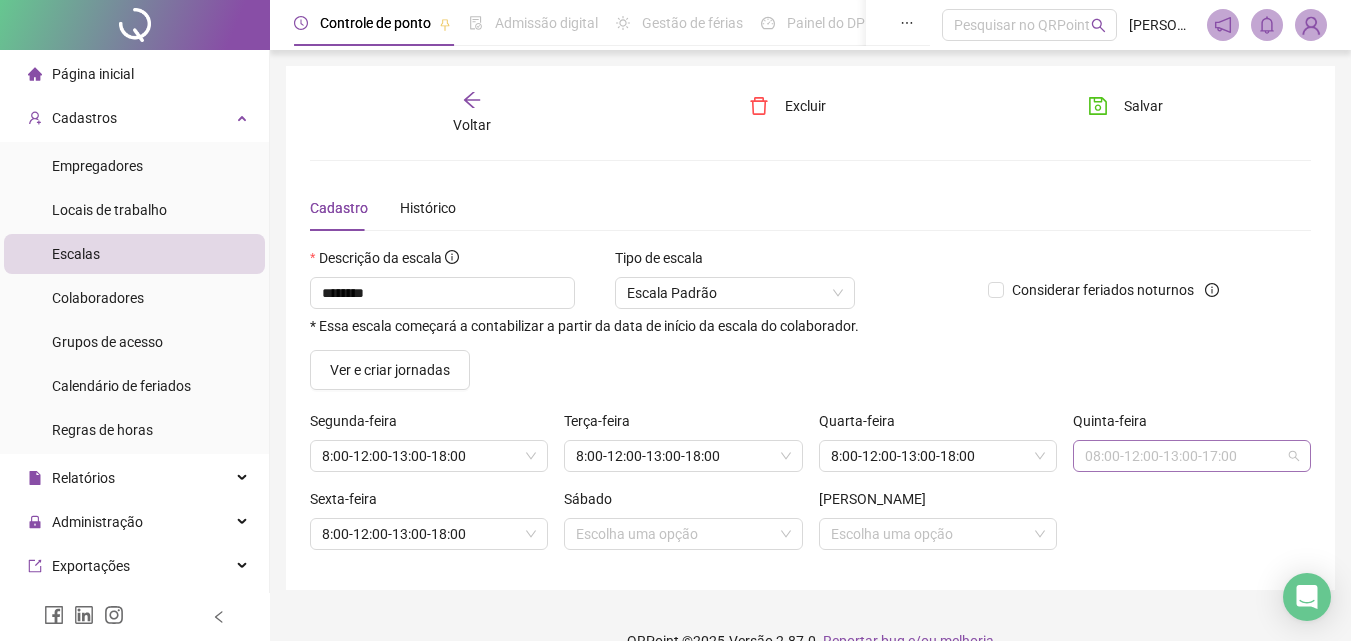click on "08:00-12:00-13:00-17:00" at bounding box center [1192, 456] 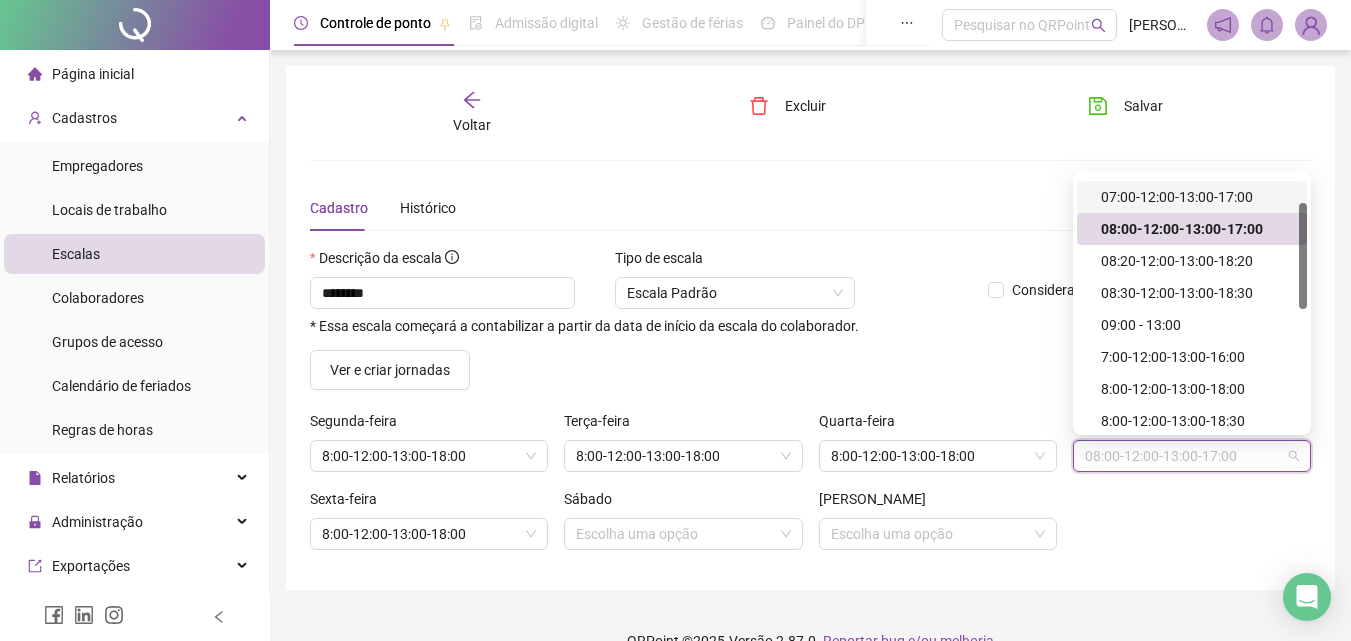 scroll, scrollTop: 73, scrollLeft: 0, axis: vertical 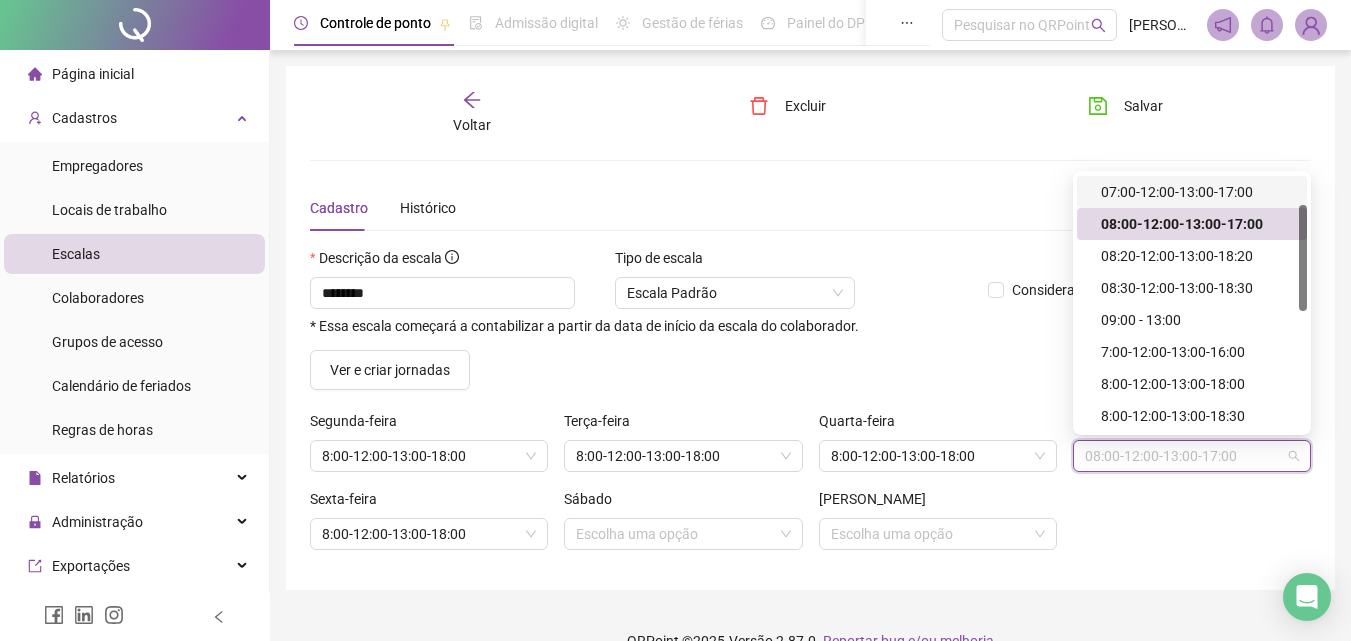 drag, startPoint x: 1301, startPoint y: 271, endPoint x: 1306, endPoint y: 301, distance: 30.413813 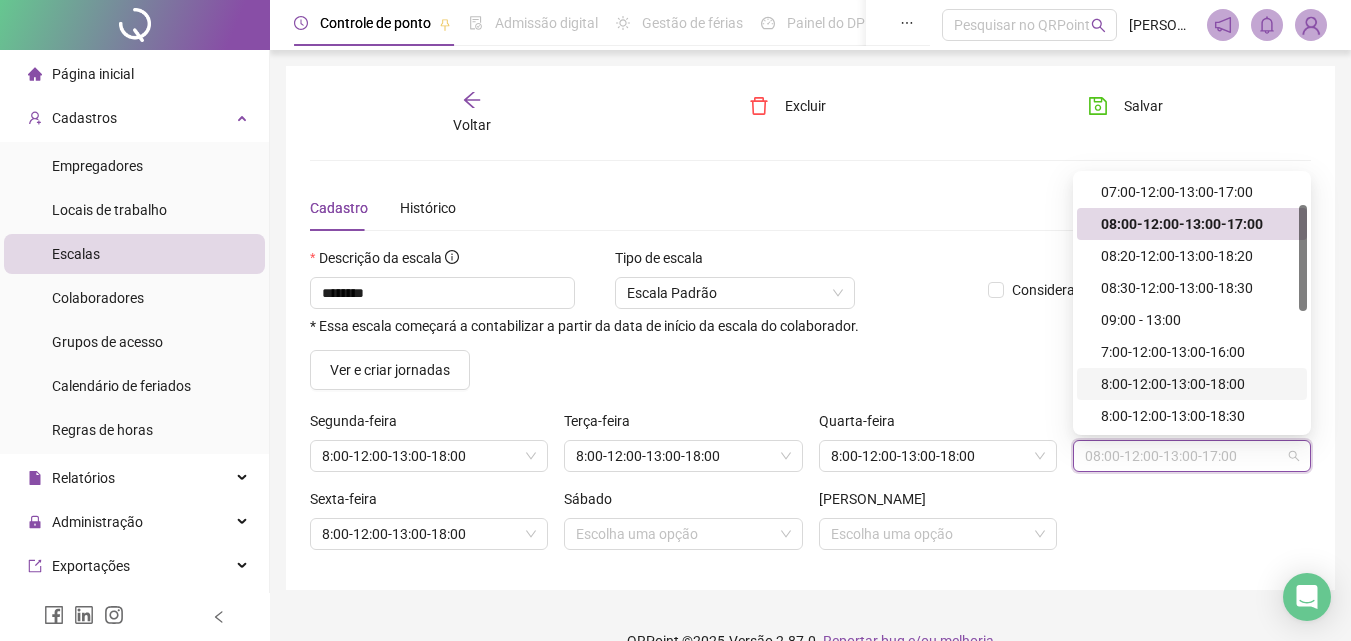 click on "8:00-12:00-13:00-18:00" at bounding box center [1198, 384] 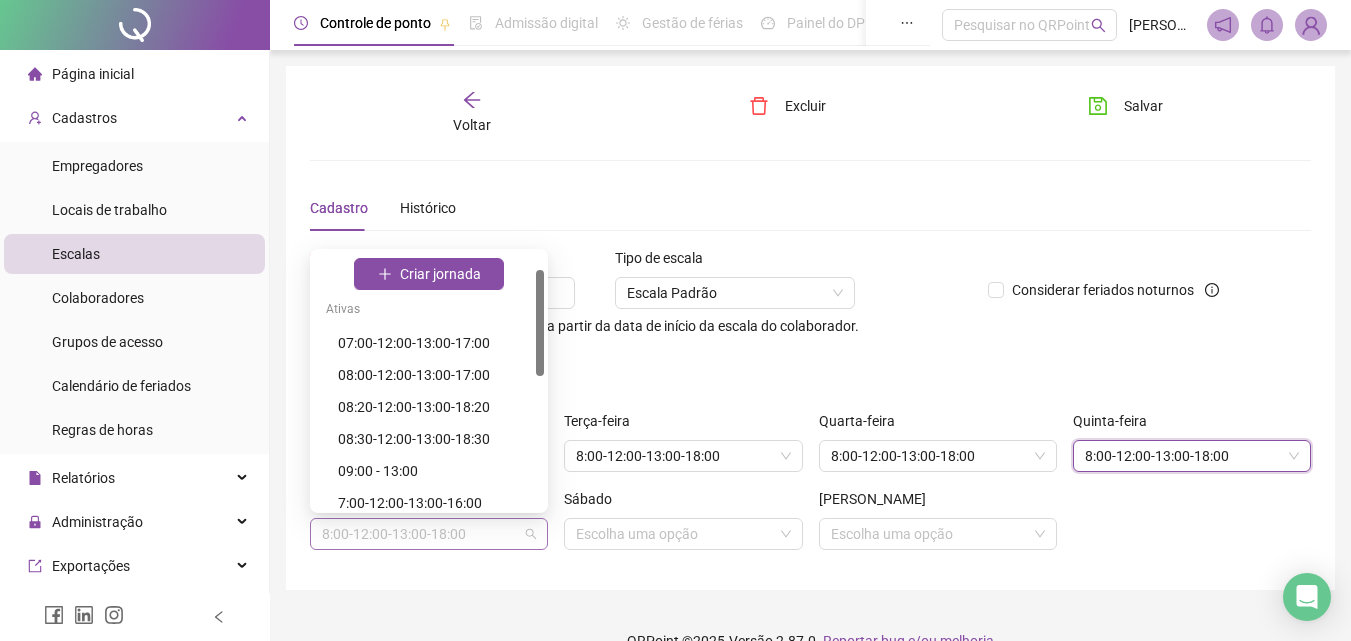 click on "8:00-12:00-13:00-18:00" at bounding box center [429, 534] 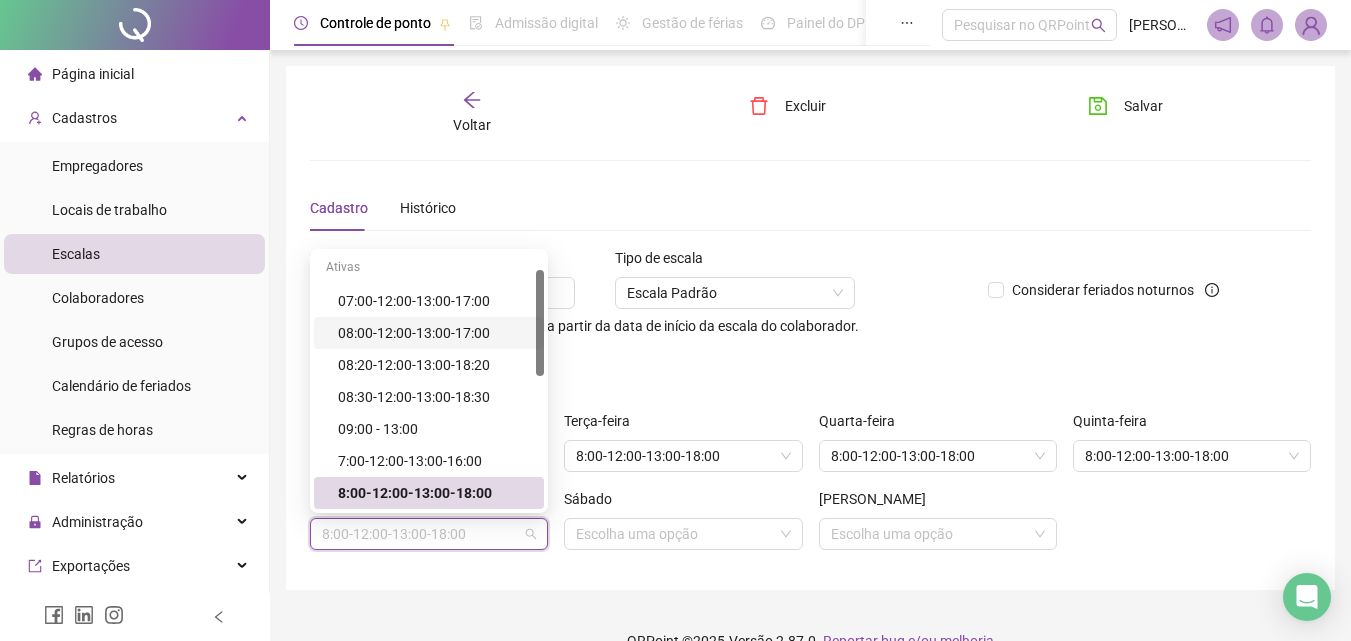 click on "08:00-12:00-13:00-17:00" at bounding box center [435, 333] 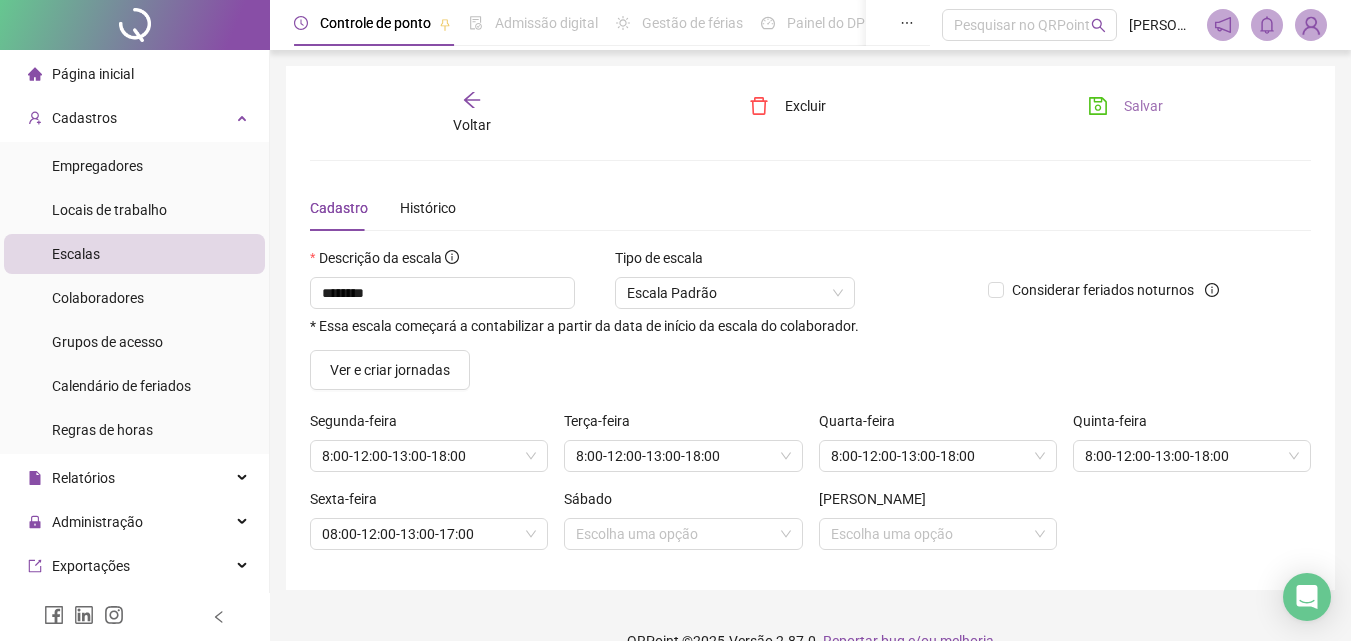 click on "Salvar" at bounding box center [1143, 106] 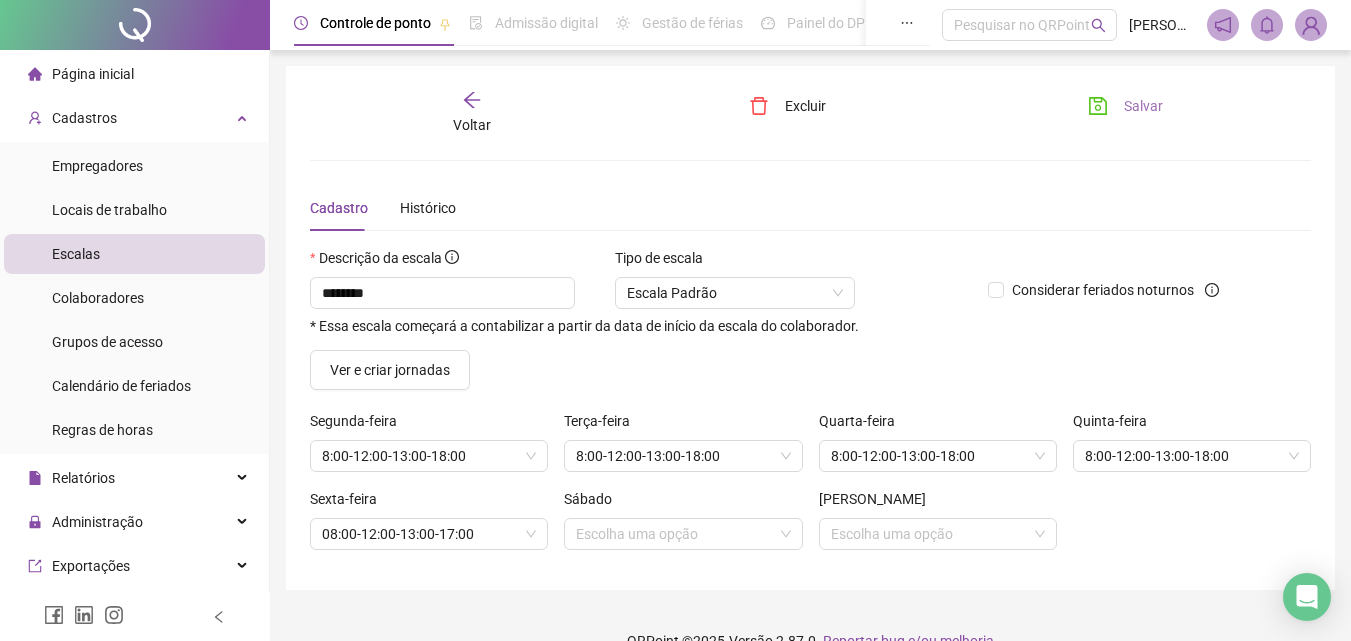 click on "Salvar" at bounding box center (1143, 106) 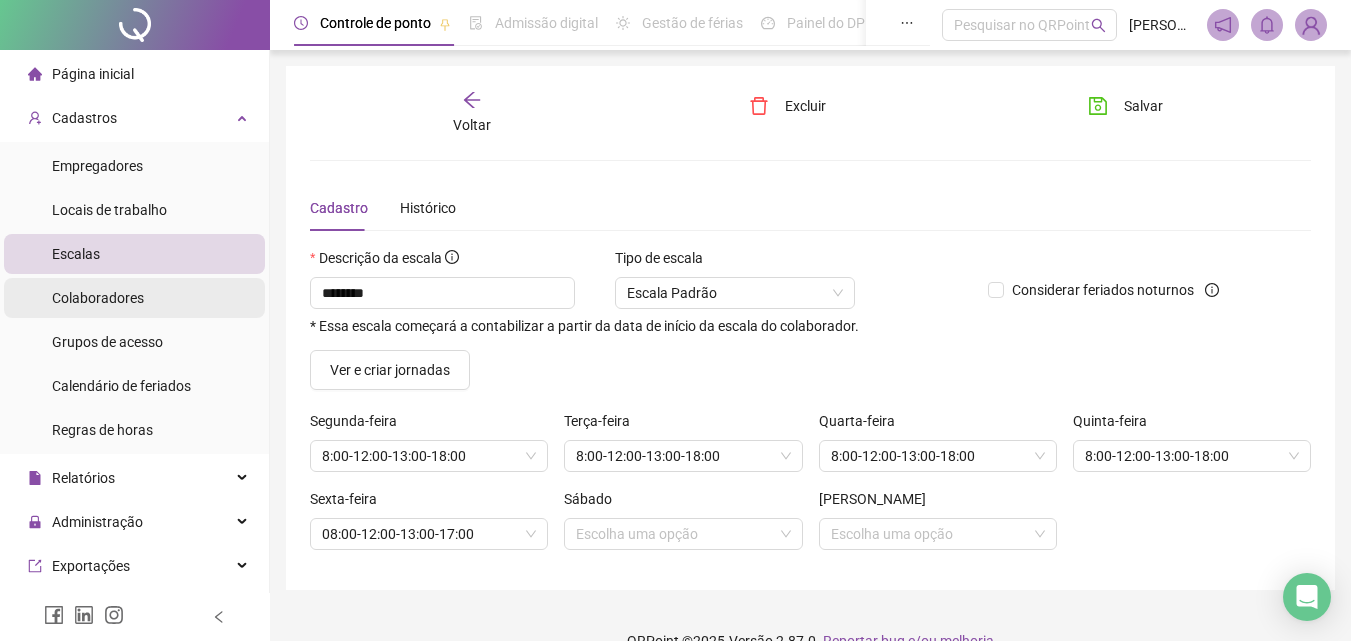 click on "Colaboradores" at bounding box center [98, 298] 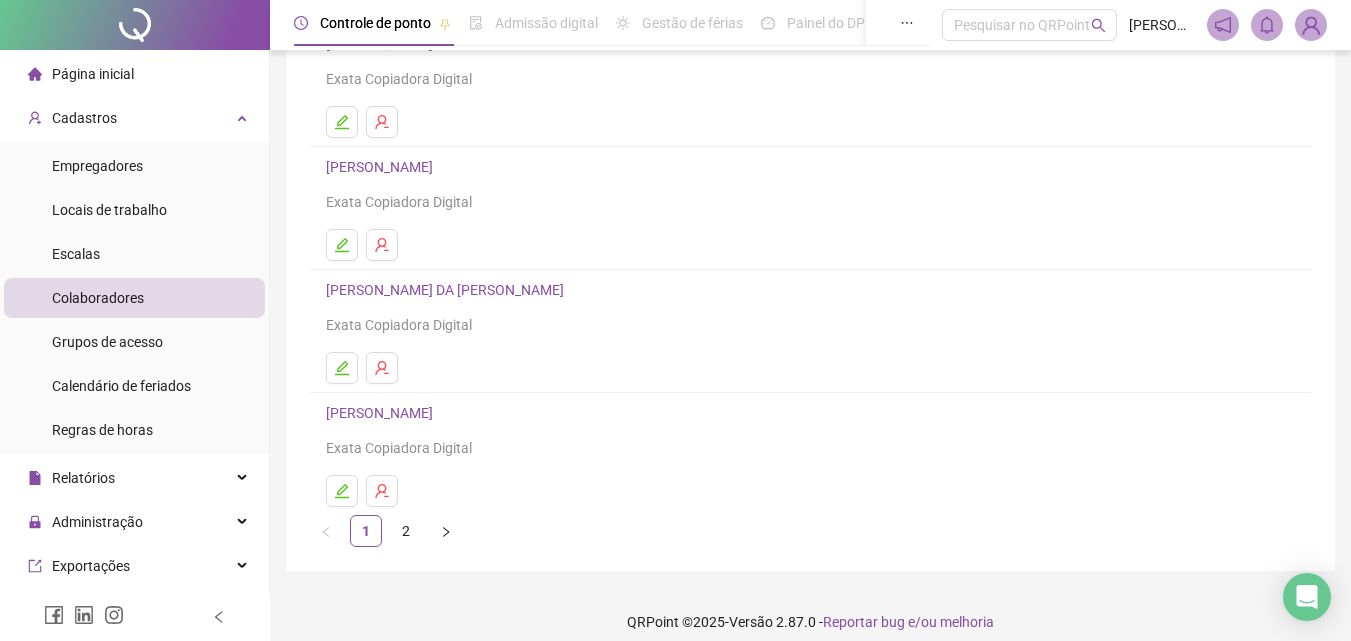 scroll, scrollTop: 326, scrollLeft: 0, axis: vertical 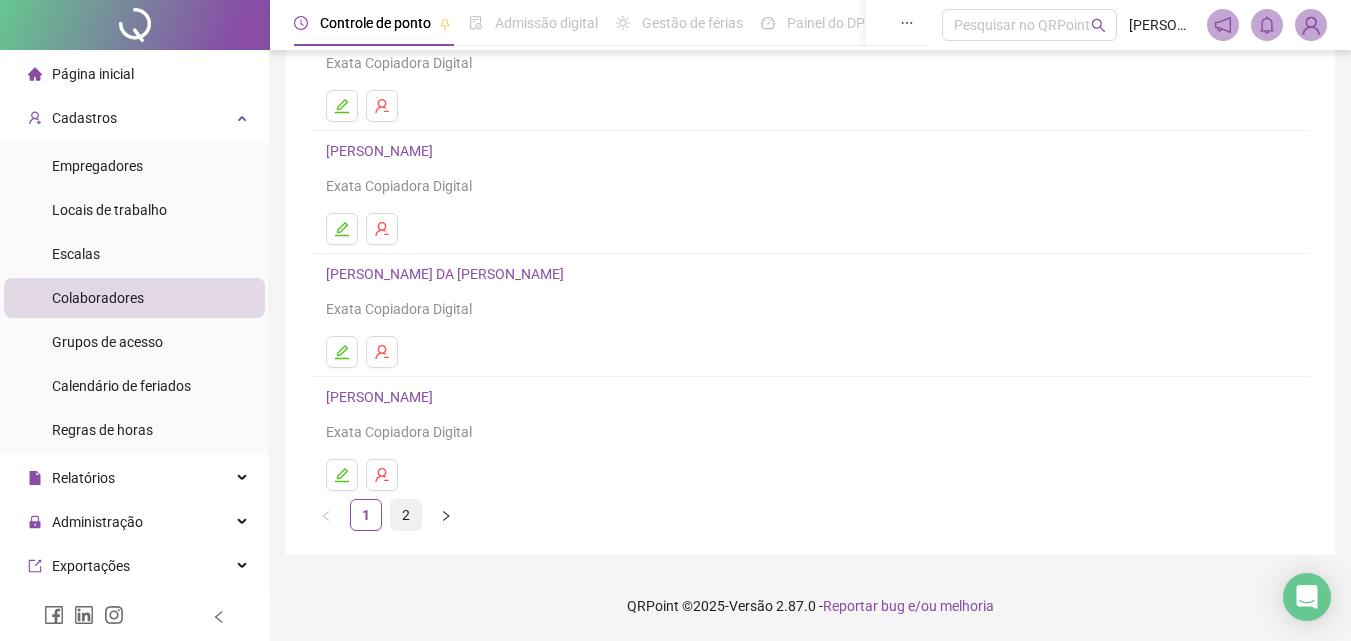 click on "2" at bounding box center [406, 515] 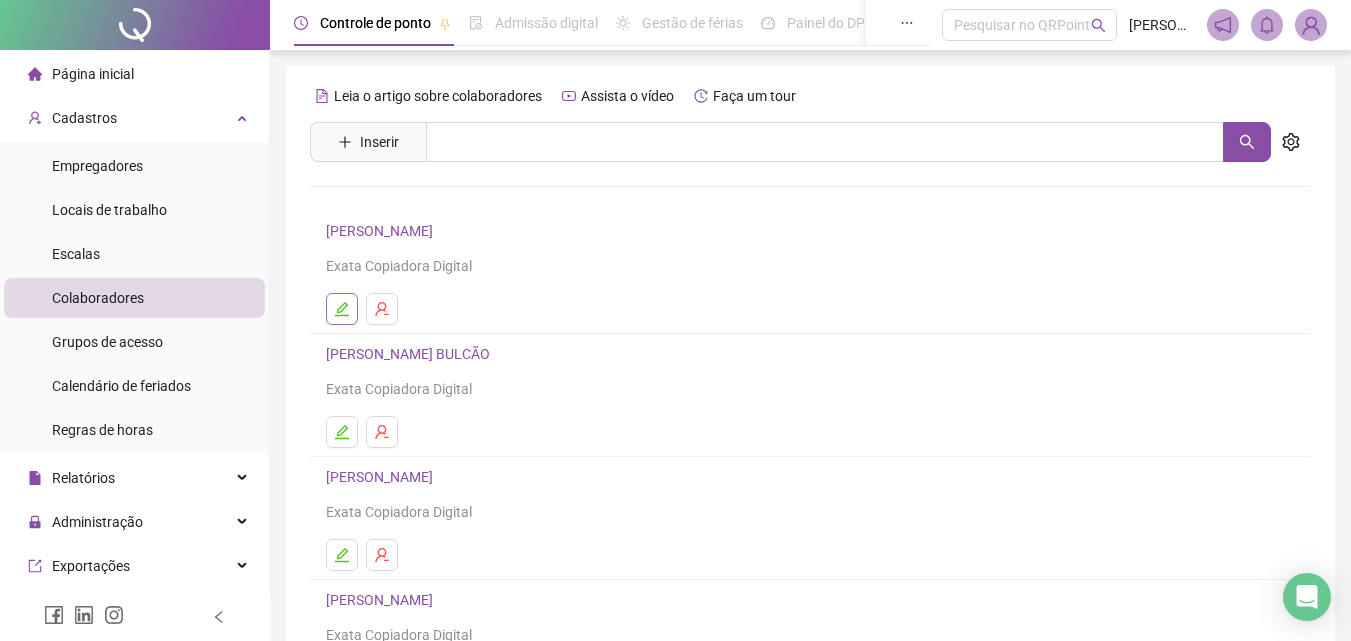 click 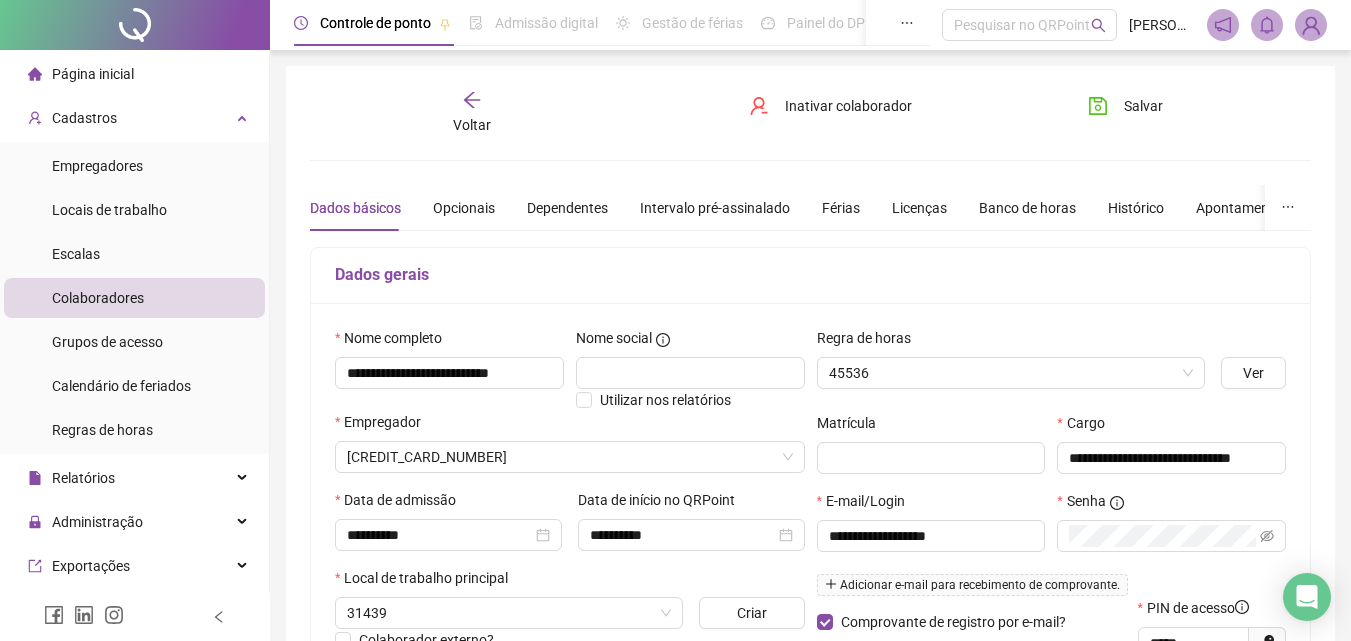 type on "********" 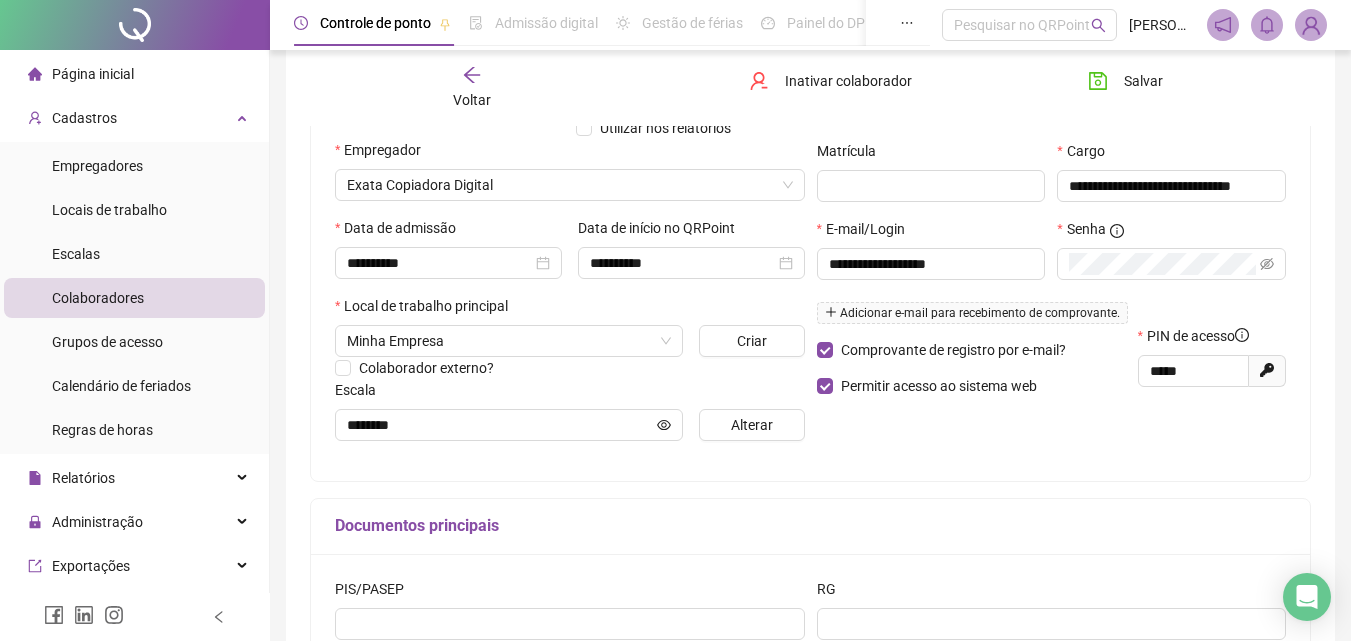 scroll, scrollTop: 294, scrollLeft: 0, axis: vertical 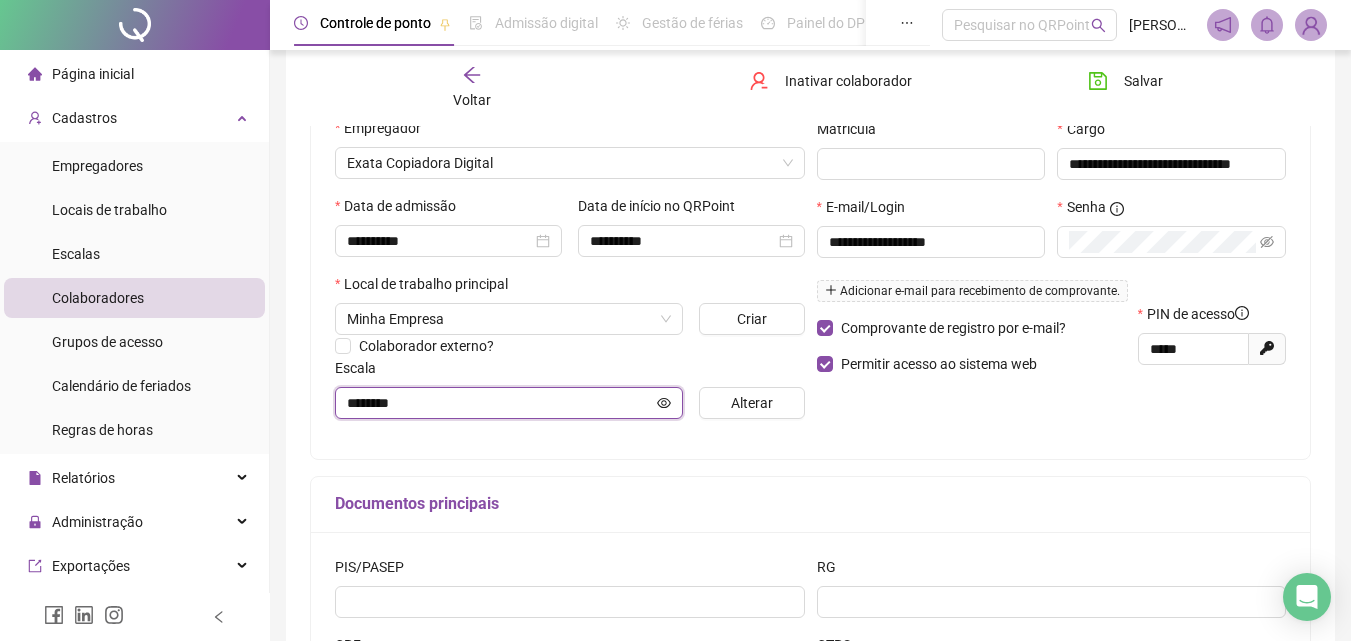 click 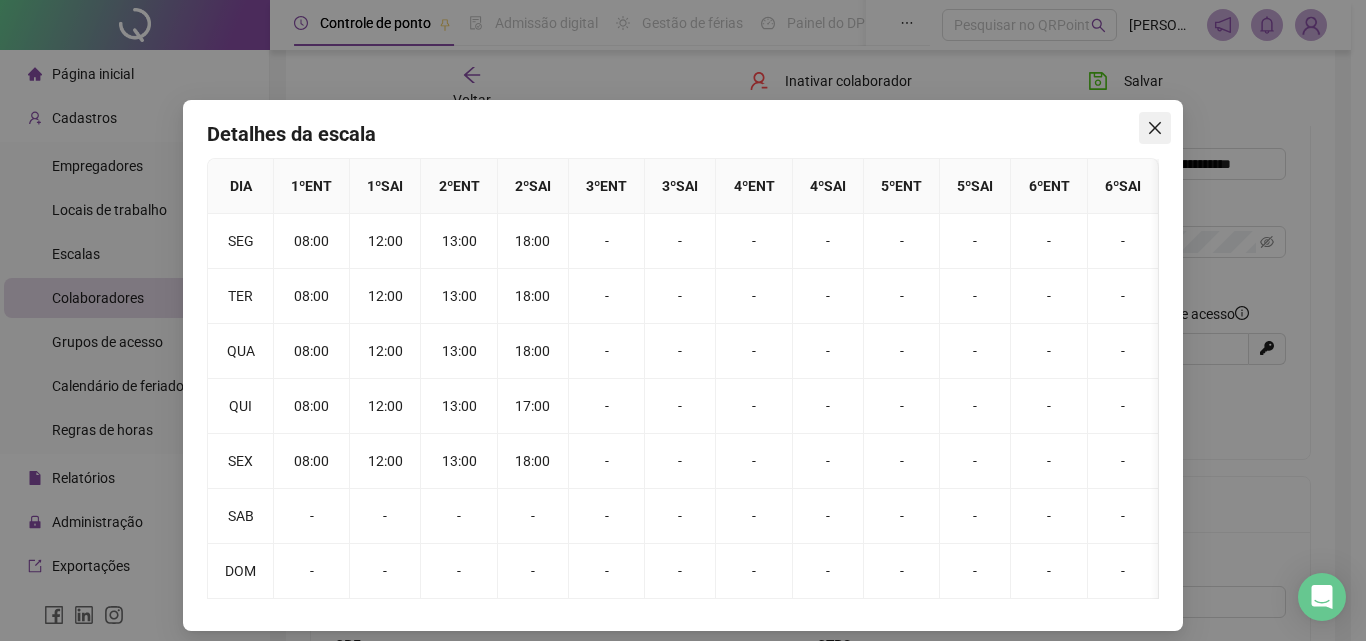 click at bounding box center (1155, 128) 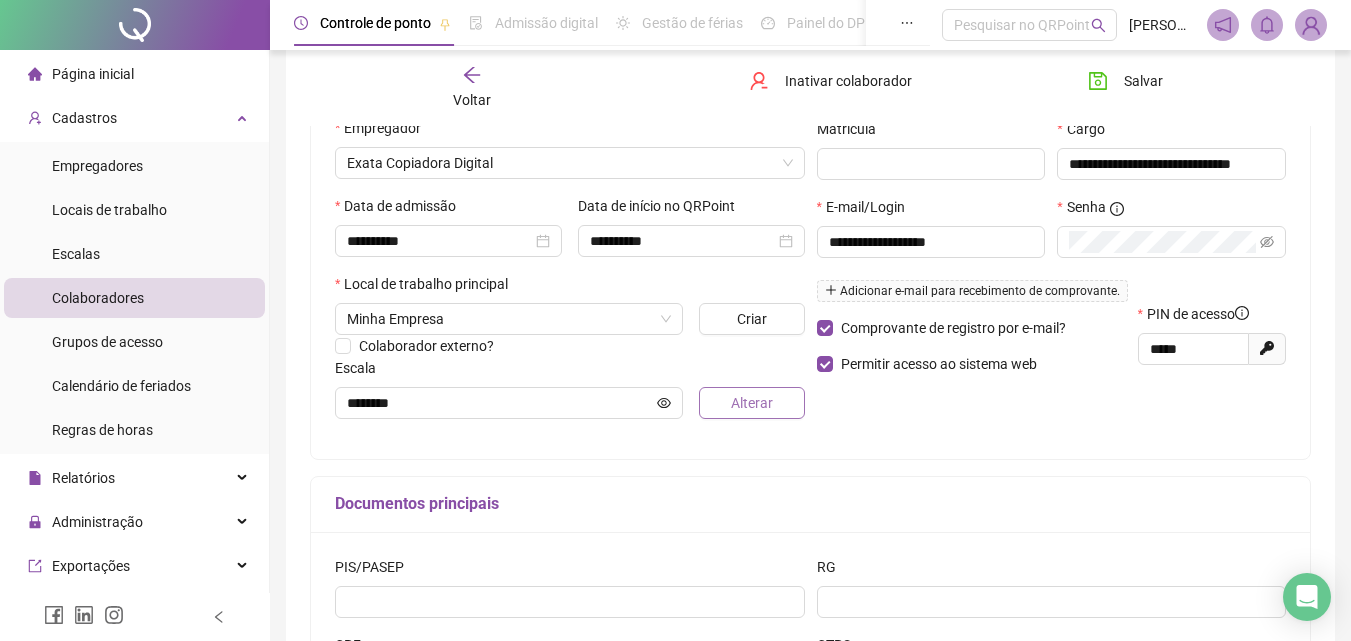 click on "Alterar" at bounding box center (752, 403) 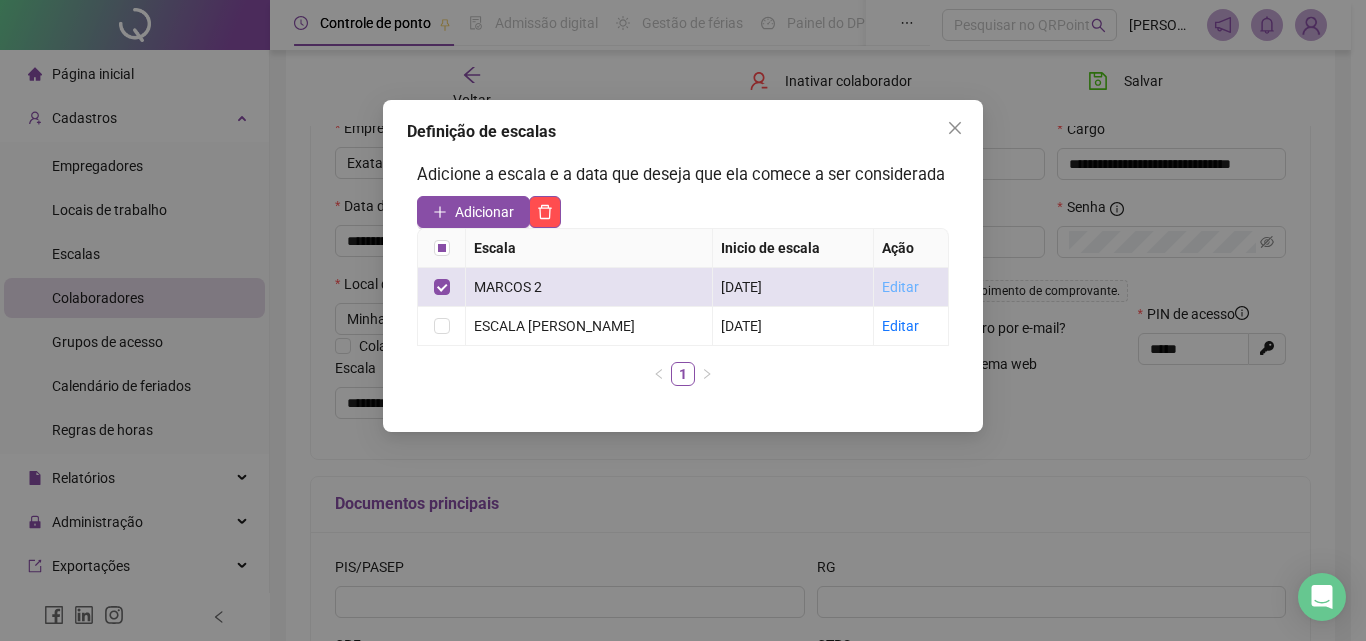 click on "Editar" at bounding box center (900, 287) 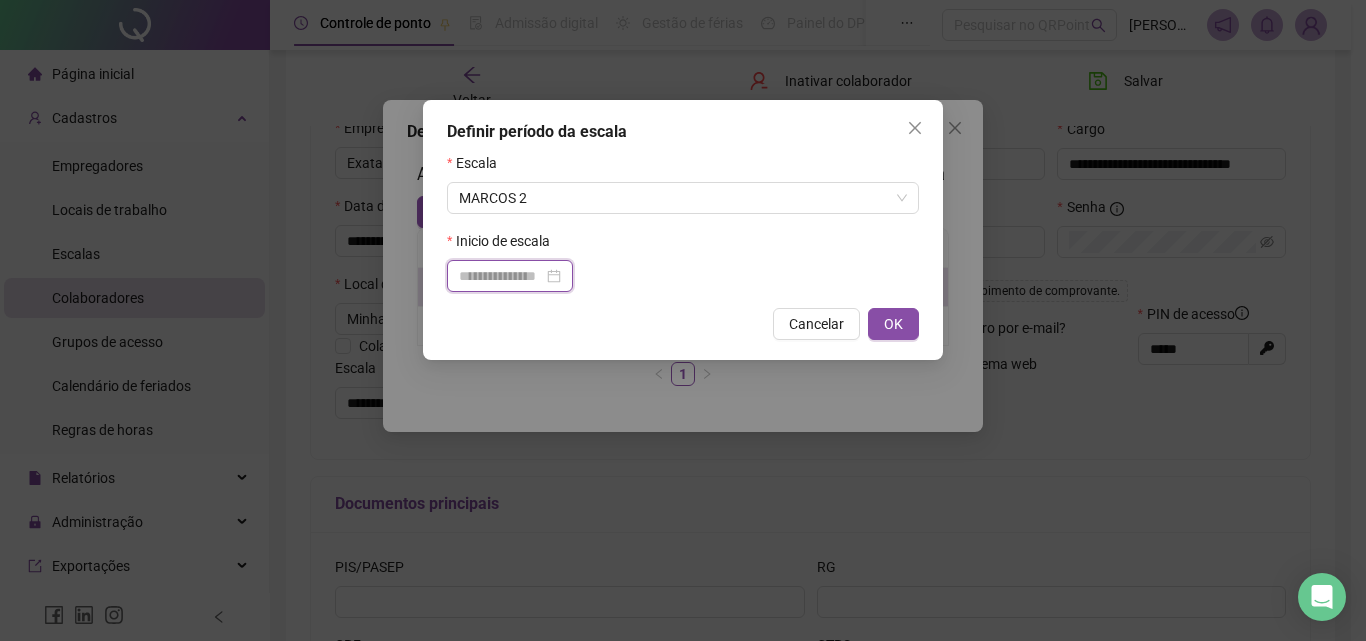 click at bounding box center (501, 276) 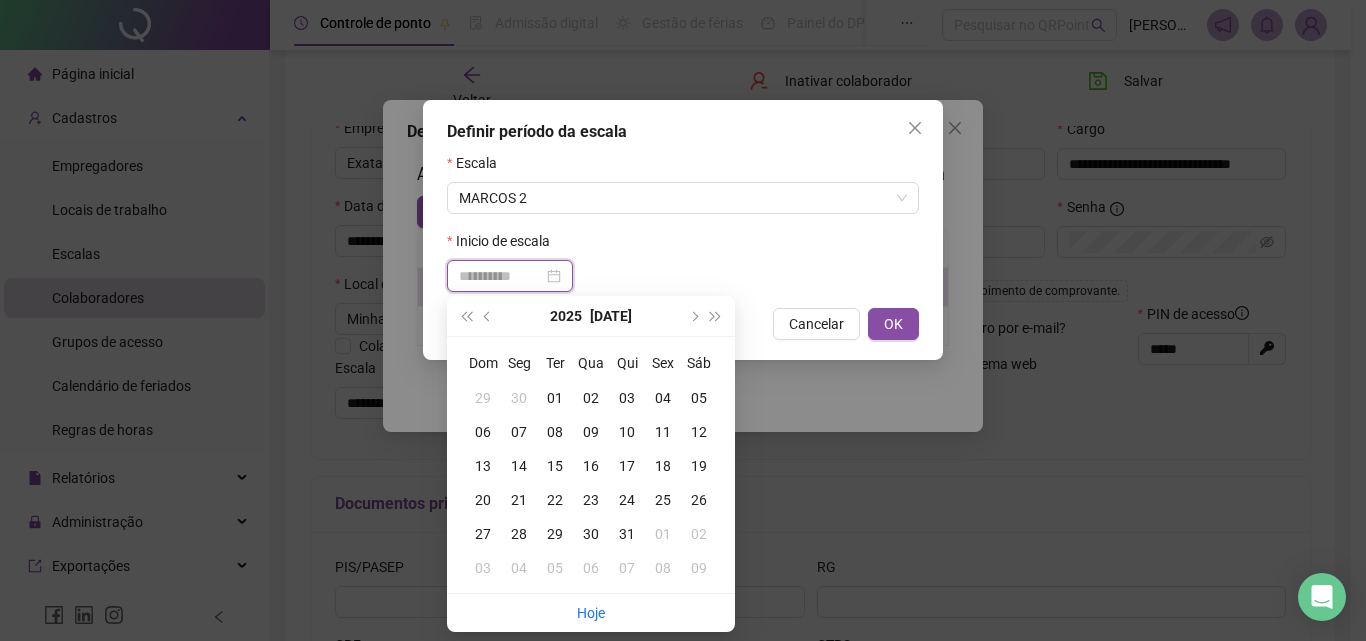 type on "**********" 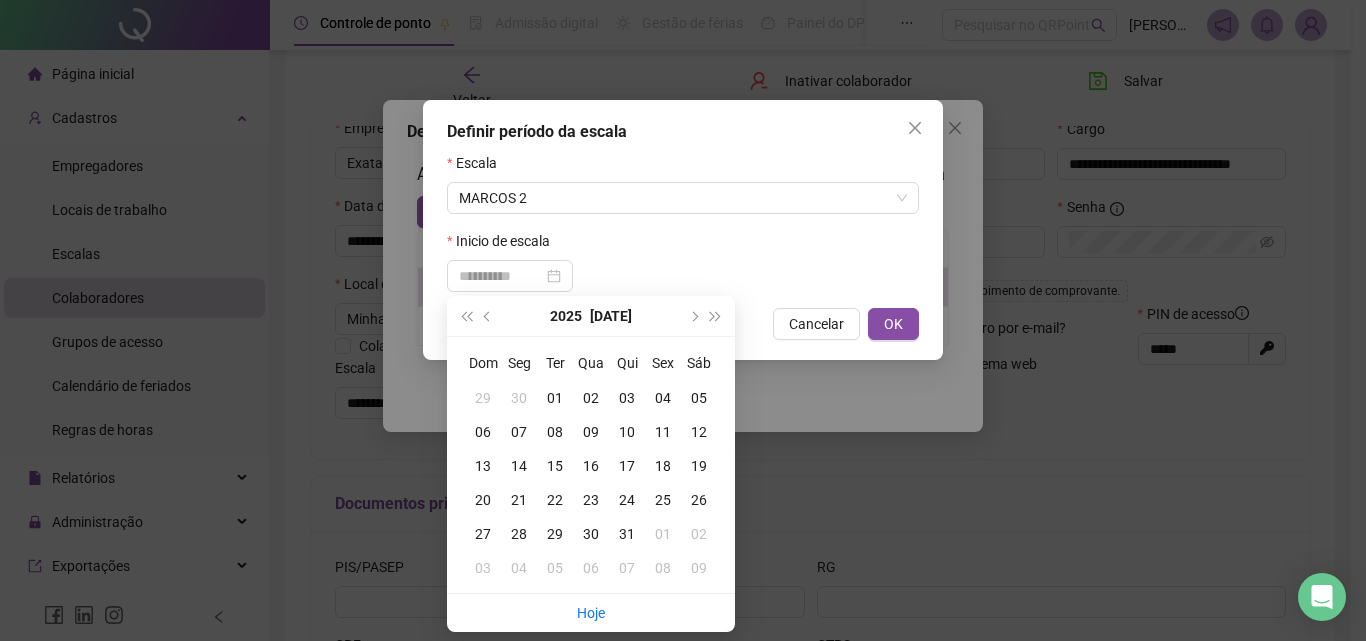 click on "10" at bounding box center [627, 432] 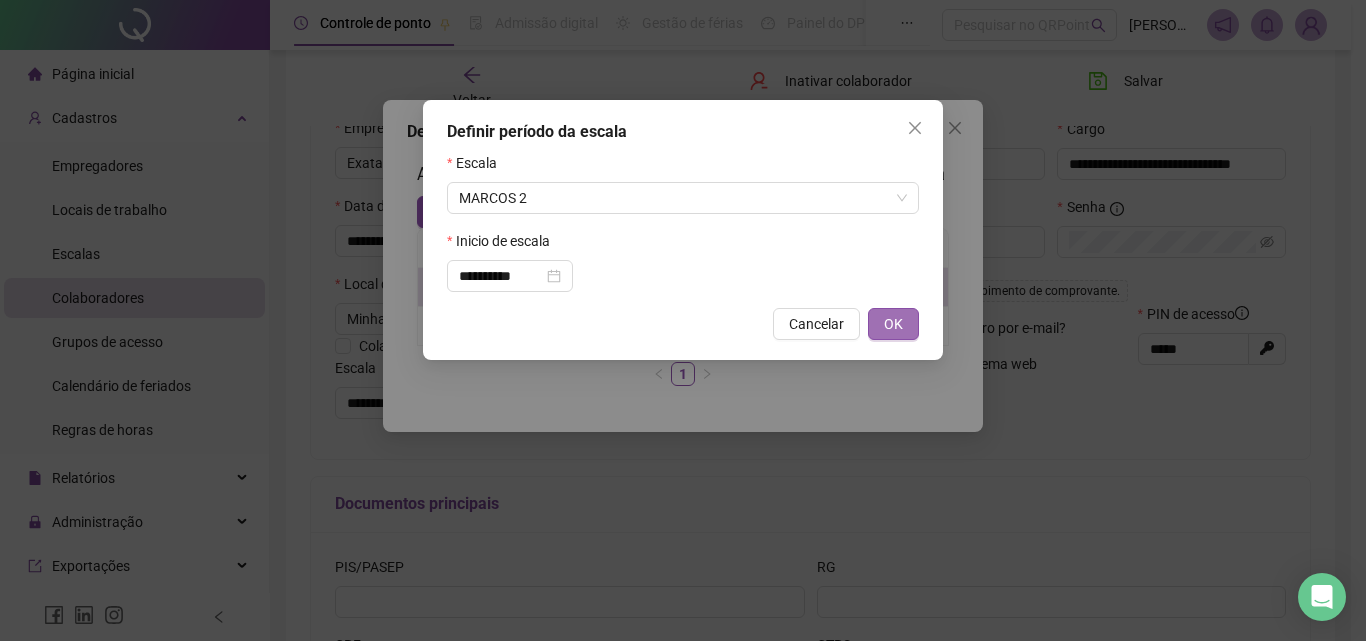 click on "OK" at bounding box center (893, 324) 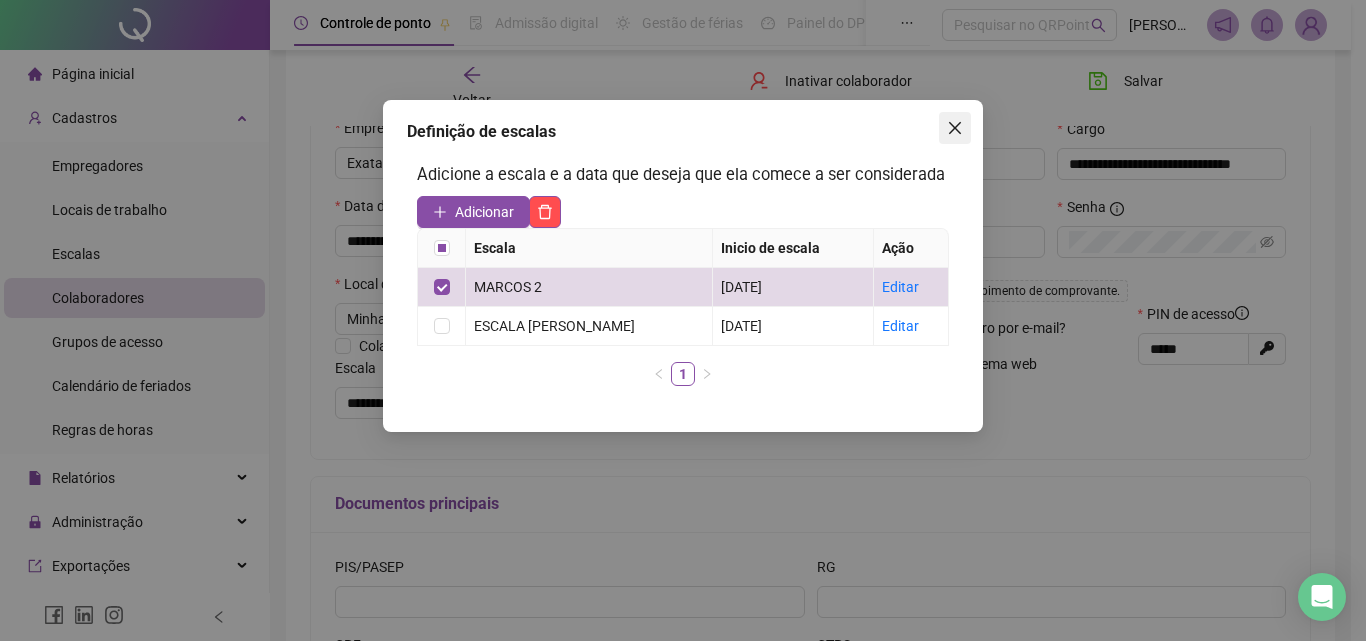 click 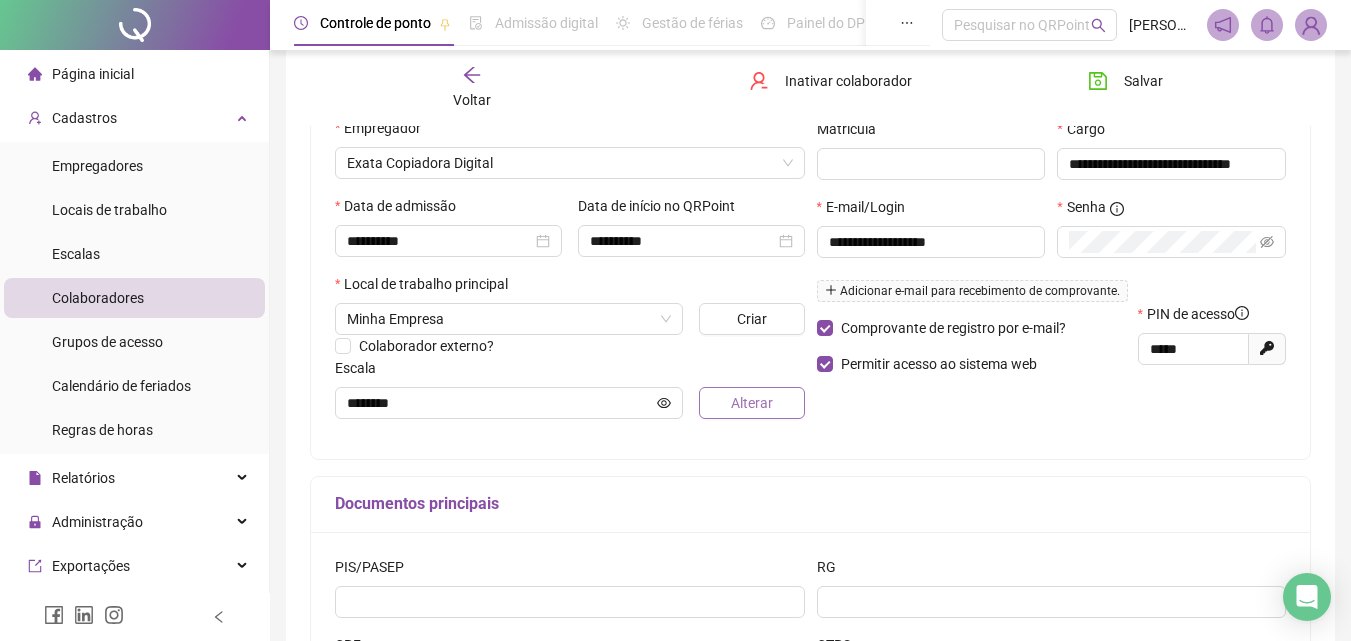 click on "Alterar" at bounding box center [752, 403] 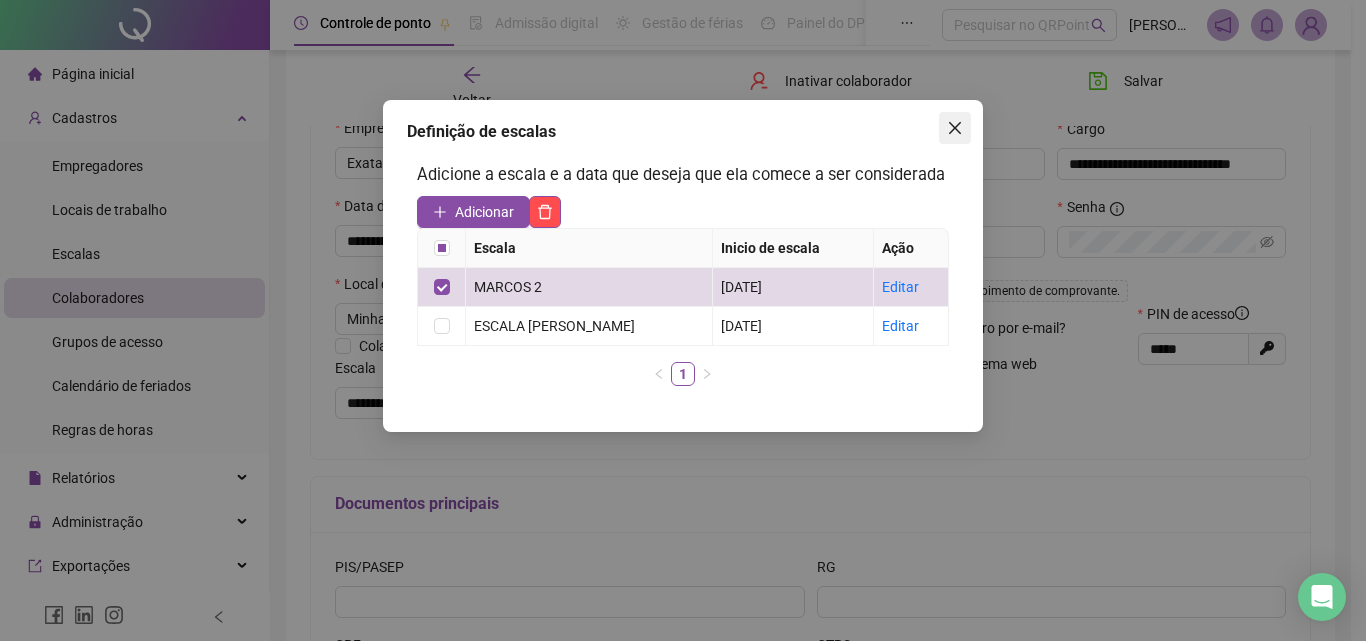 click 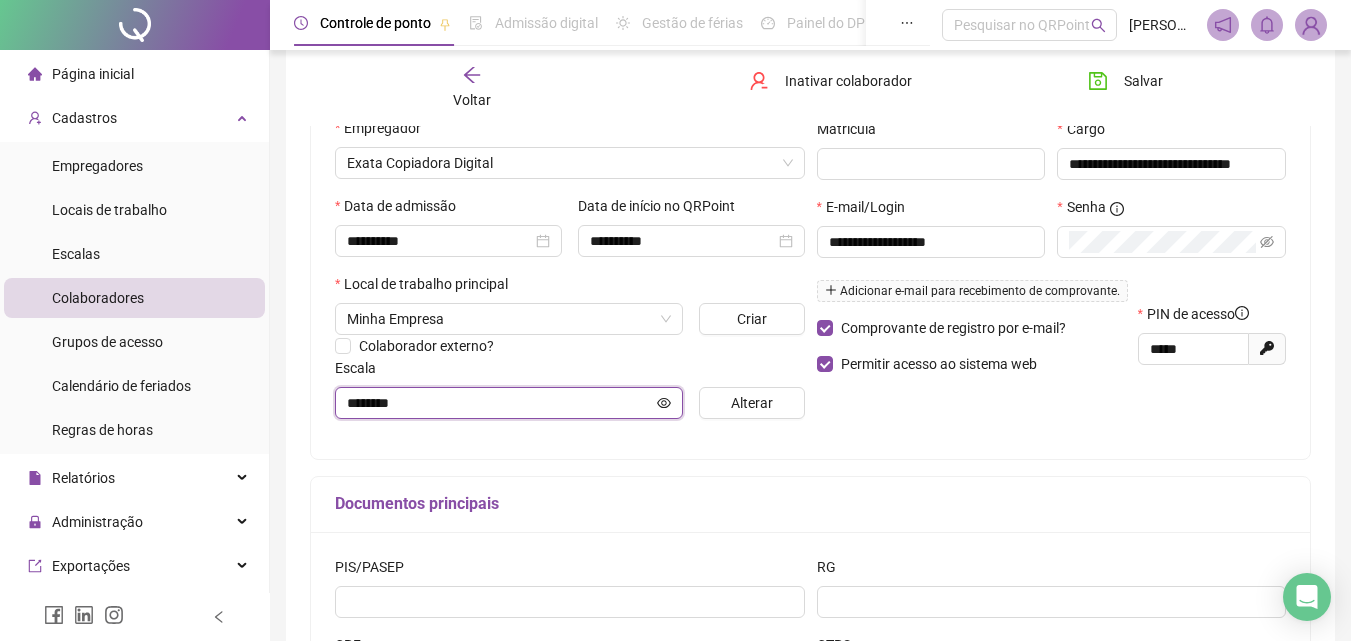 click 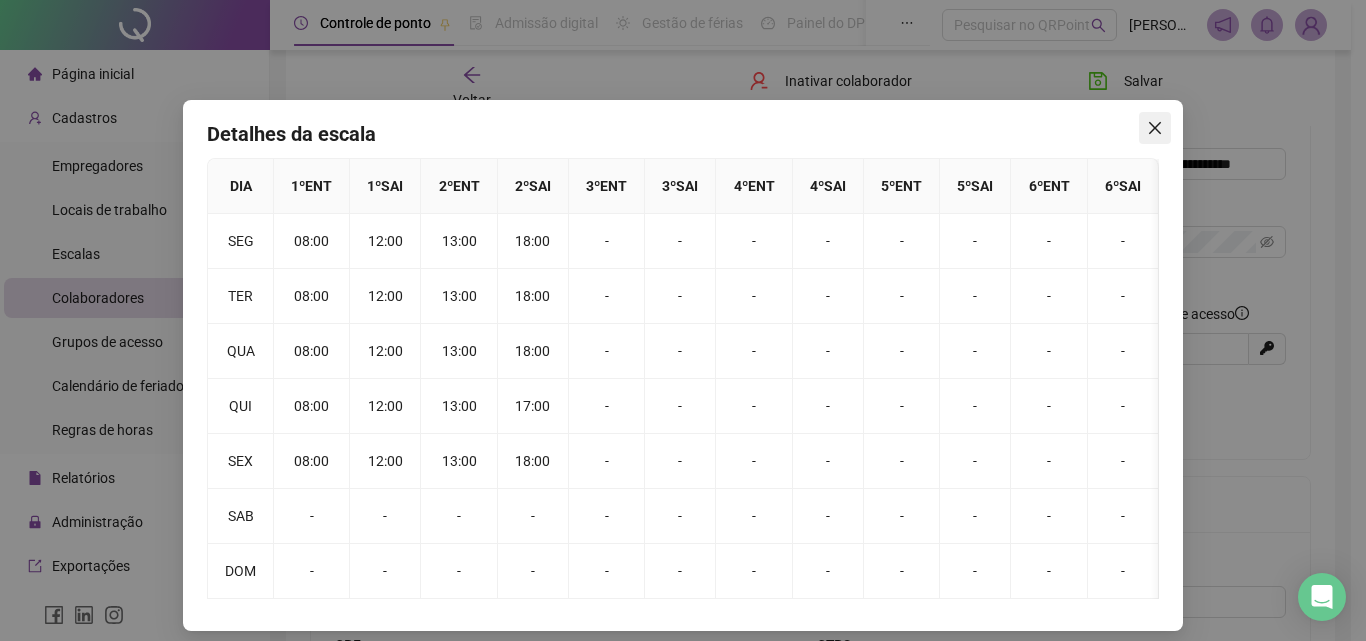 click 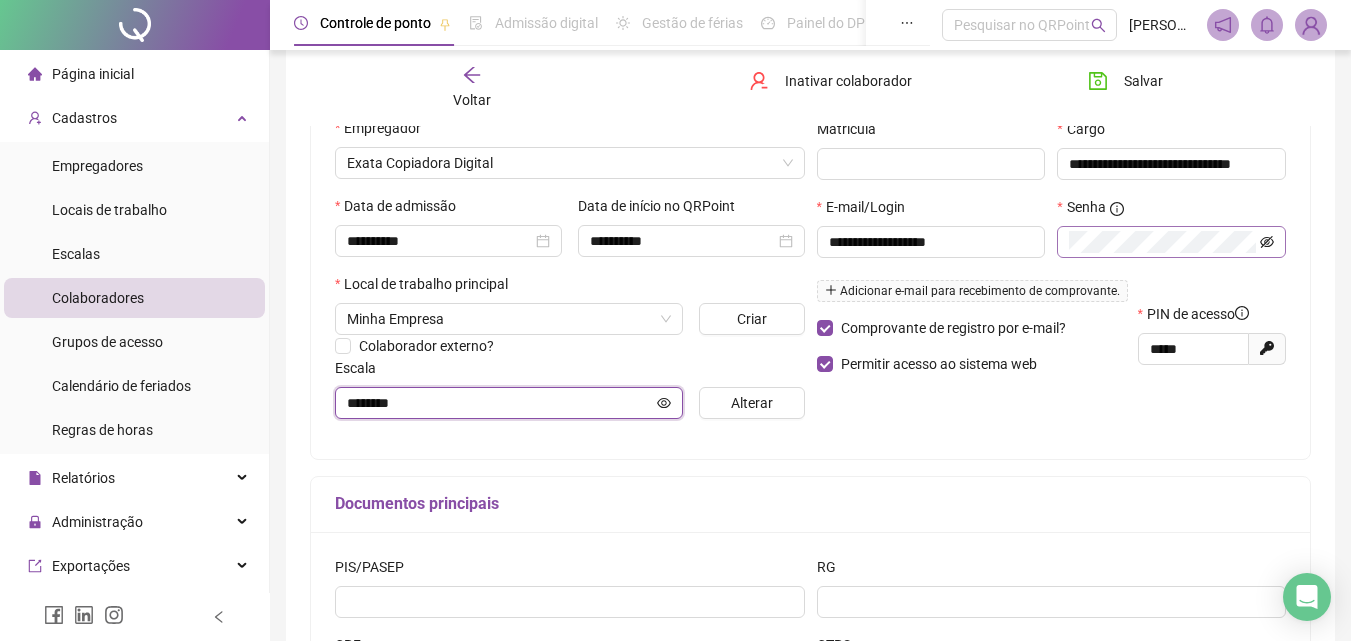 click 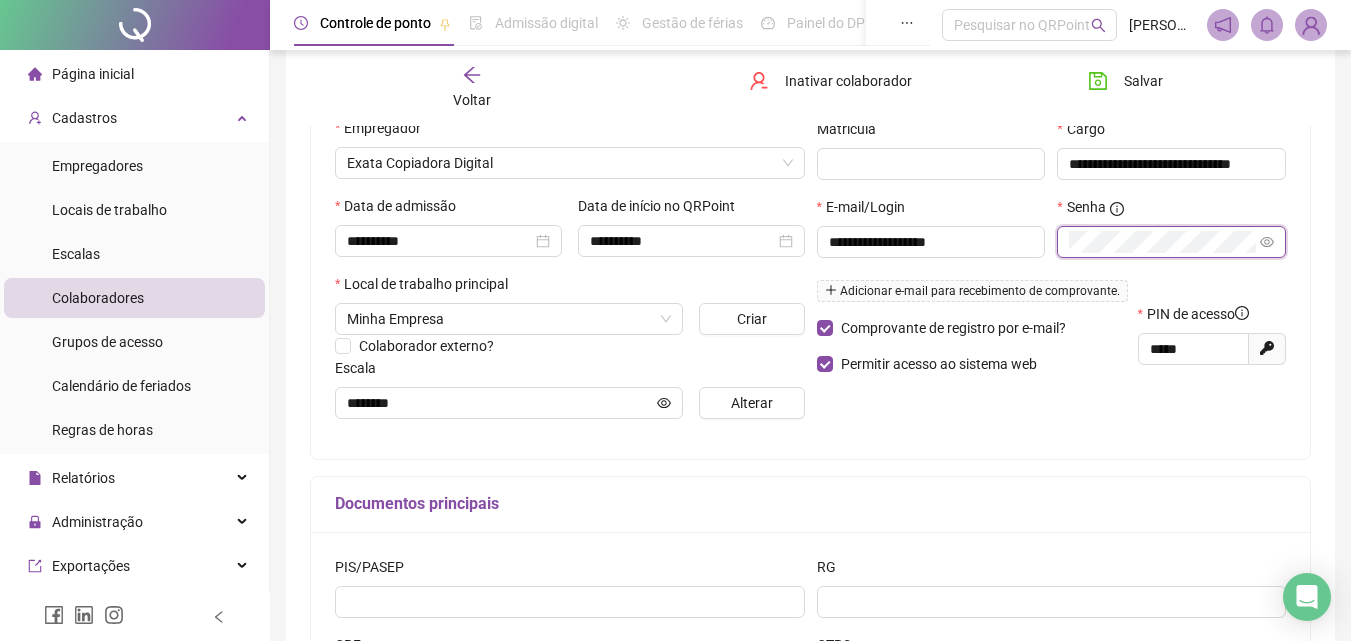 click 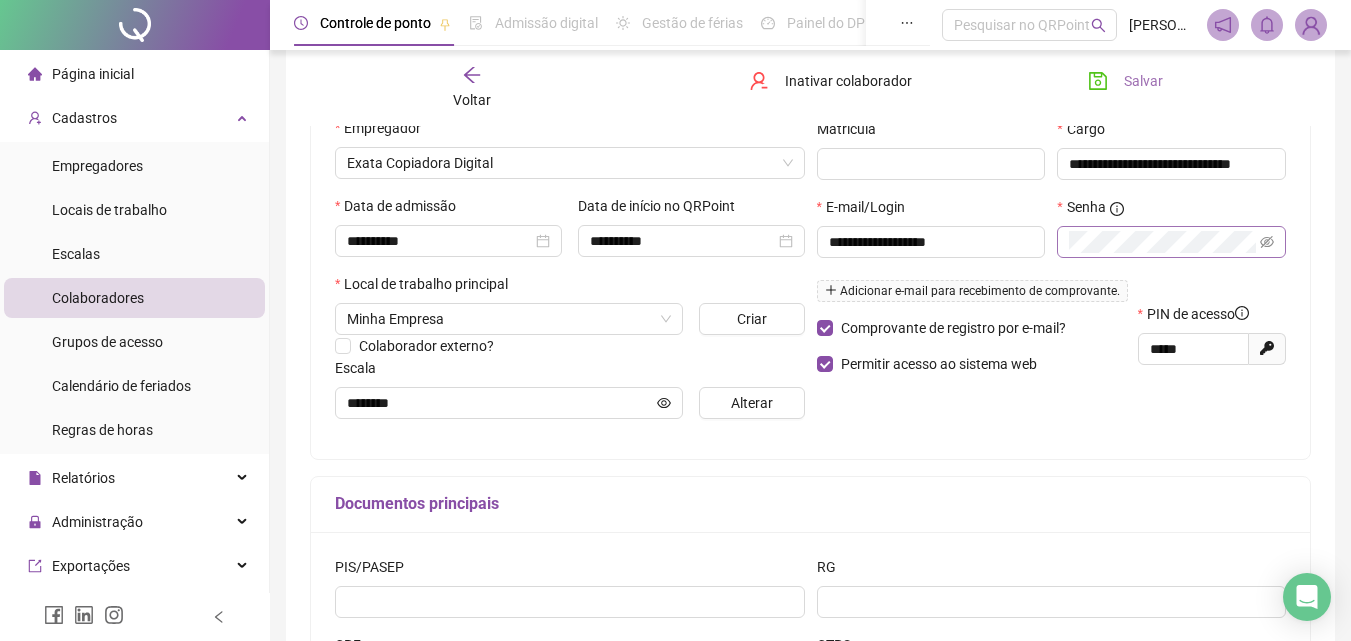 click on "Salvar" at bounding box center [1143, 81] 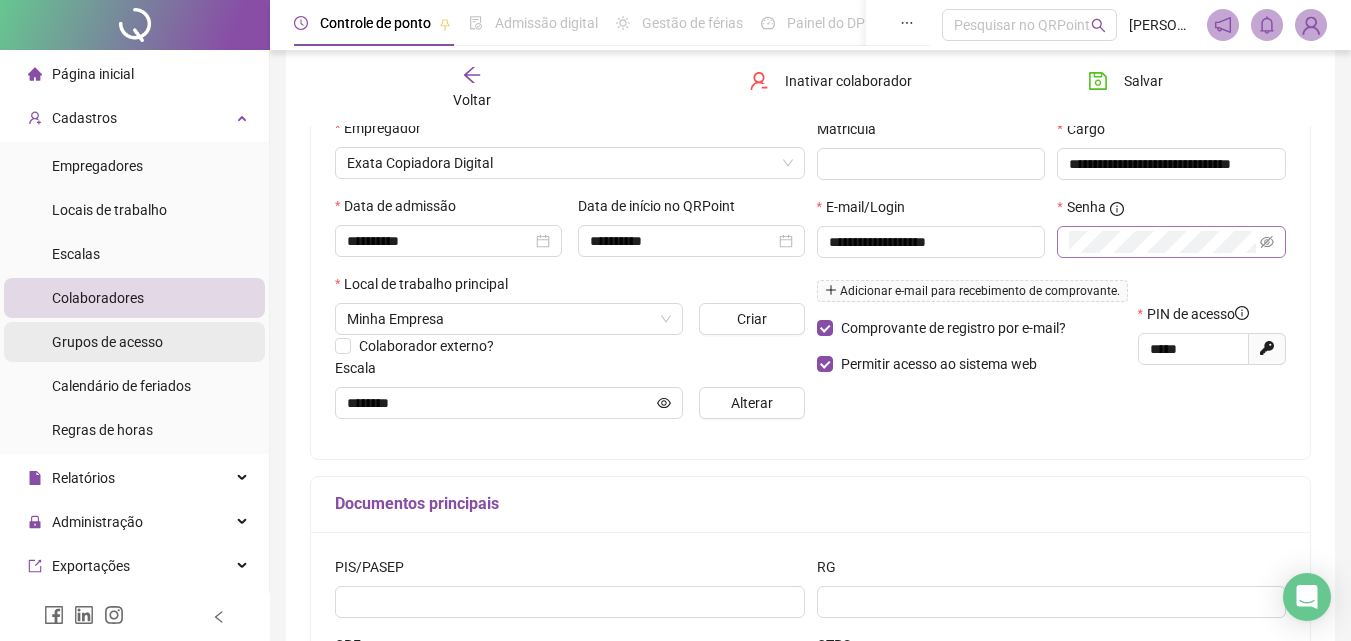 click on "Grupos de acesso" at bounding box center [107, 342] 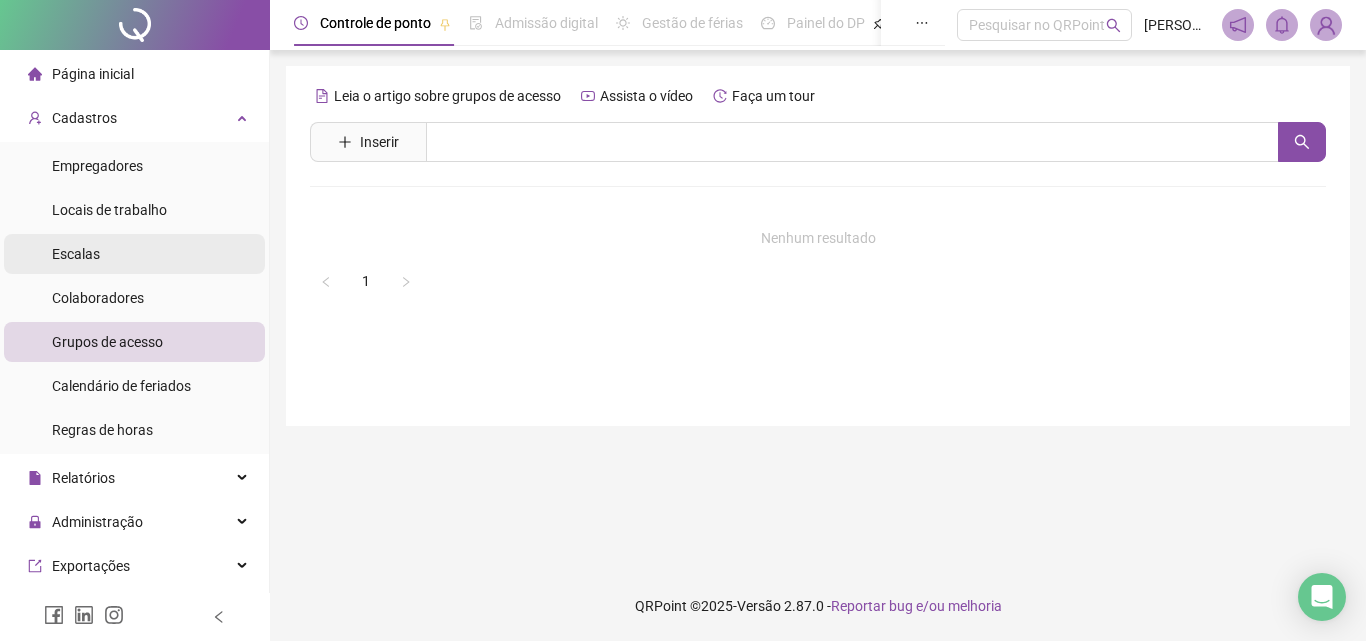 click on "Escalas" at bounding box center (76, 254) 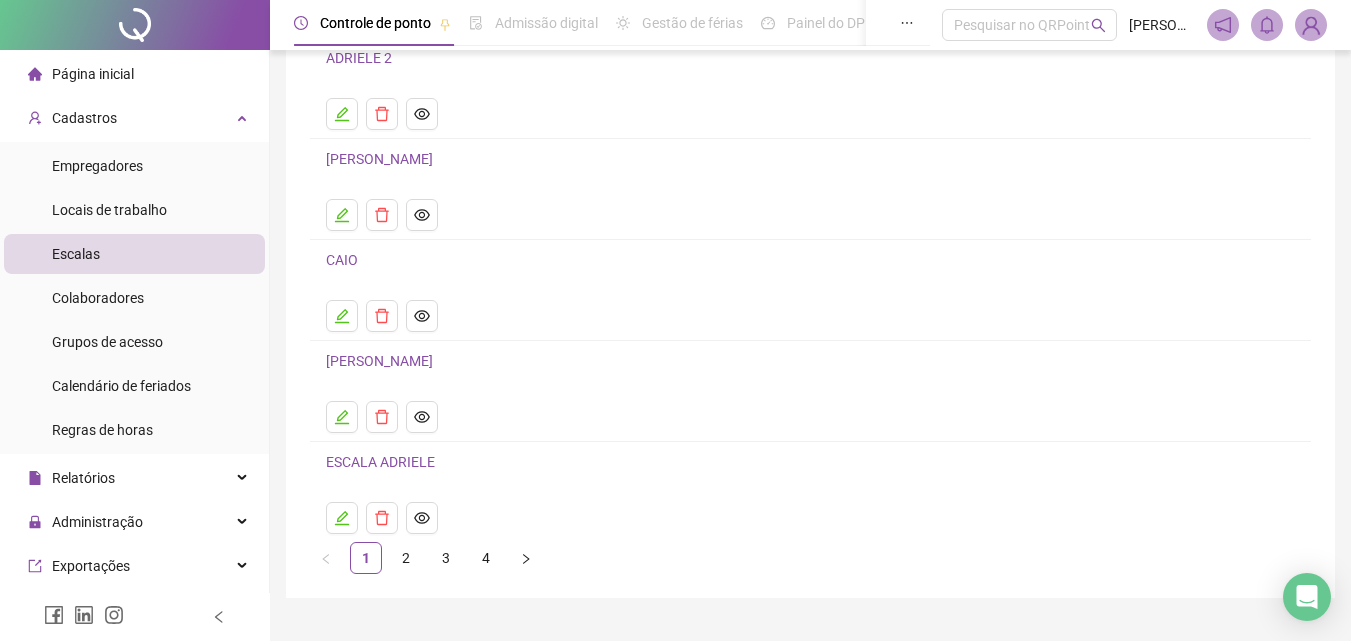scroll, scrollTop: 216, scrollLeft: 0, axis: vertical 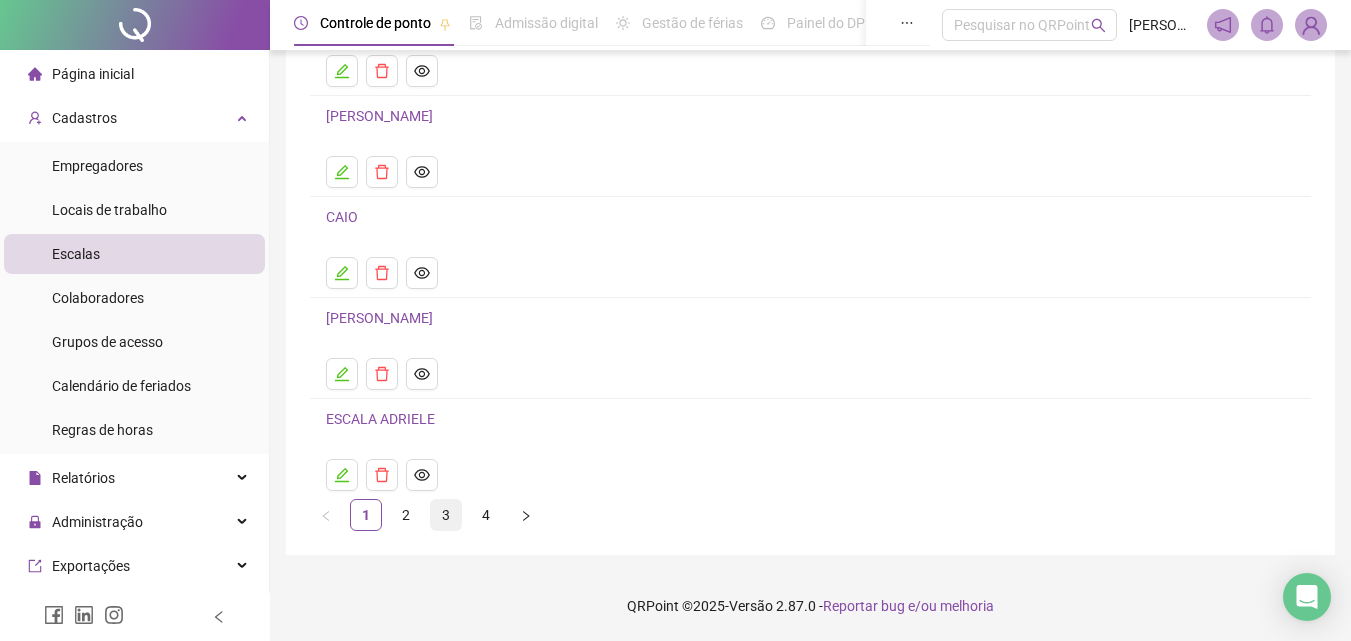 click on "3" at bounding box center [446, 515] 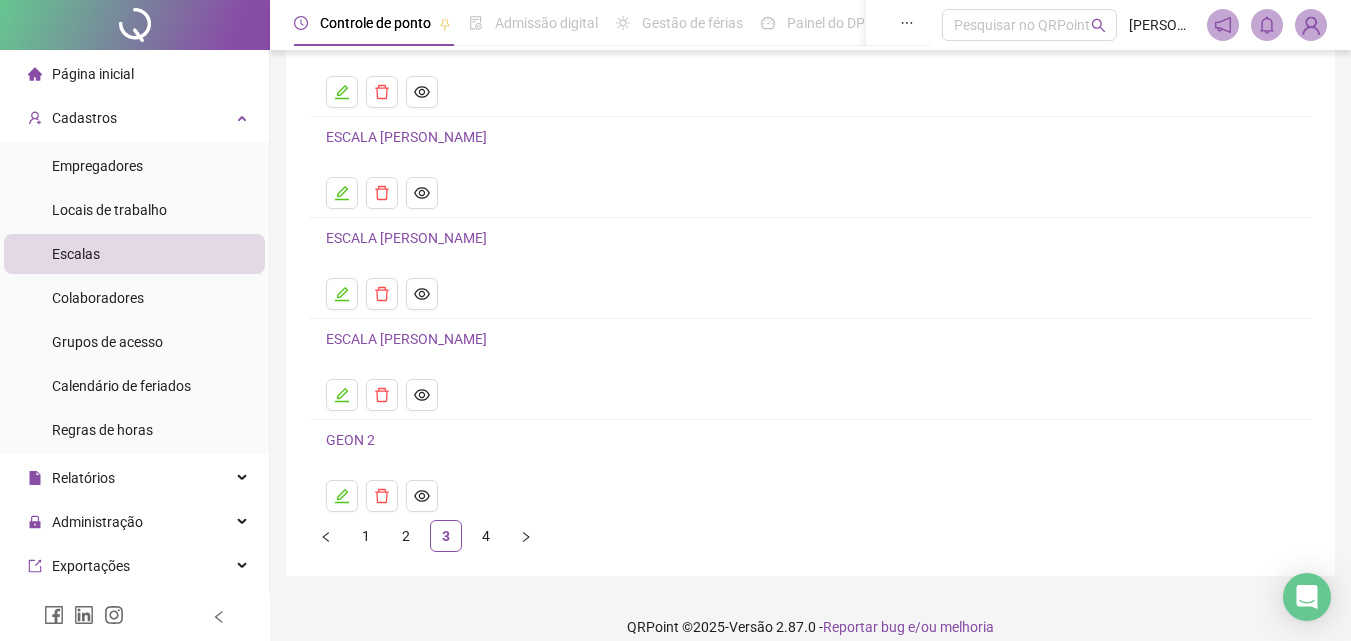 scroll, scrollTop: 216, scrollLeft: 0, axis: vertical 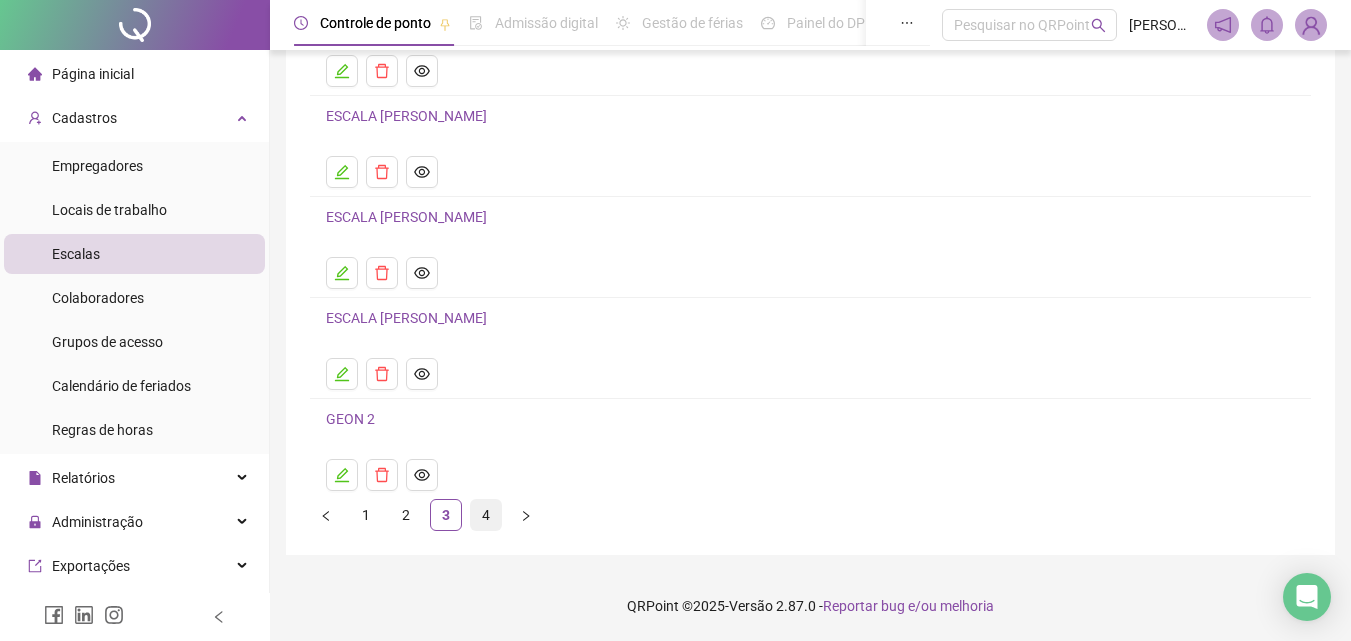 click on "4" at bounding box center [486, 515] 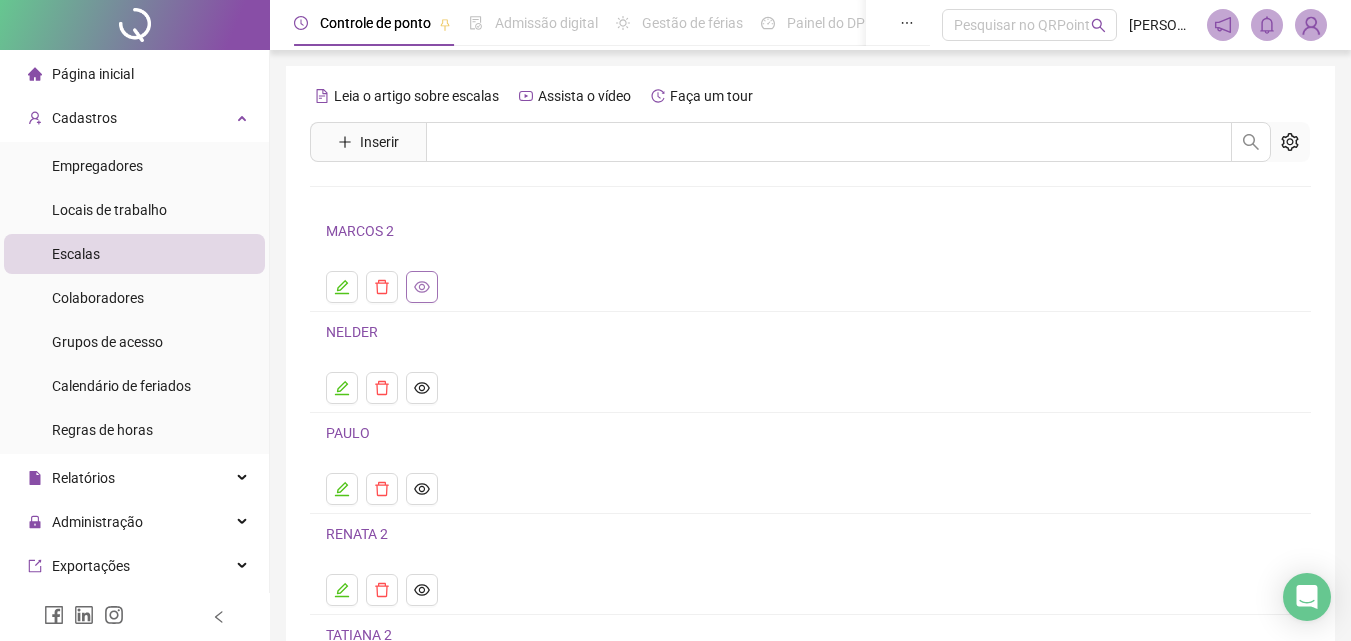 click 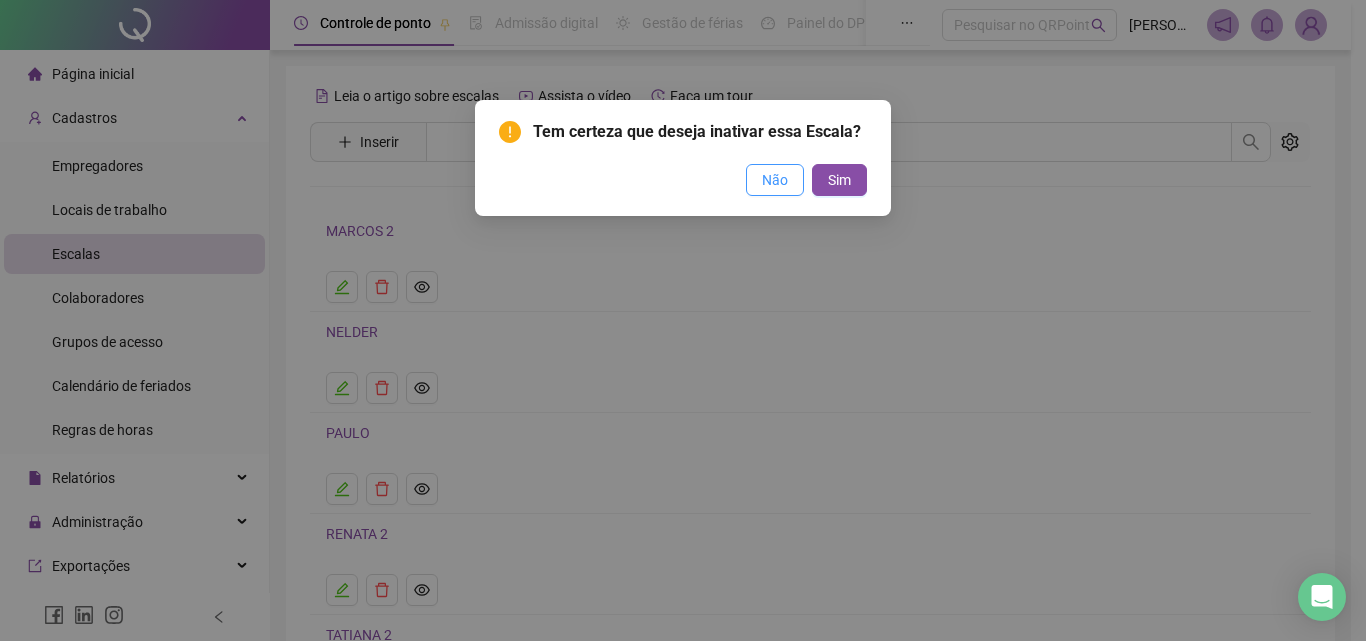 click on "Não" at bounding box center [775, 180] 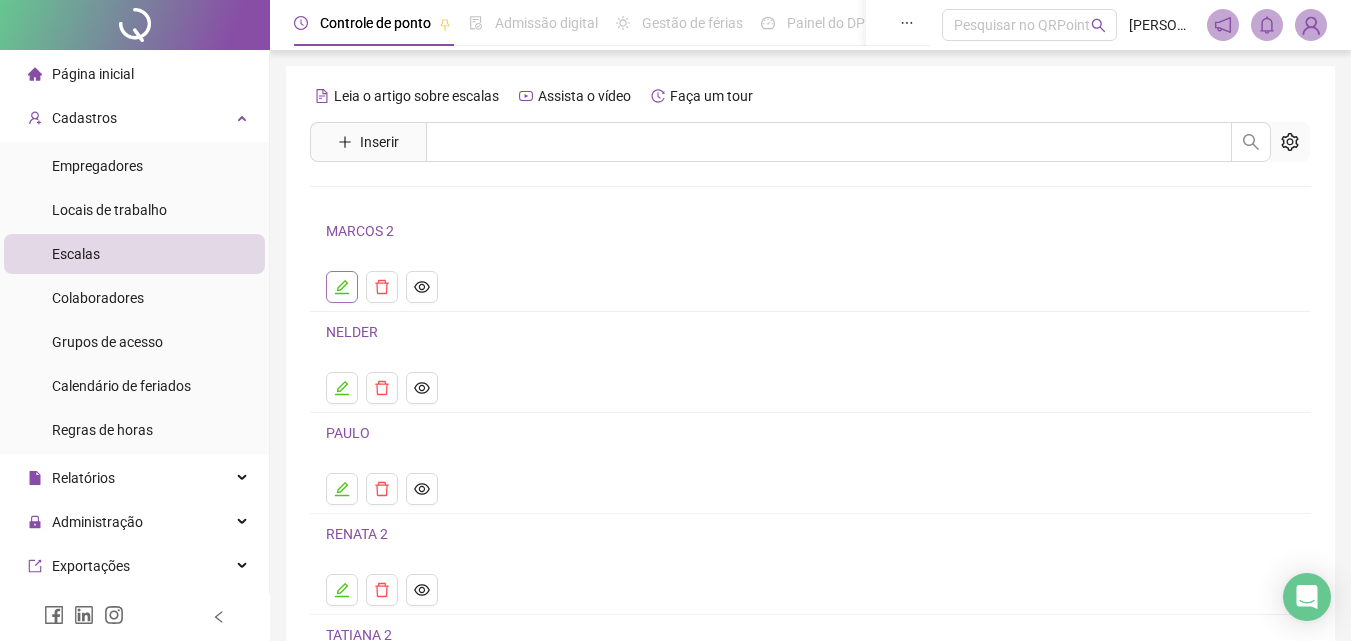 click 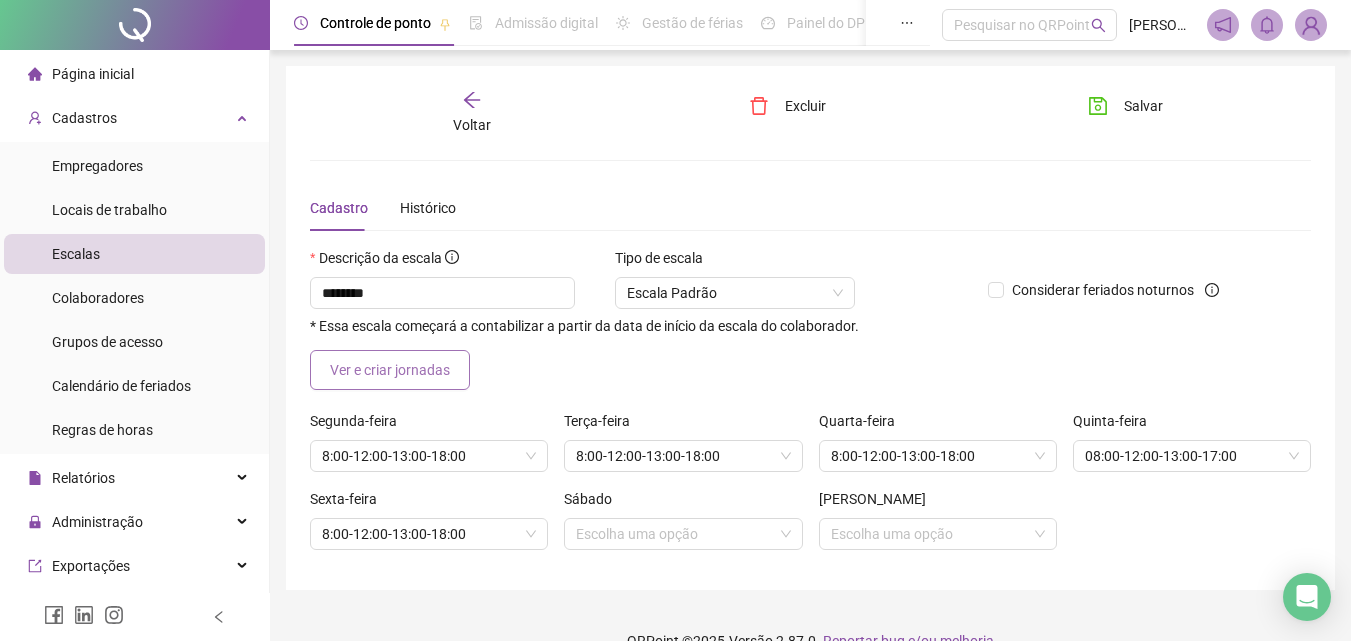 click on "Ver e criar jornadas" at bounding box center [390, 370] 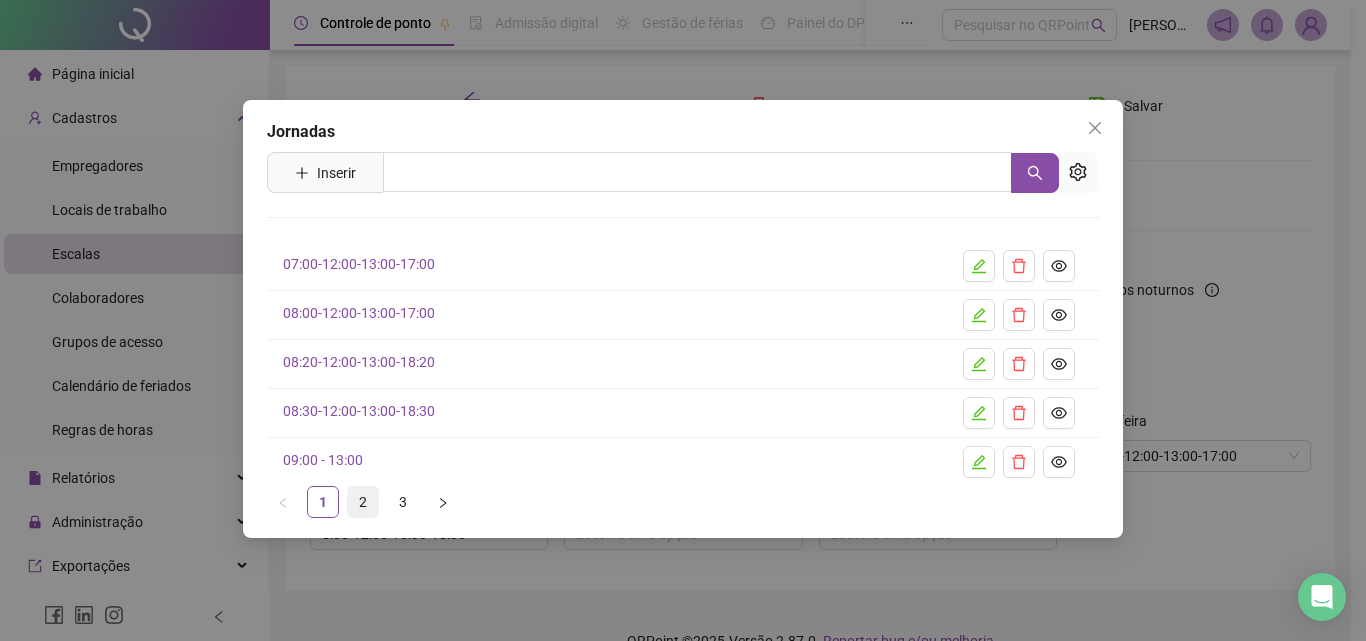 click on "2" at bounding box center [363, 502] 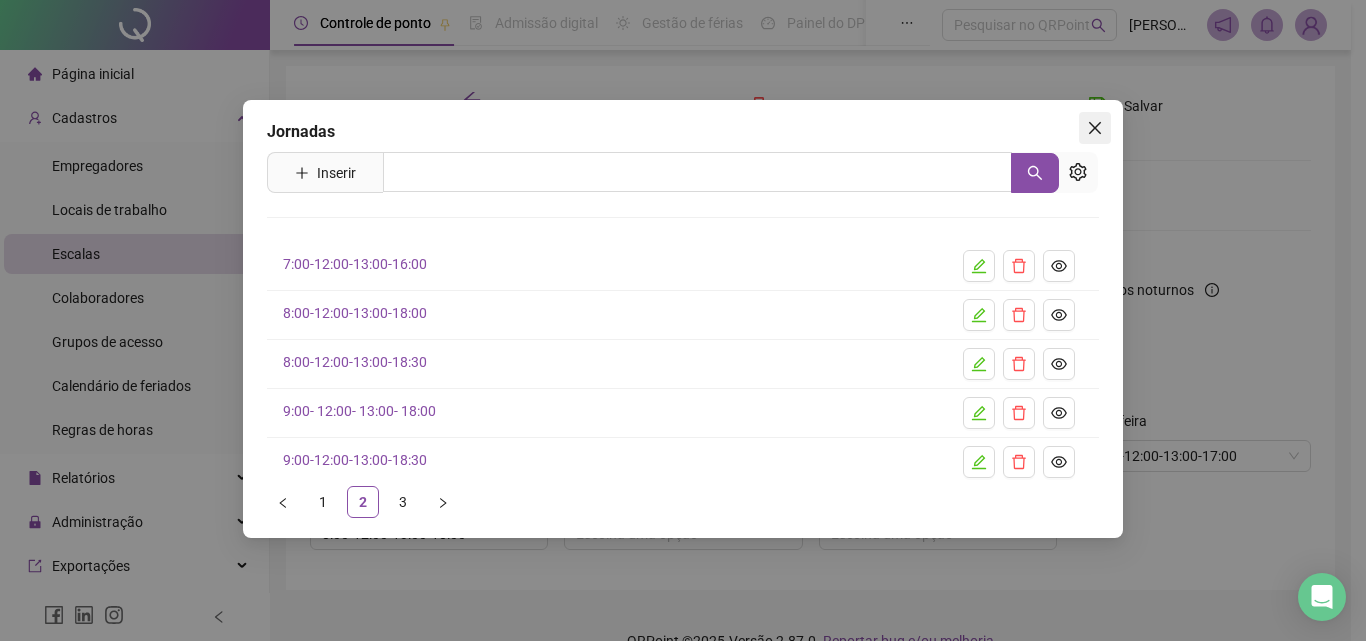 click 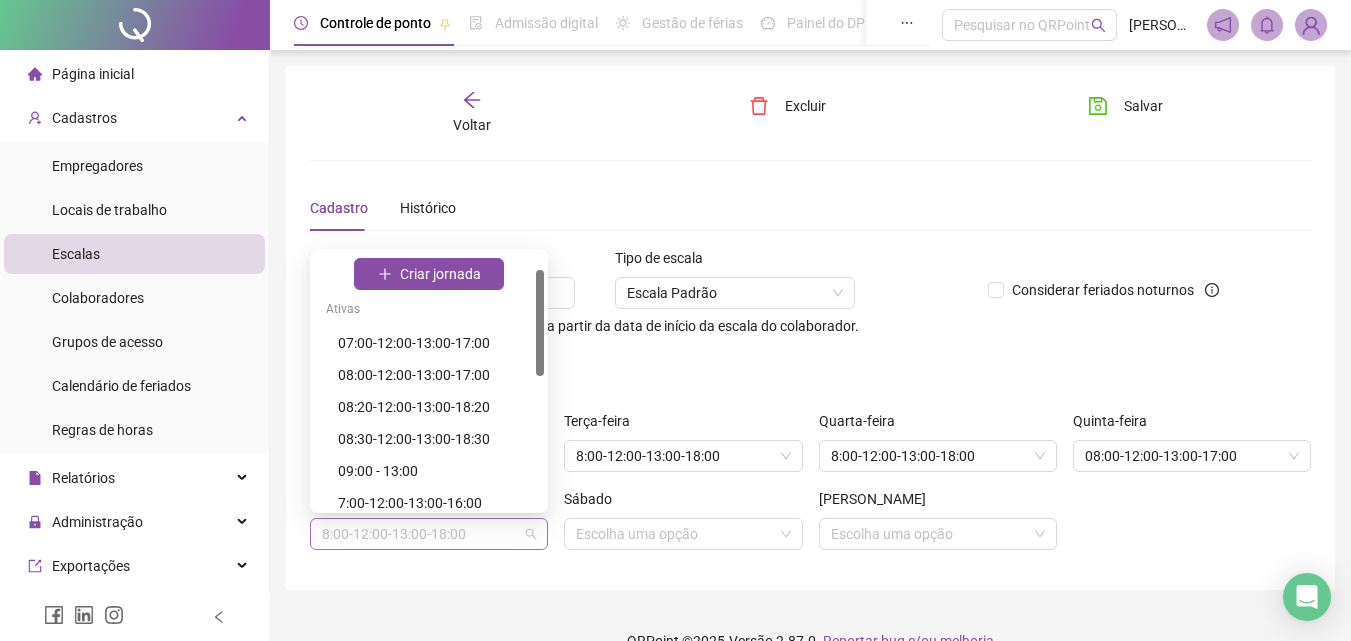 scroll, scrollTop: 42, scrollLeft: 0, axis: vertical 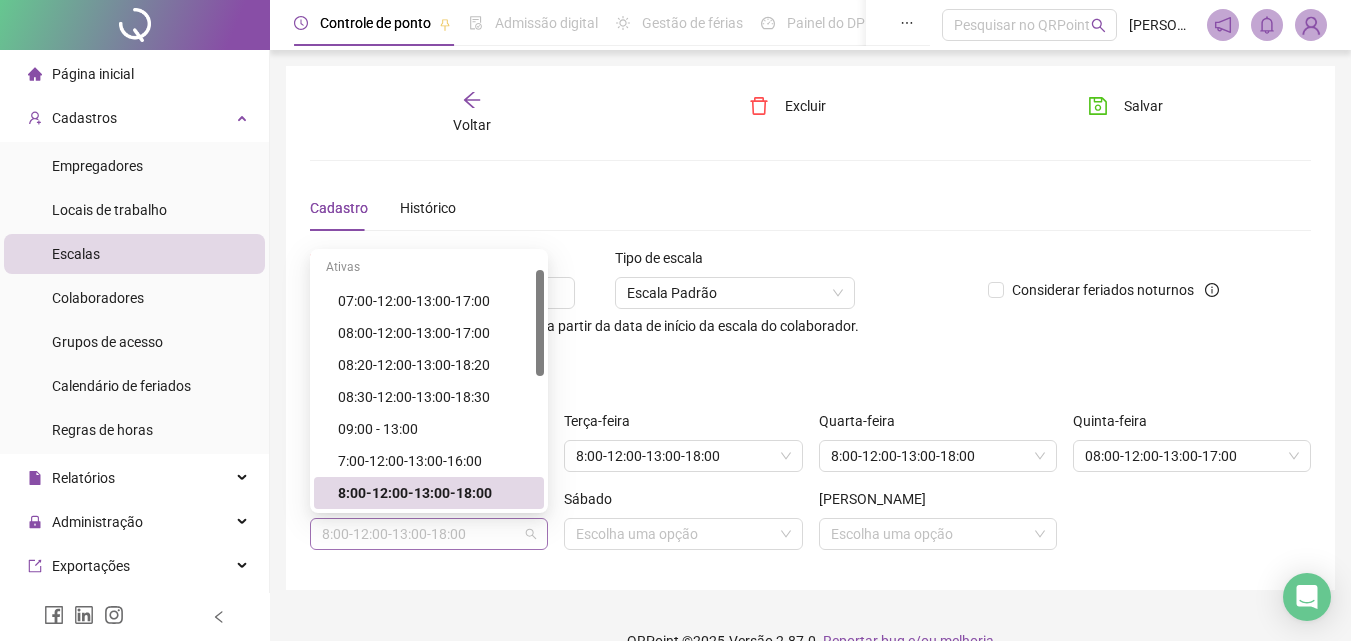 click on "8:00-12:00-13:00-18:00" at bounding box center [429, 534] 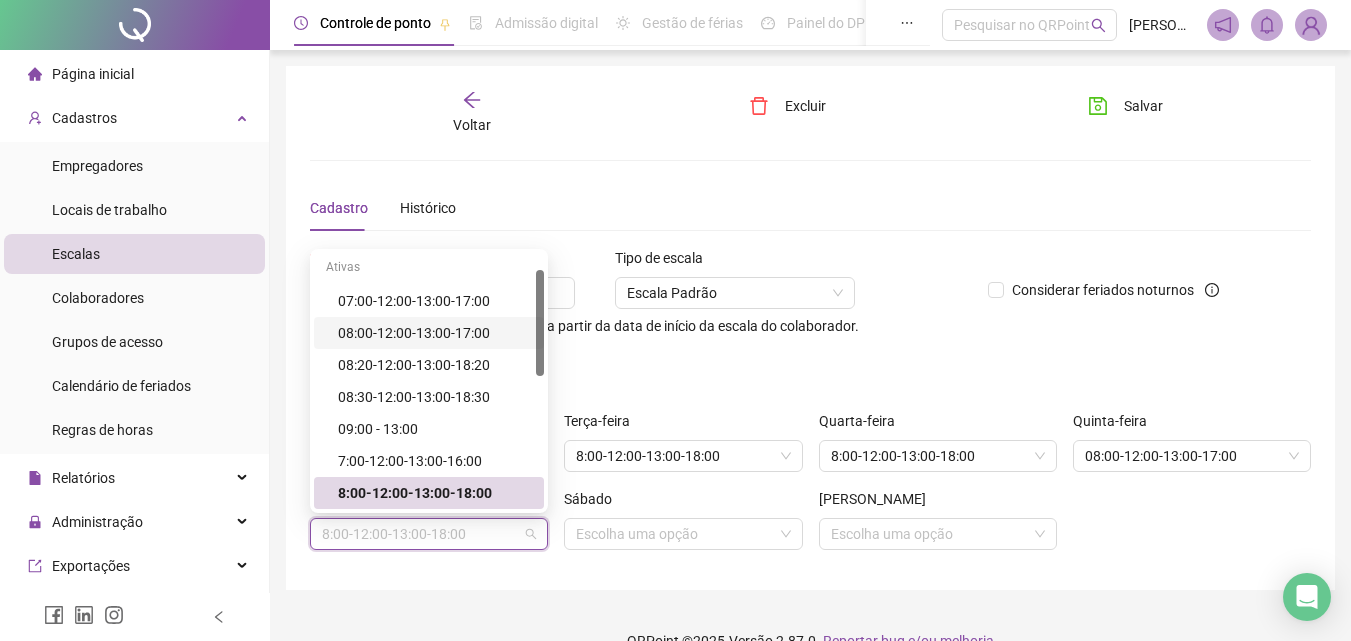 click on "08:00-12:00-13:00-17:00" at bounding box center (435, 333) 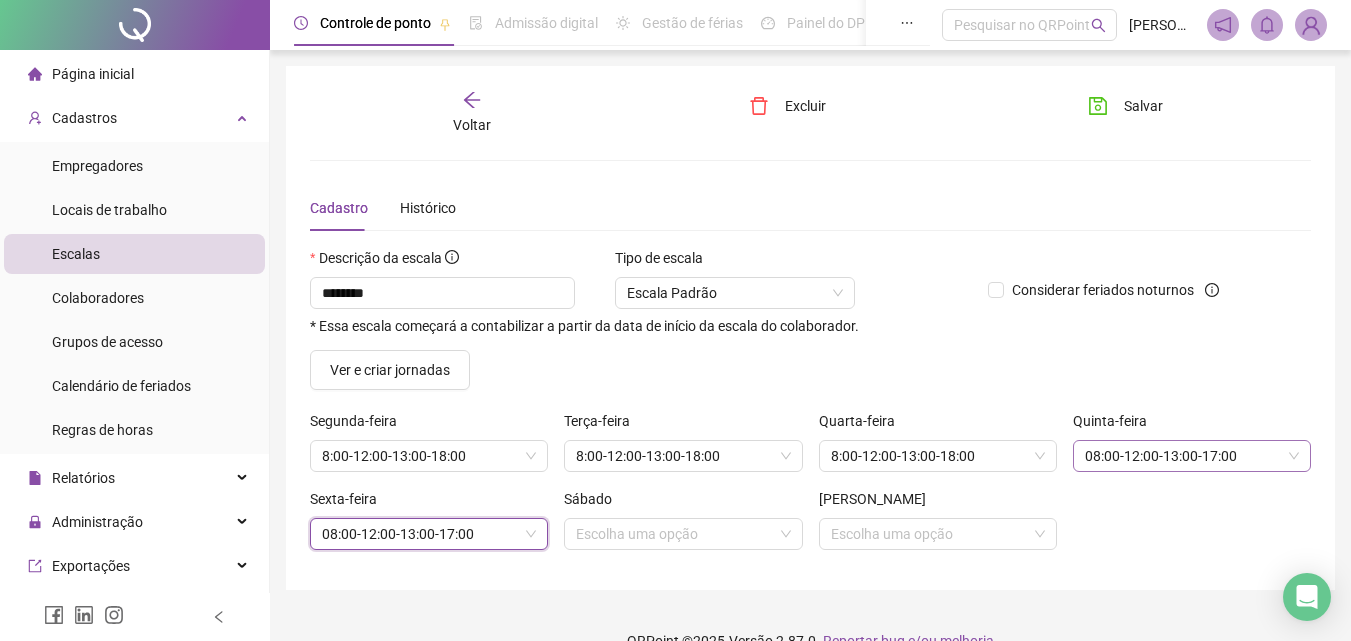 click on "08:00-12:00-13:00-17:00" at bounding box center (1192, 456) 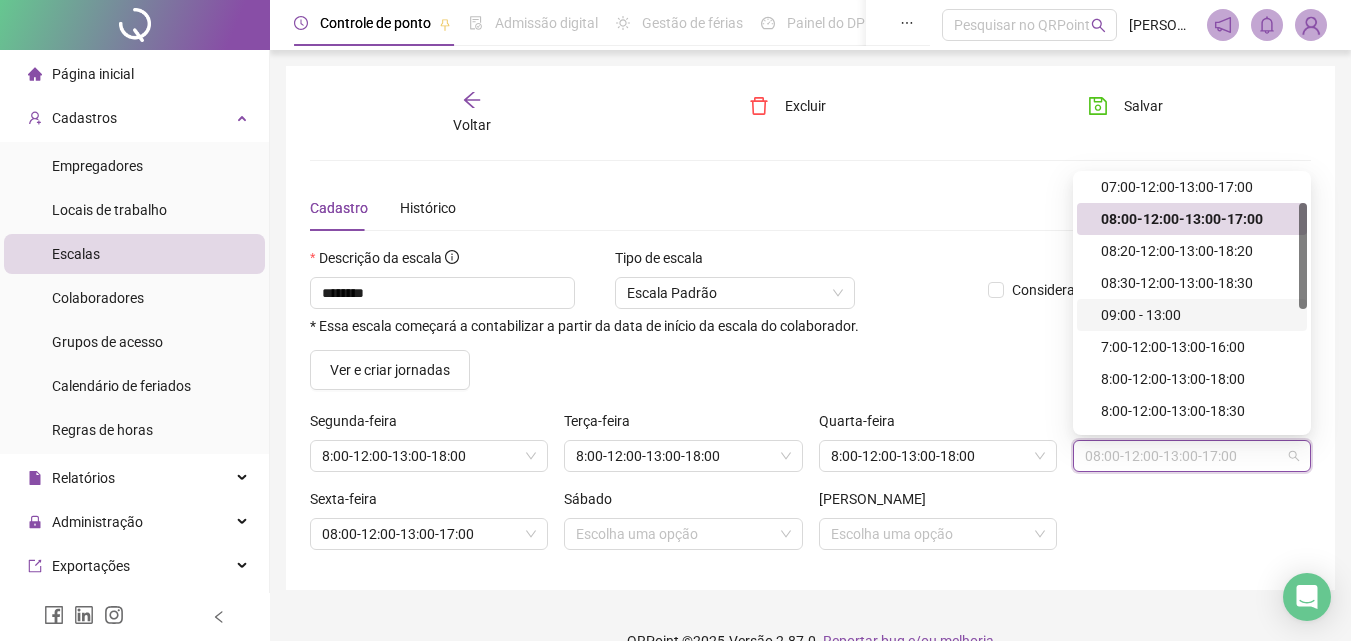 scroll, scrollTop: 119, scrollLeft: 0, axis: vertical 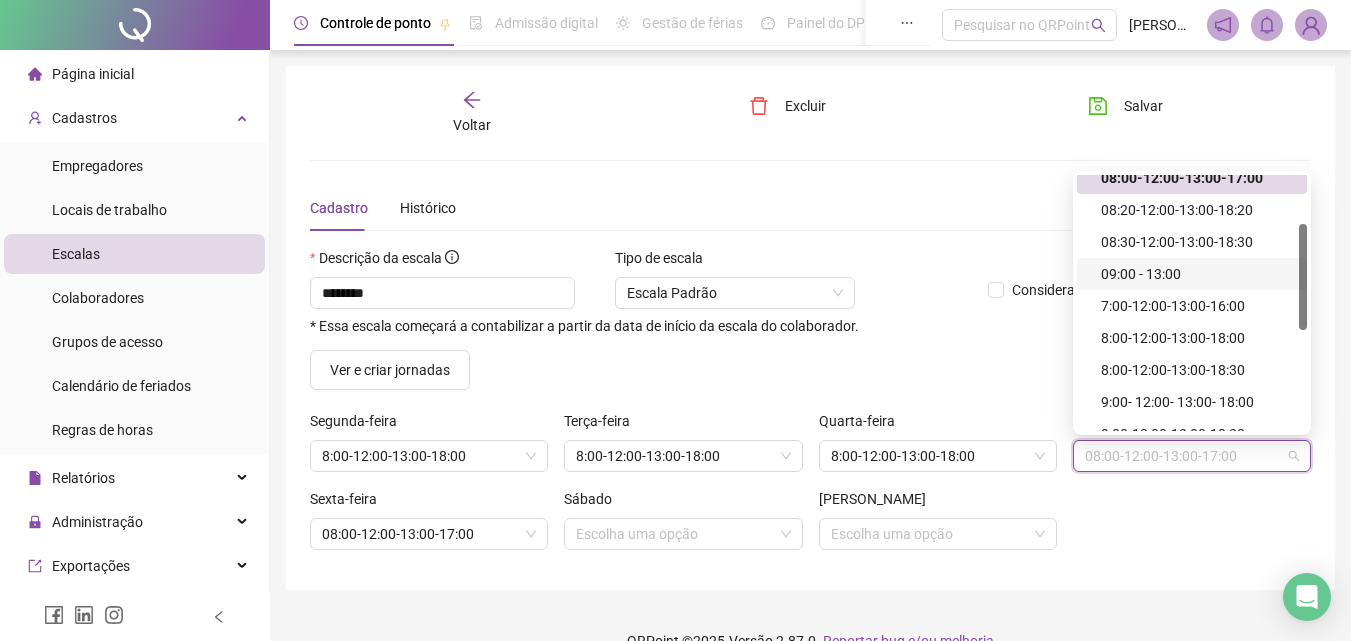 drag, startPoint x: 1300, startPoint y: 273, endPoint x: 1300, endPoint y: 322, distance: 49 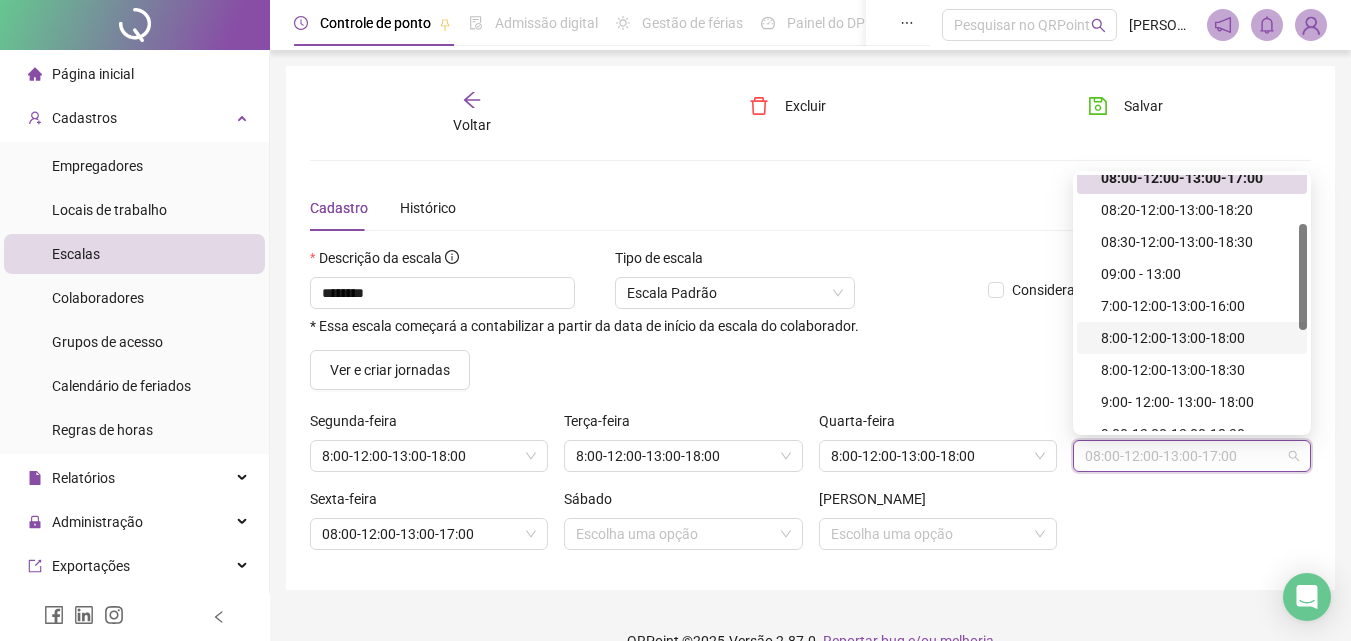 click on "8:00-12:00-13:00-18:00" at bounding box center (1198, 338) 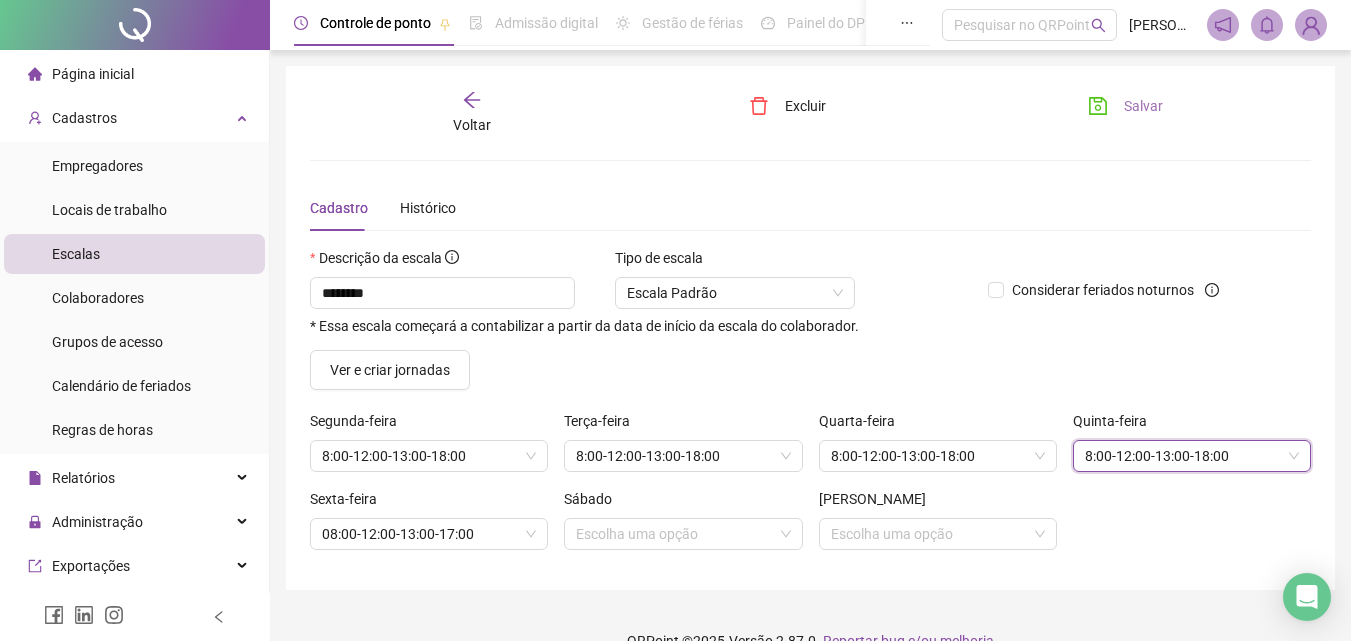 click on "Salvar" at bounding box center [1143, 106] 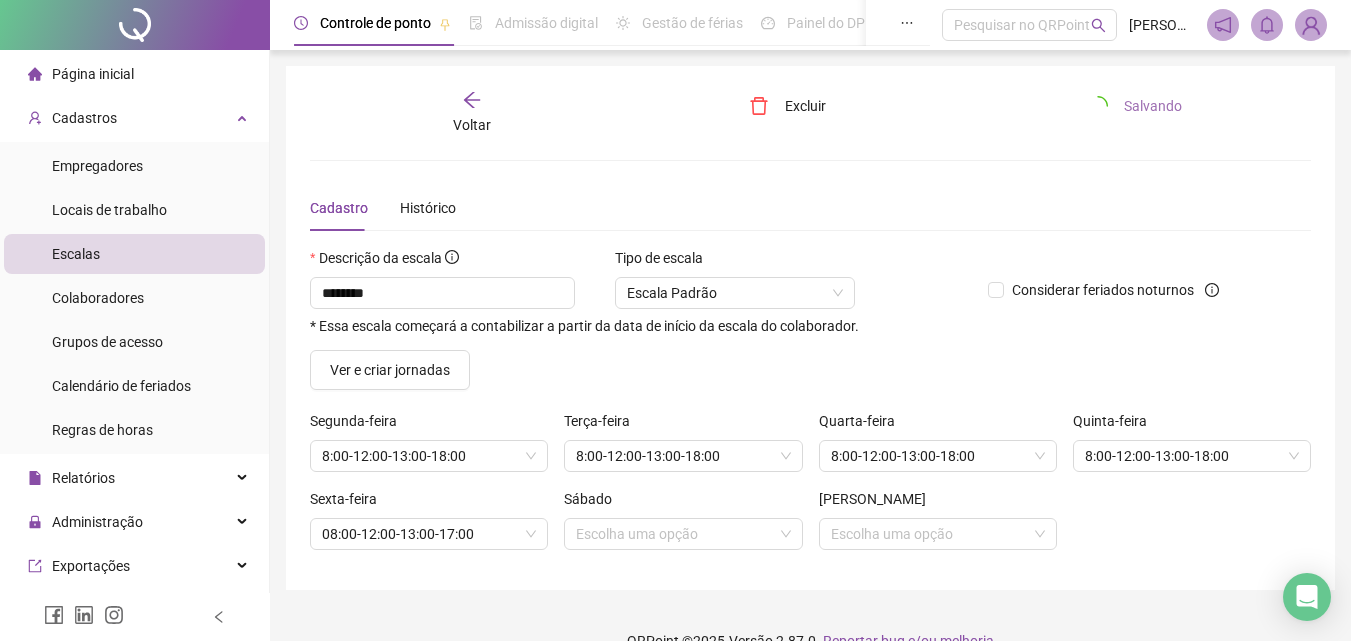 click on "Salvando" at bounding box center [1153, 106] 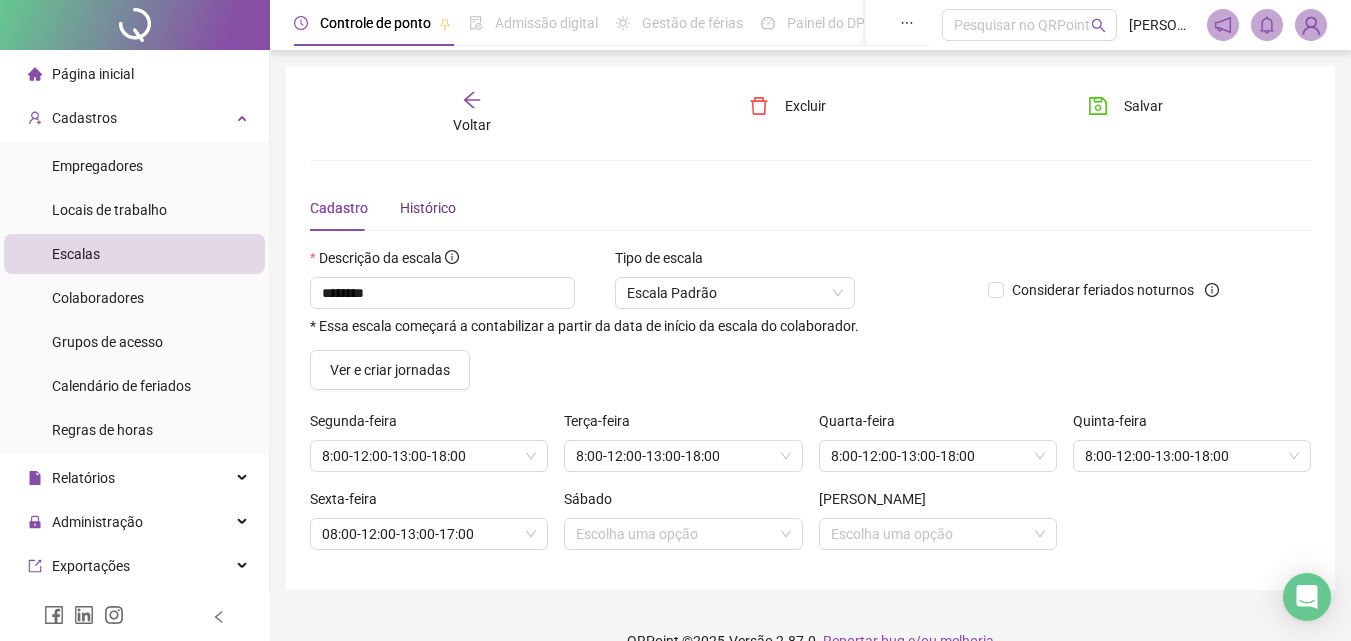 click on "Histórico" at bounding box center (428, 208) 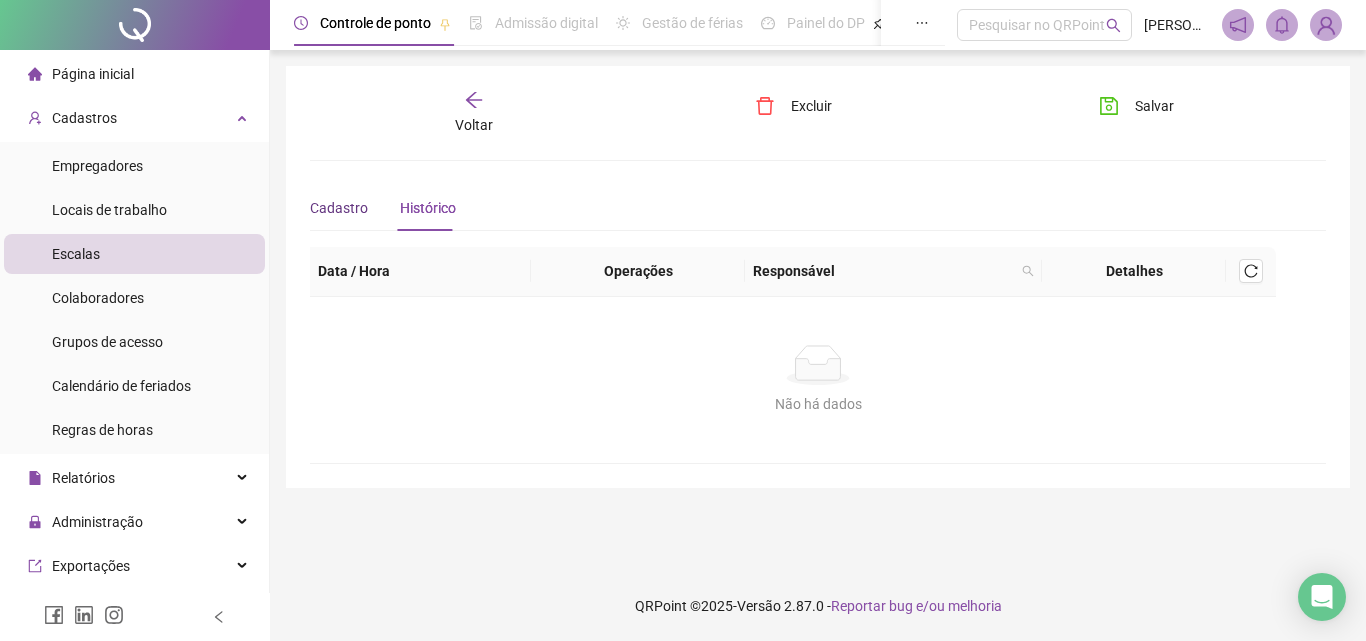 click on "Cadastro" at bounding box center [339, 208] 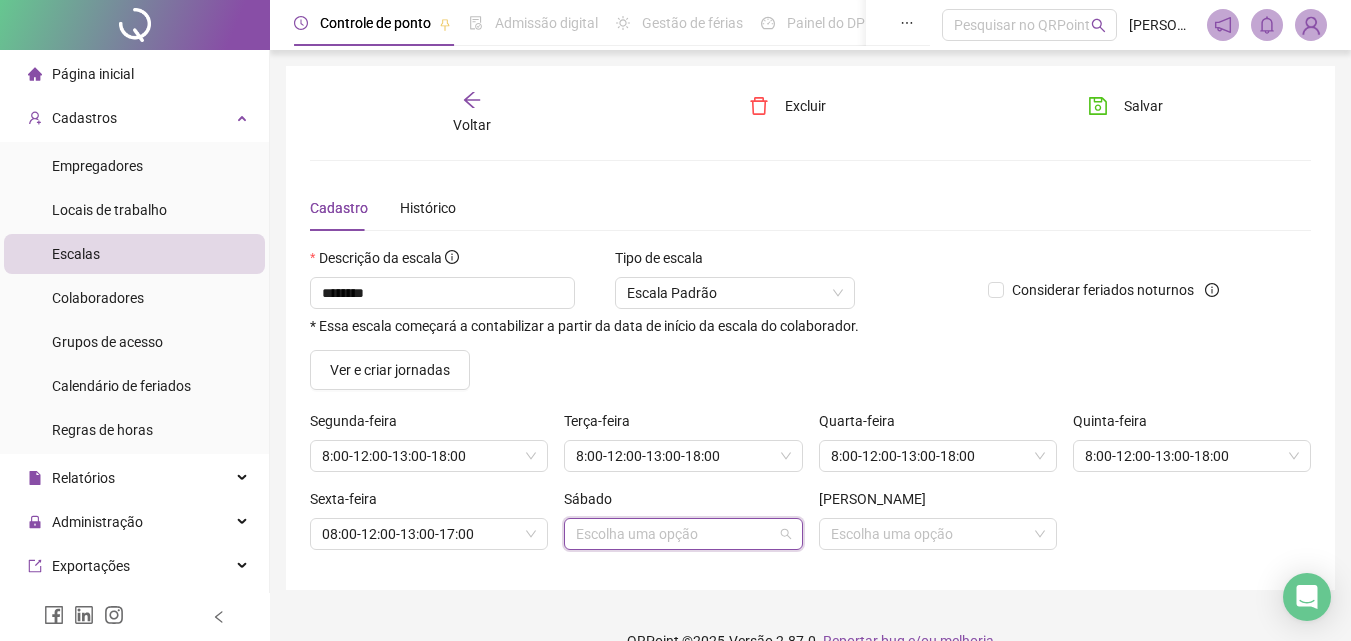click at bounding box center (677, 534) 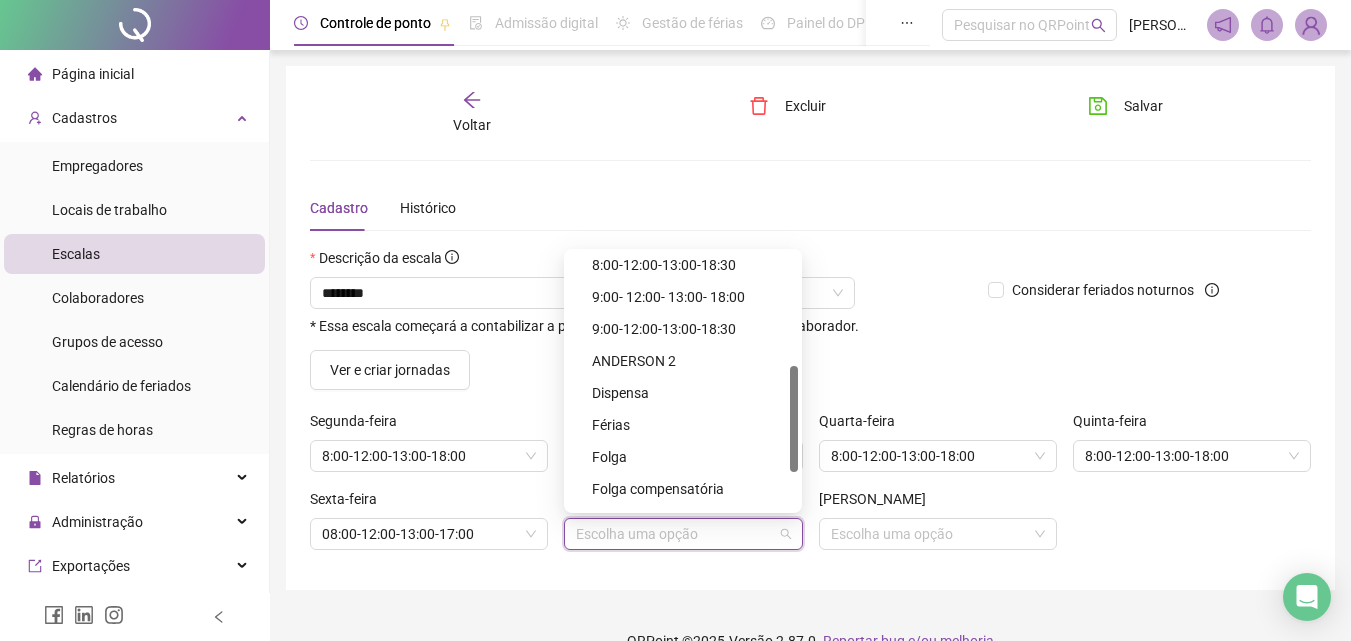 scroll, scrollTop: 309, scrollLeft: 0, axis: vertical 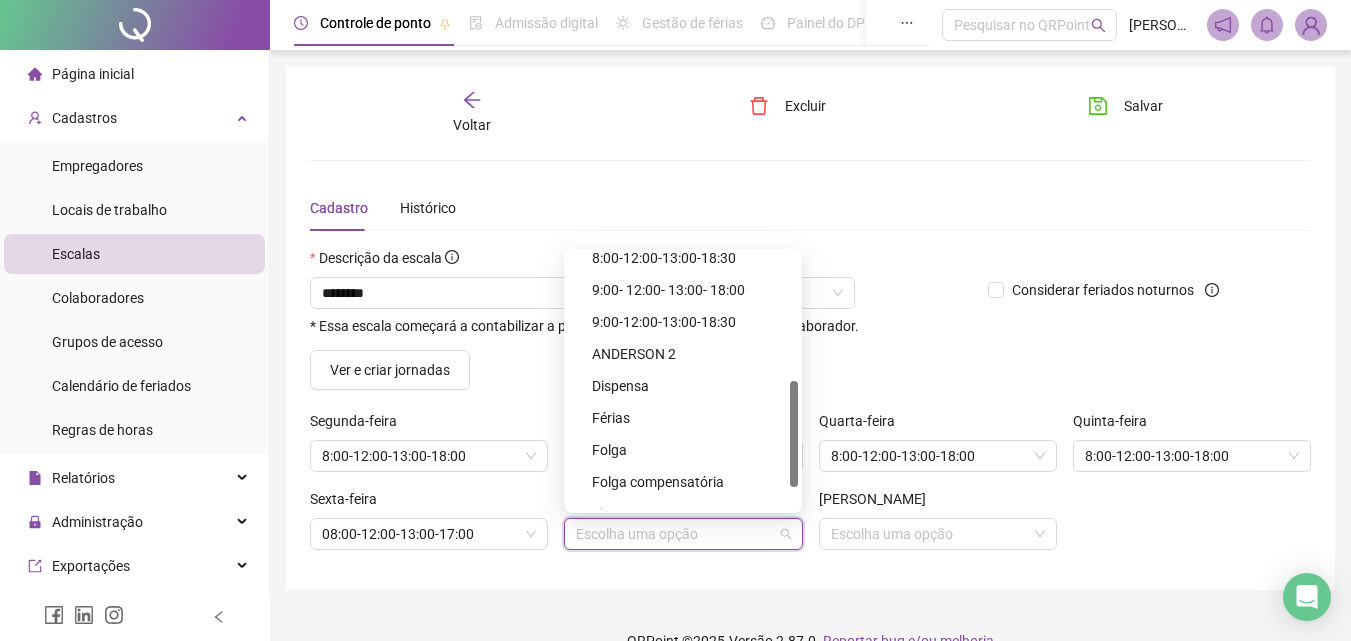 drag, startPoint x: 798, startPoint y: 346, endPoint x: 796, endPoint y: 474, distance: 128.01562 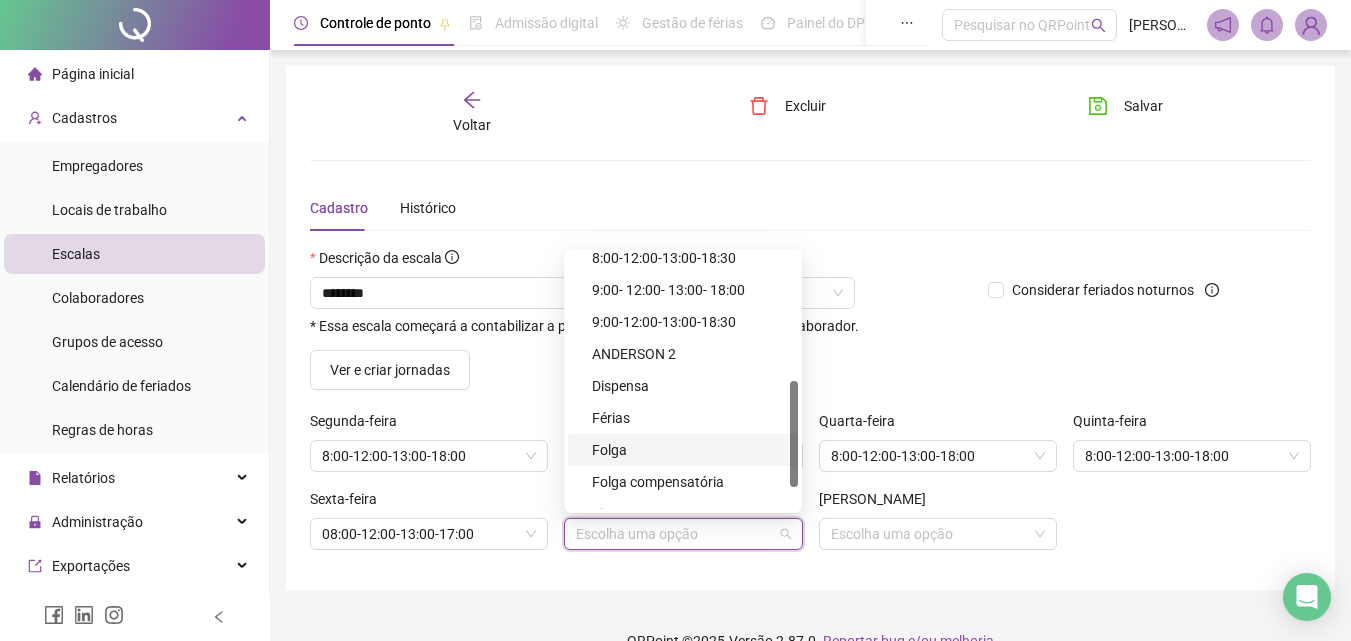 click on "Folga" at bounding box center (689, 450) 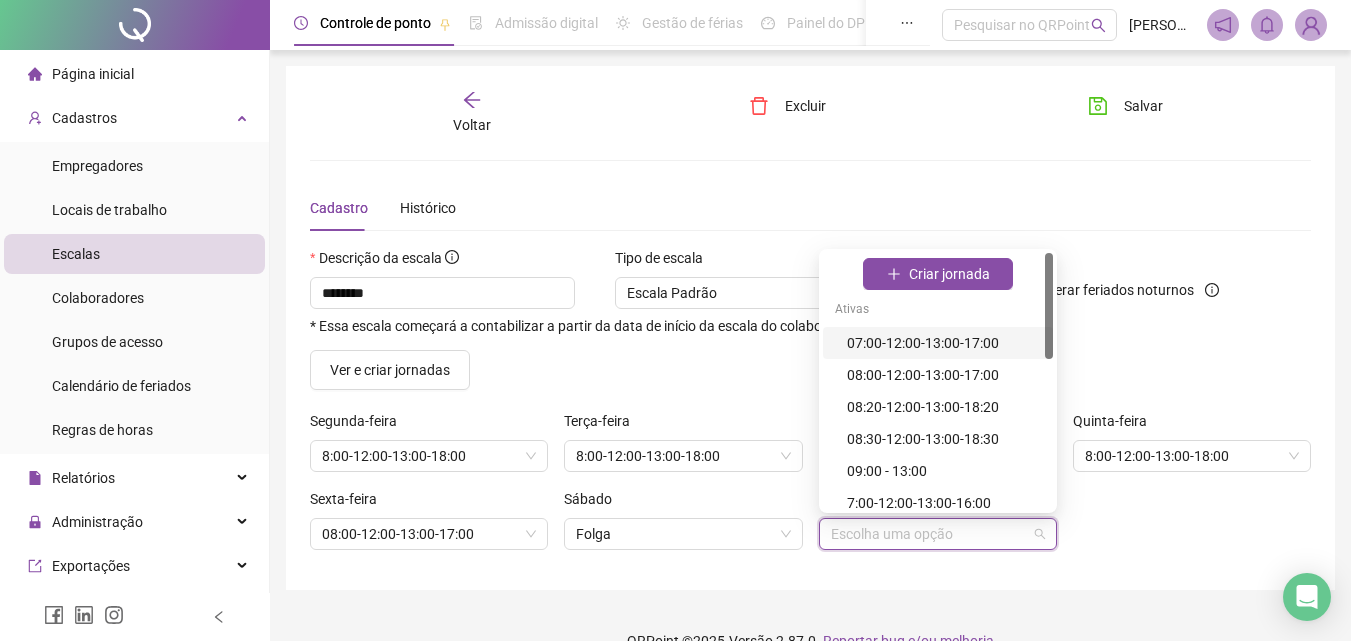 click at bounding box center [932, 534] 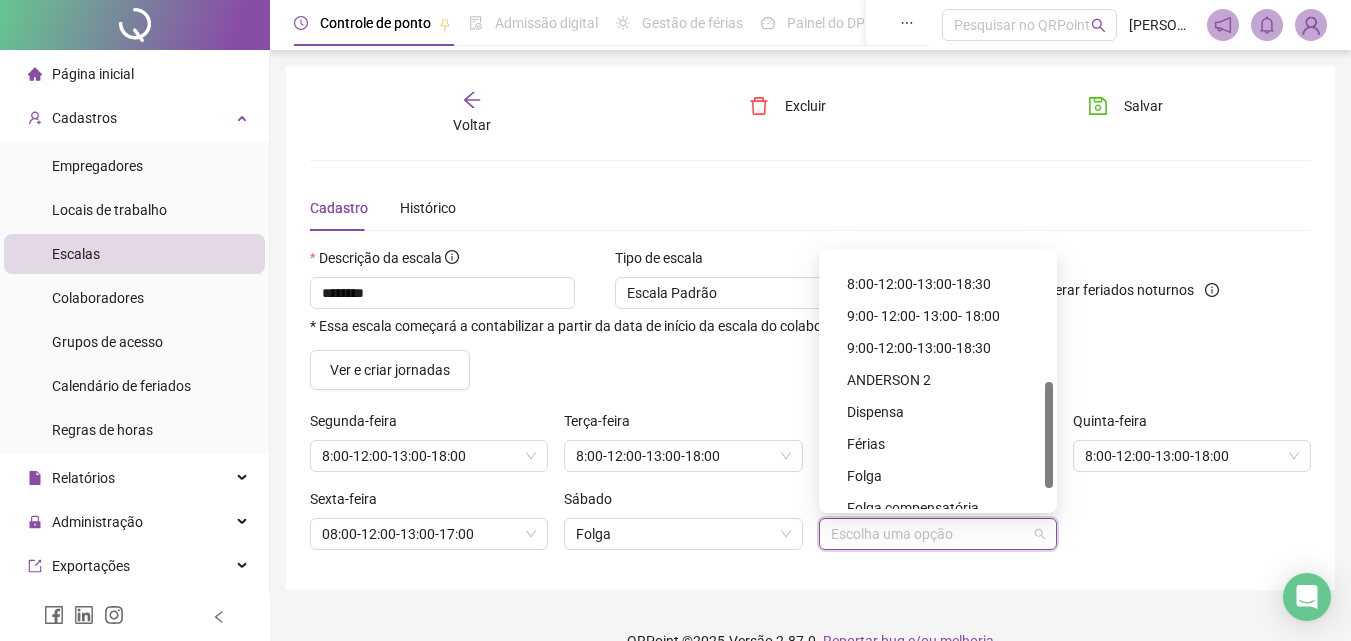 scroll, scrollTop: 312, scrollLeft: 0, axis: vertical 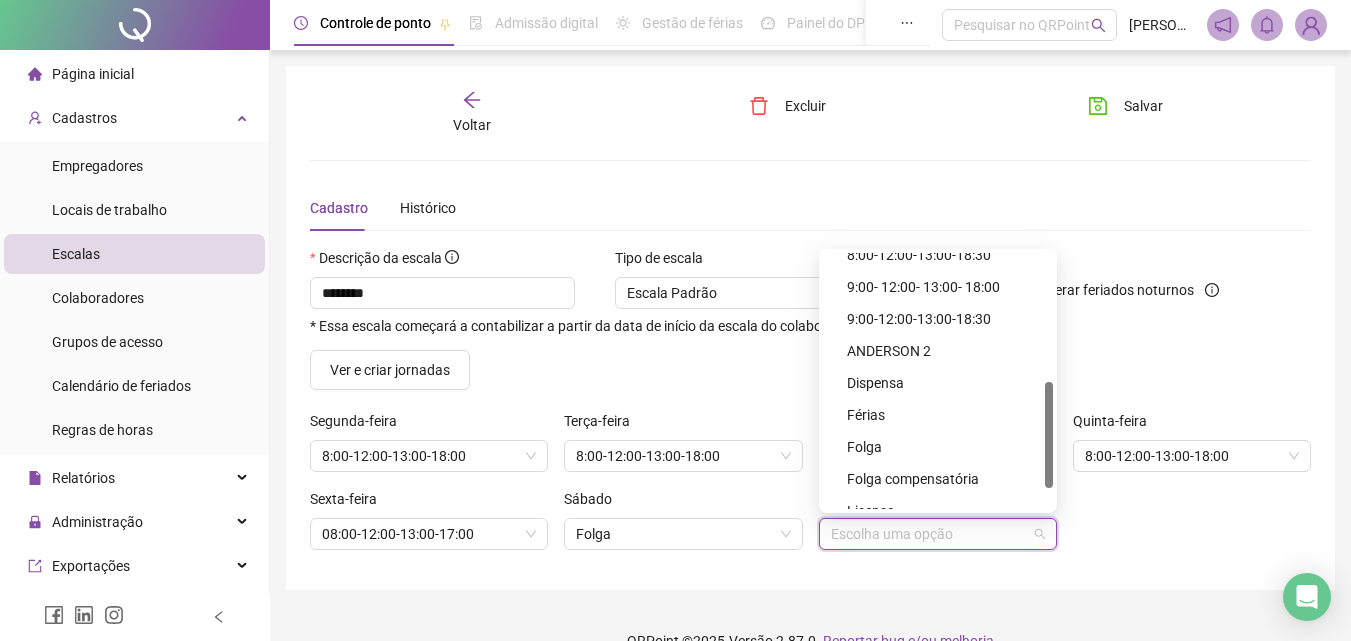 drag, startPoint x: 1052, startPoint y: 353, endPoint x: 1054, endPoint y: 482, distance: 129.0155 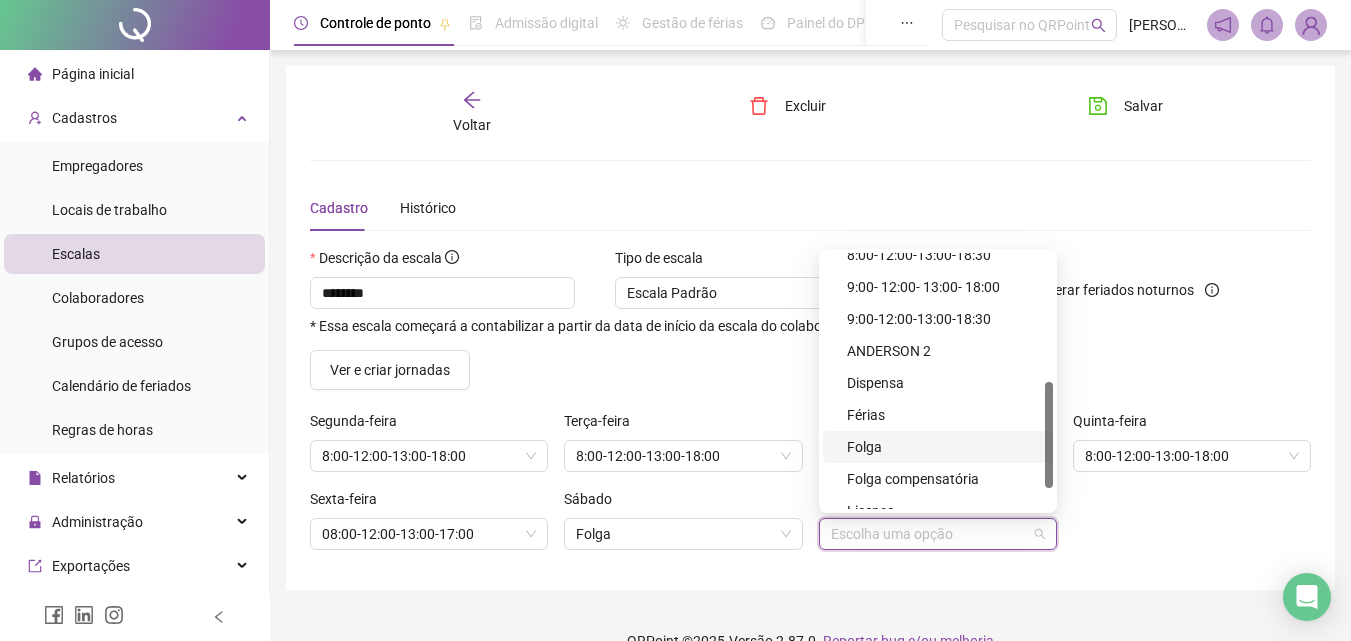 click on "Folga" at bounding box center (944, 447) 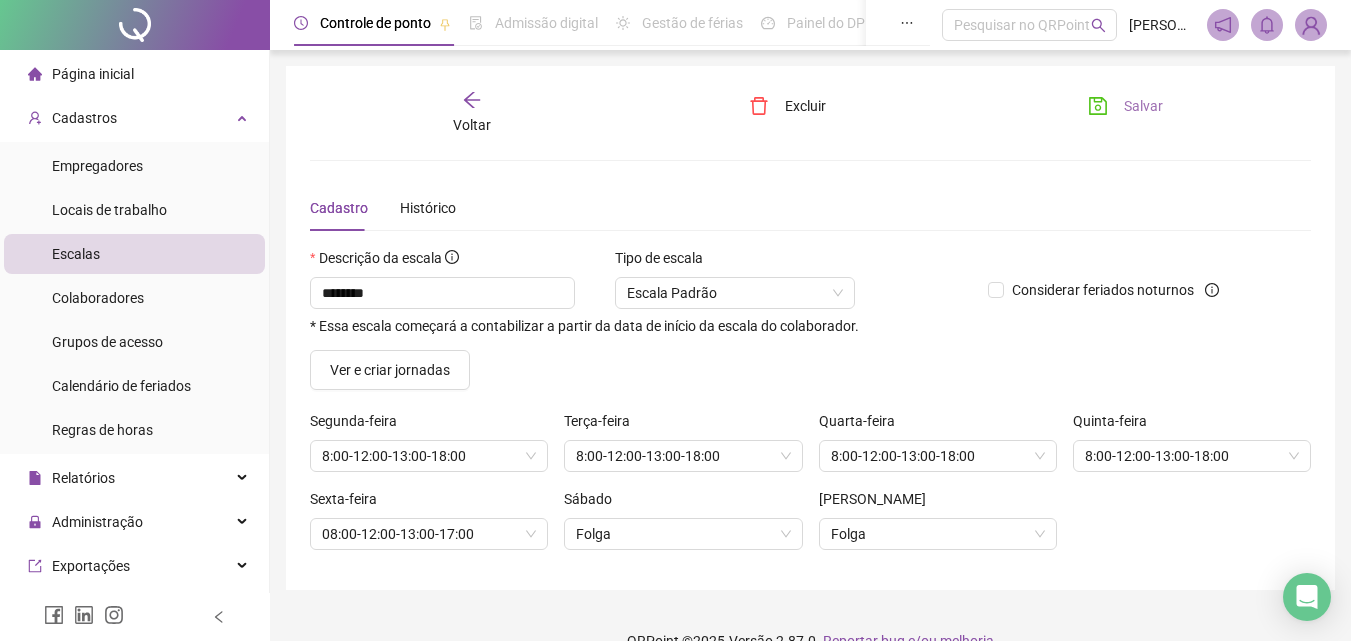 click 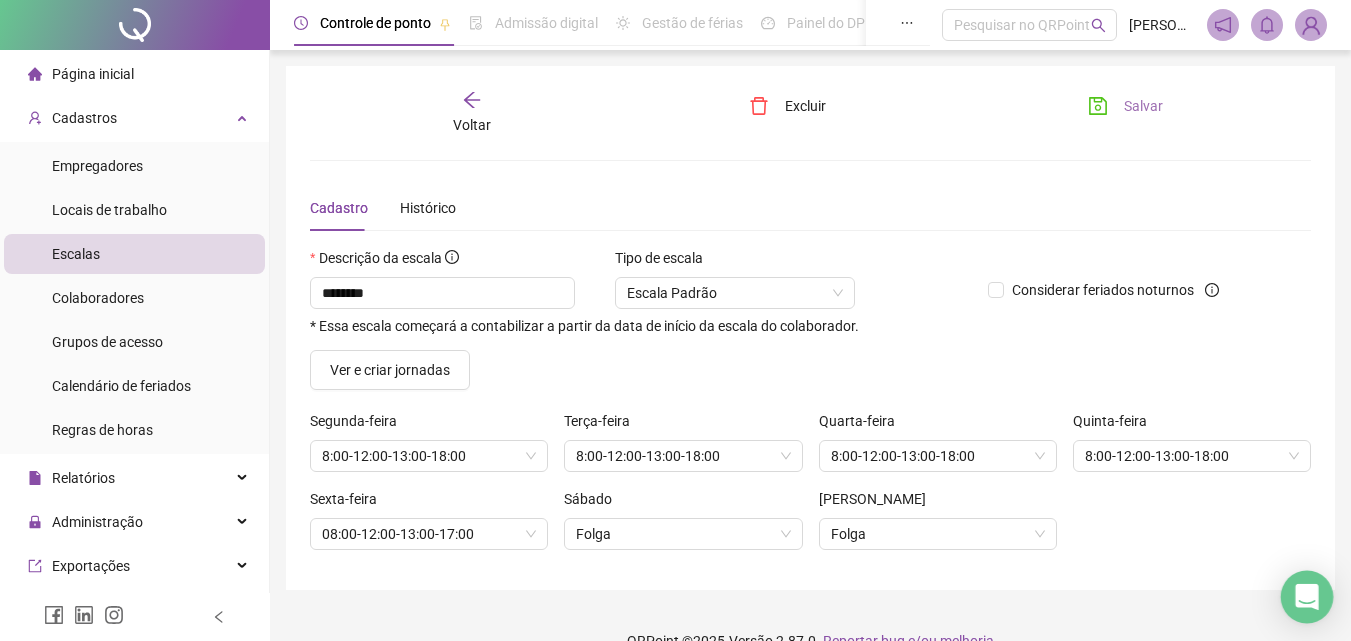 click 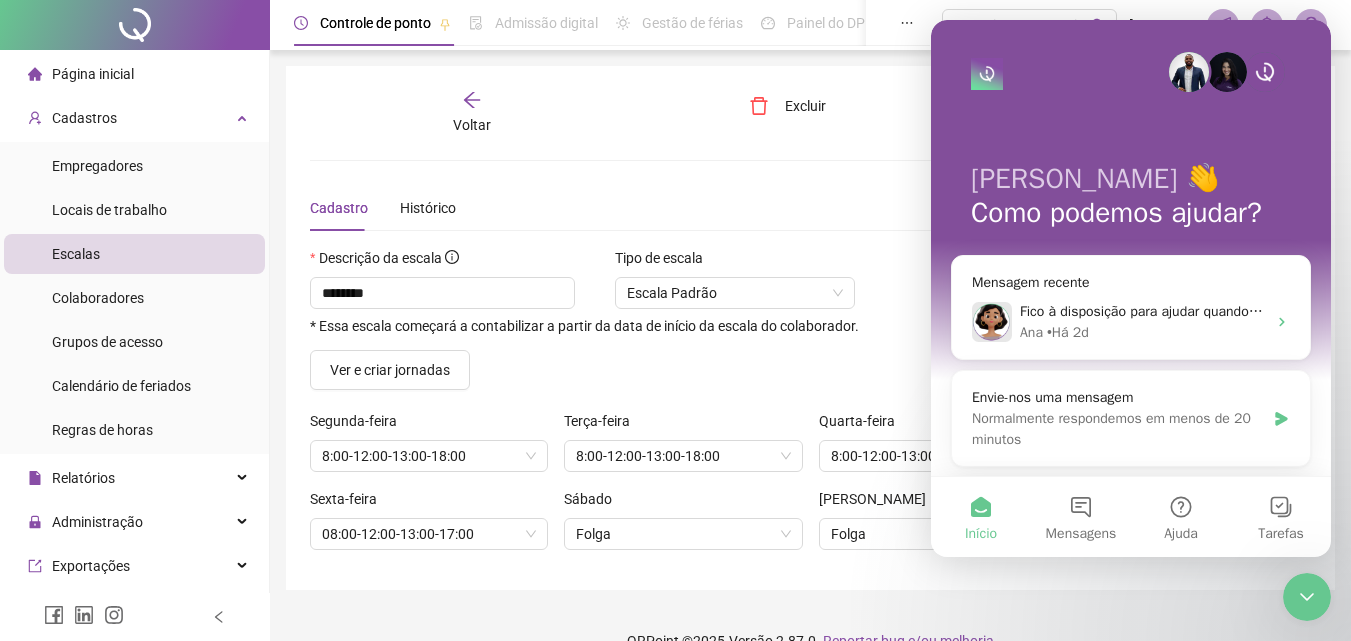 scroll, scrollTop: 0, scrollLeft: 0, axis: both 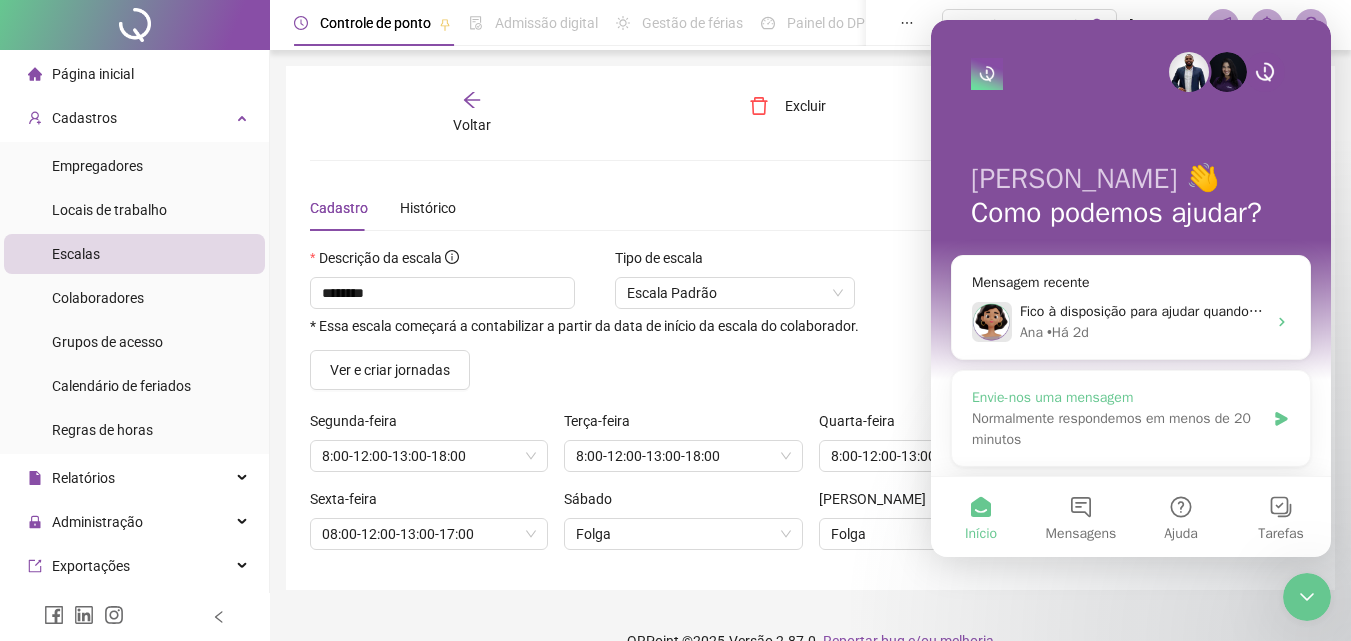 click 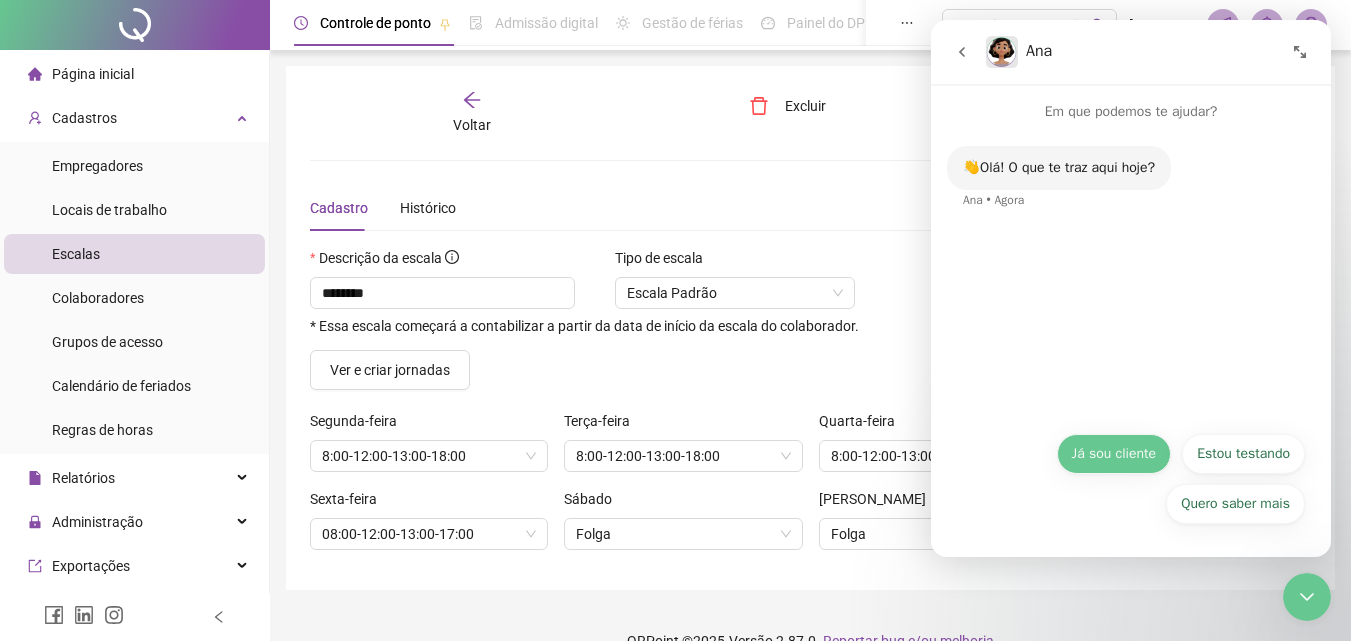 click on "Já sou cliente" at bounding box center (1114, 454) 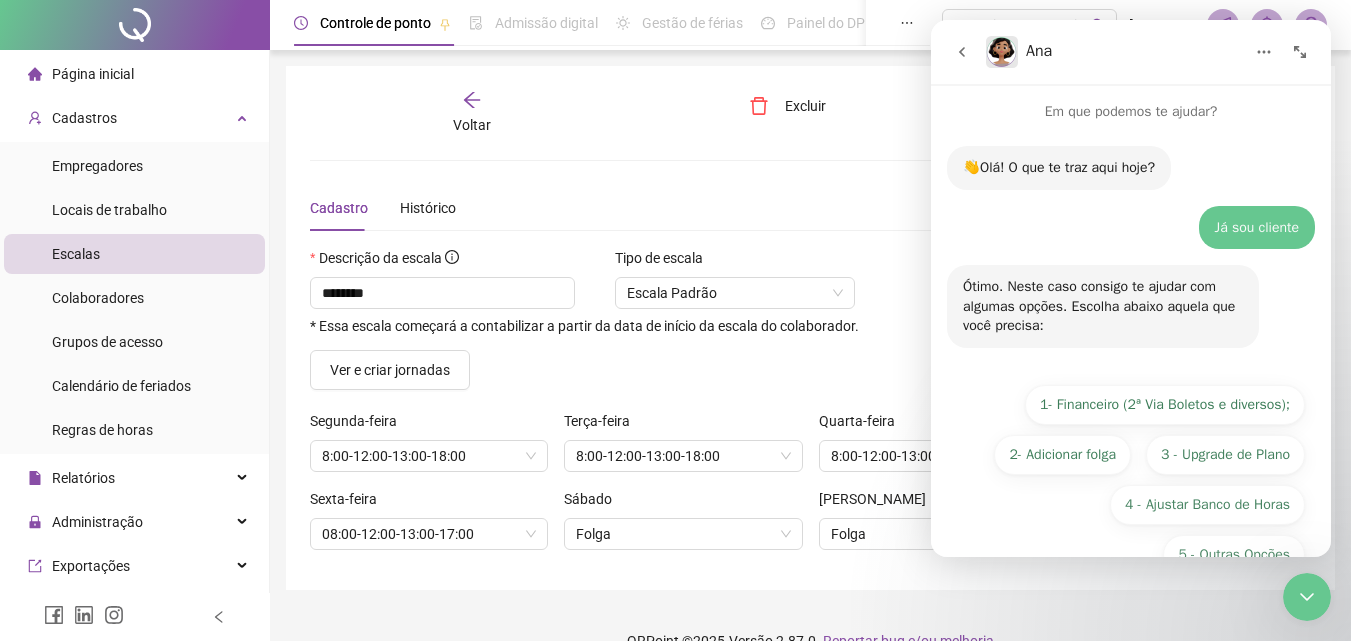scroll, scrollTop: 51, scrollLeft: 0, axis: vertical 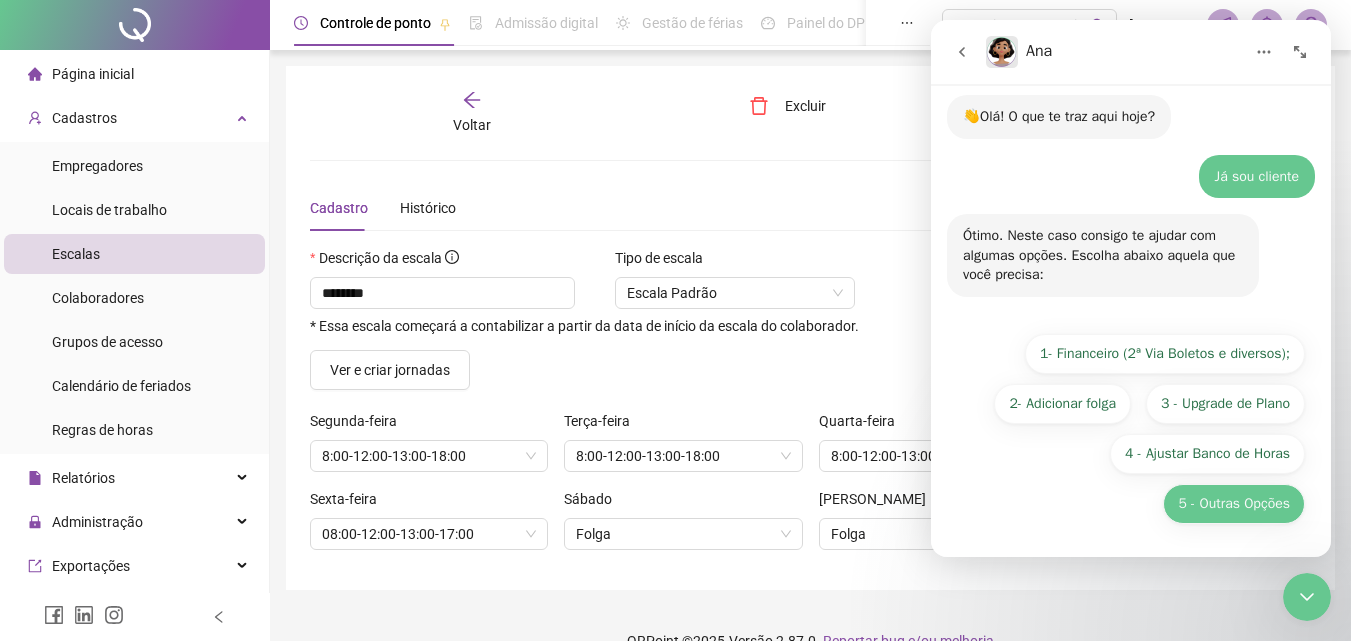 click on "5 - Outras Opções" at bounding box center [1234, 504] 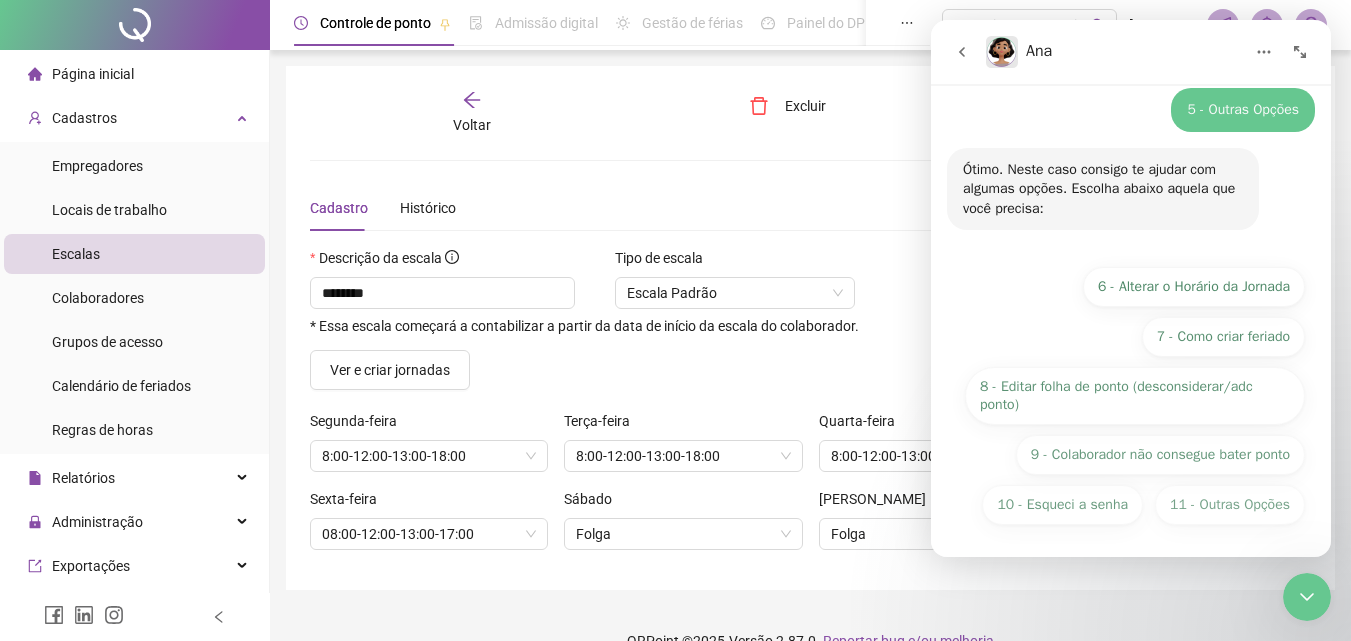 scroll, scrollTop: 277, scrollLeft: 0, axis: vertical 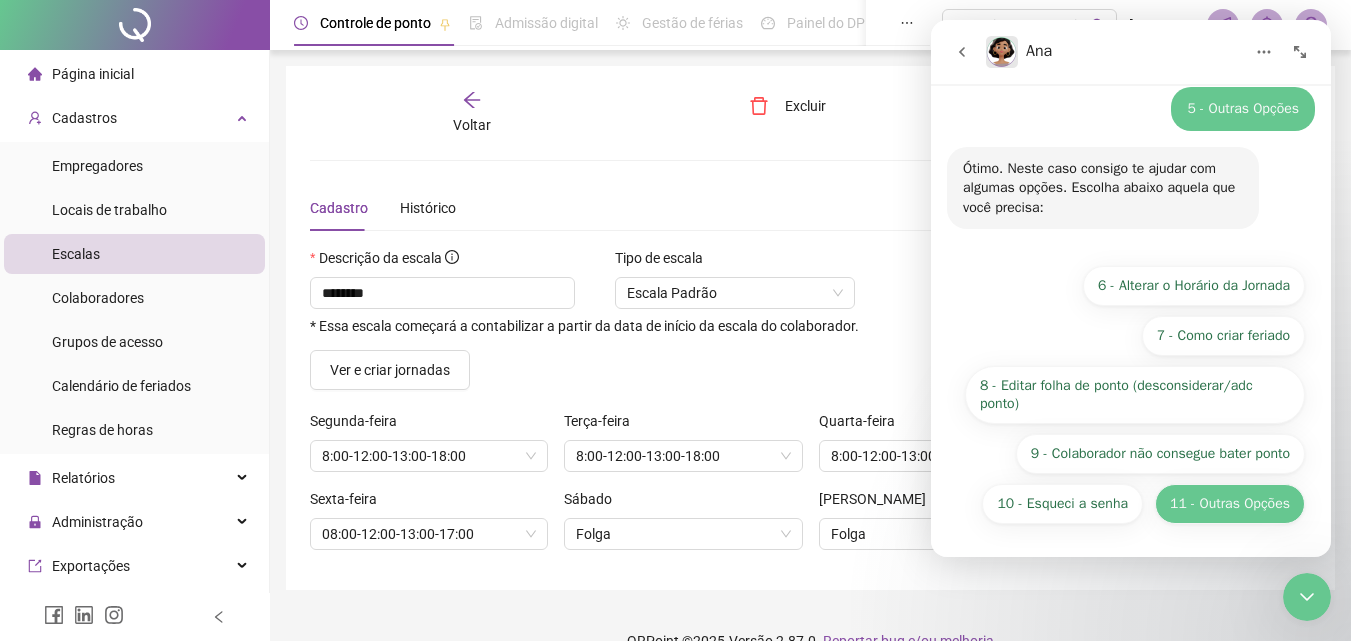click on "11 - Outras Opções" at bounding box center (1230, 504) 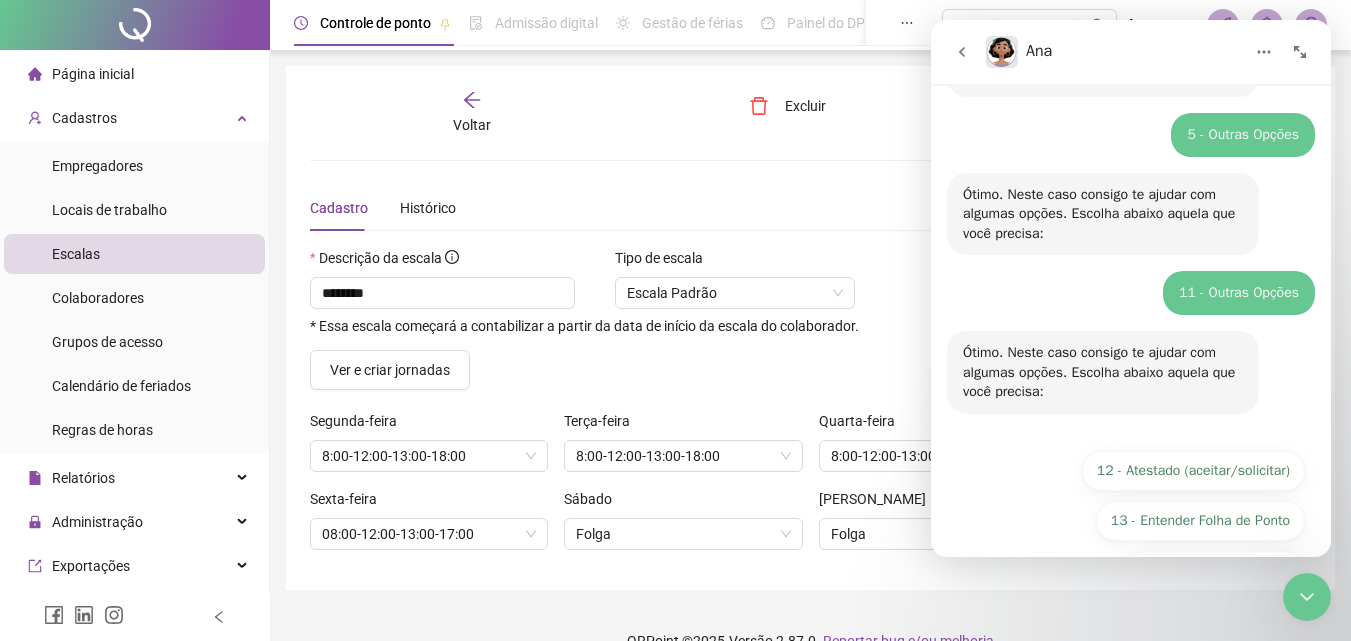 scroll, scrollTop: 418, scrollLeft: 0, axis: vertical 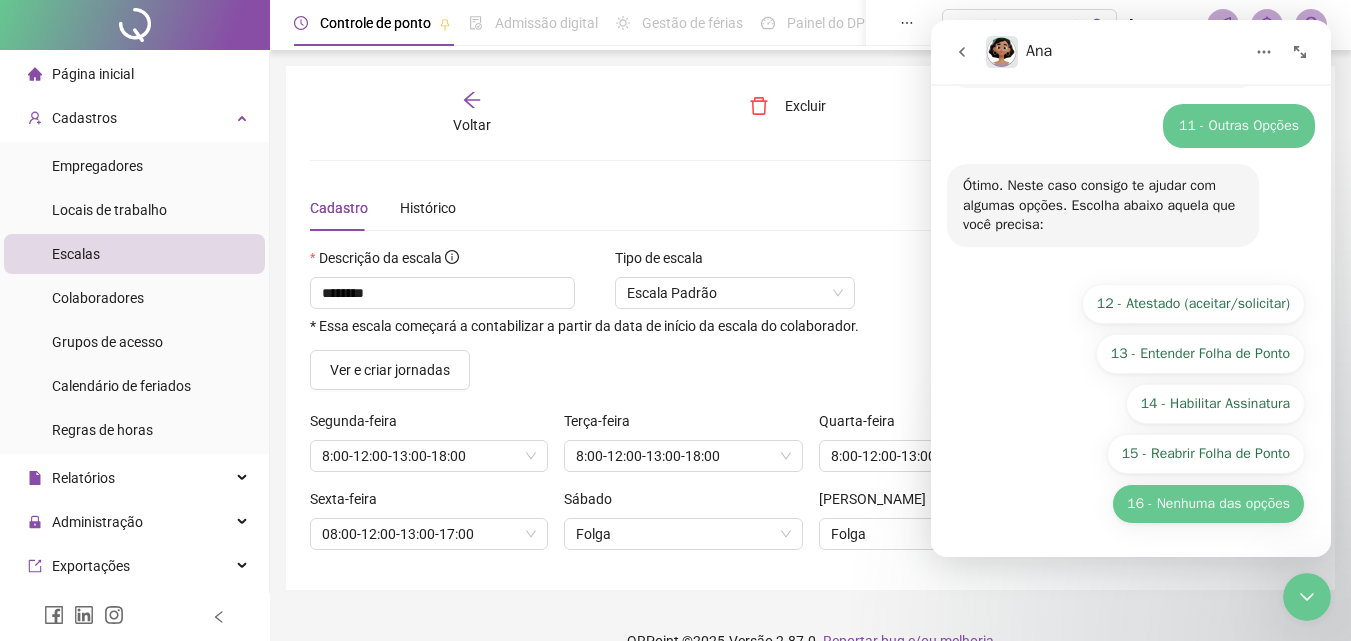 click on "16 - Nenhuma das opções" at bounding box center (1208, 504) 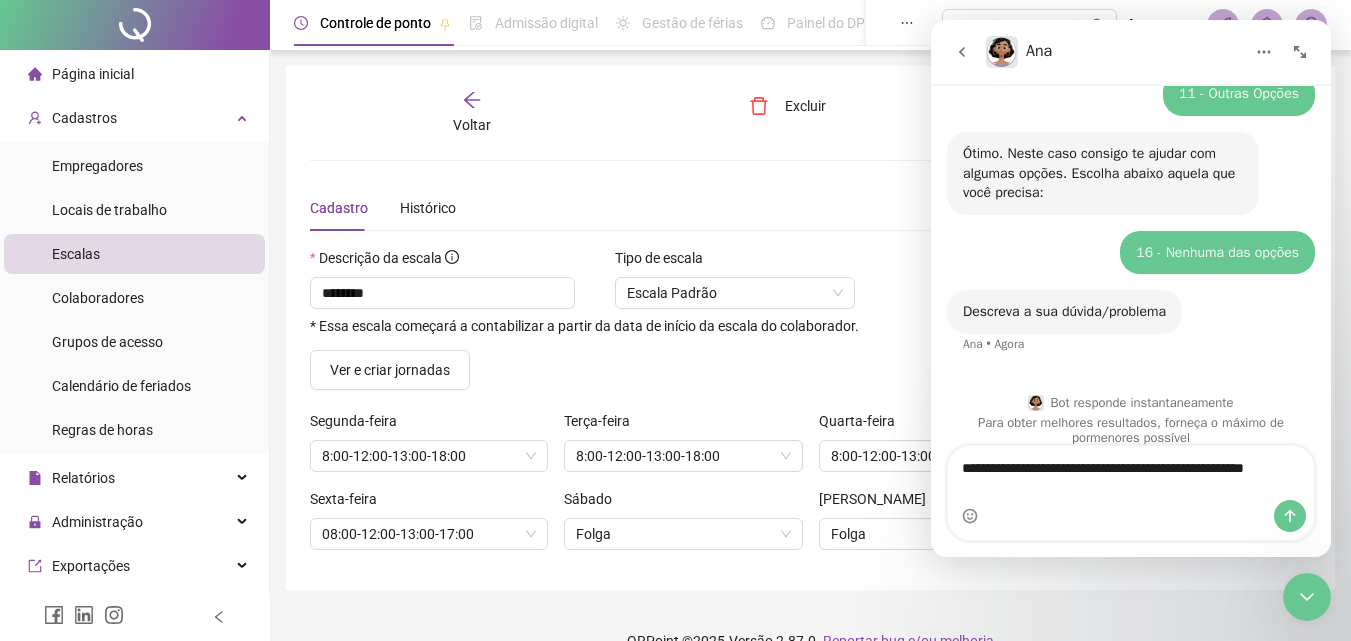 scroll, scrollTop: 470, scrollLeft: 0, axis: vertical 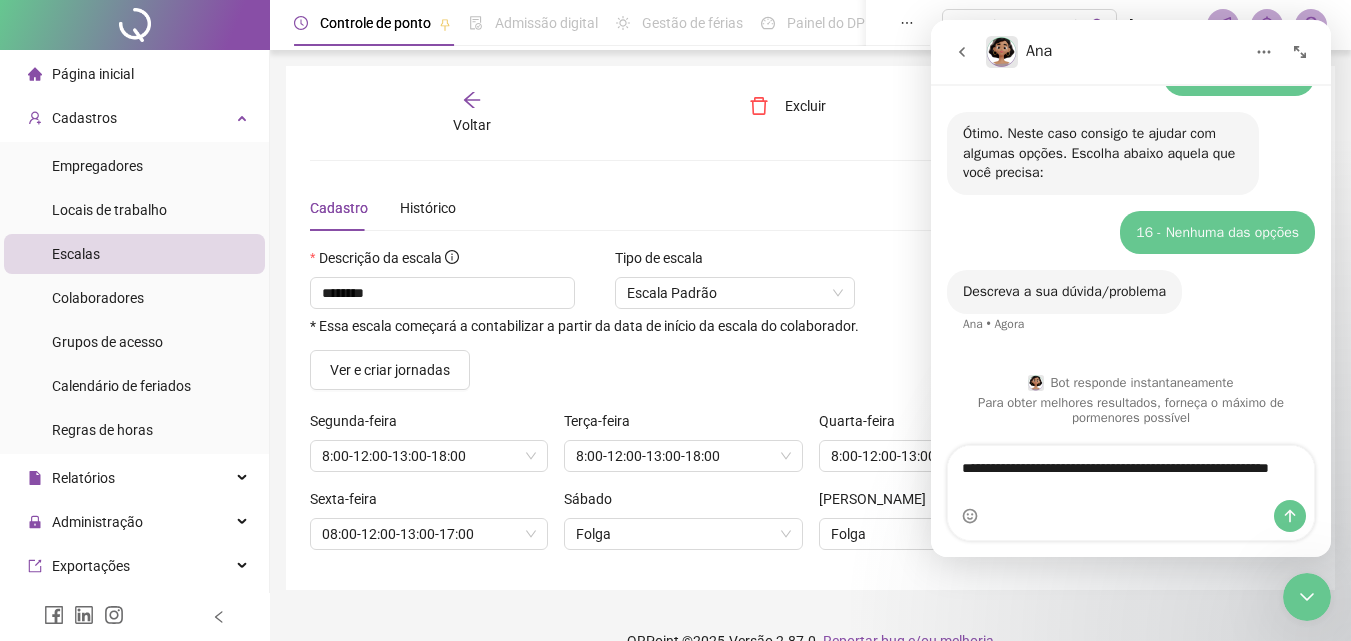 type on "**********" 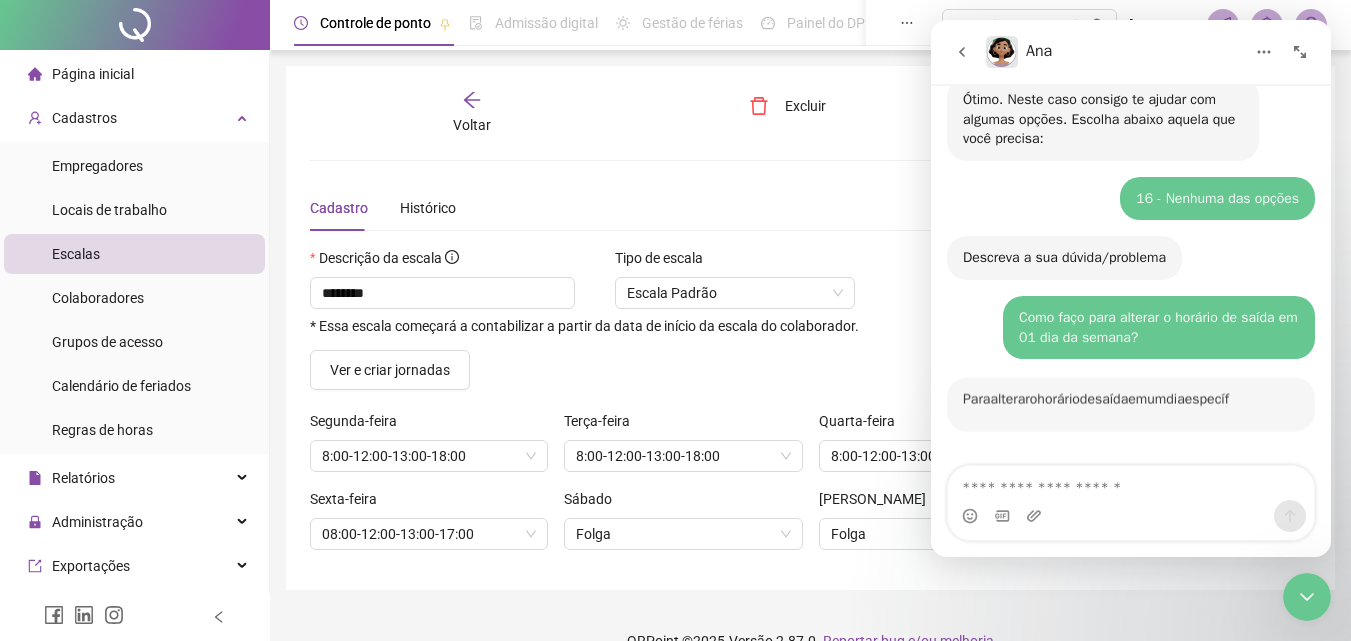 scroll, scrollTop: 603, scrollLeft: 0, axis: vertical 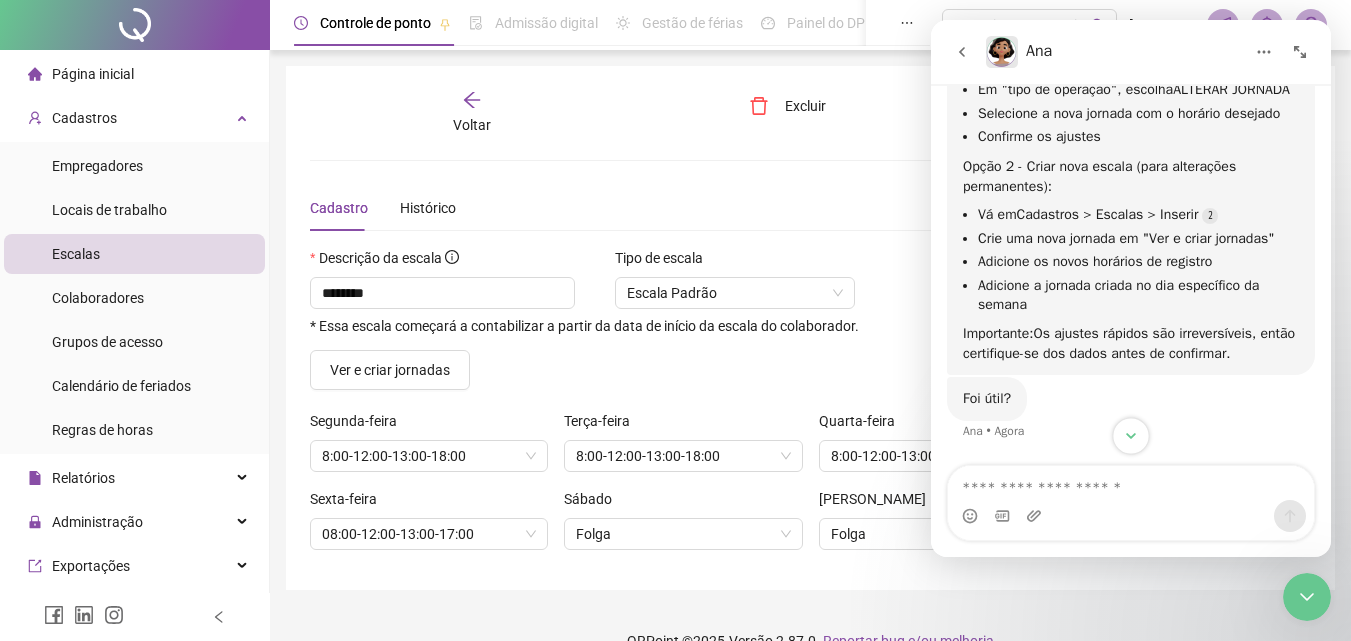 click 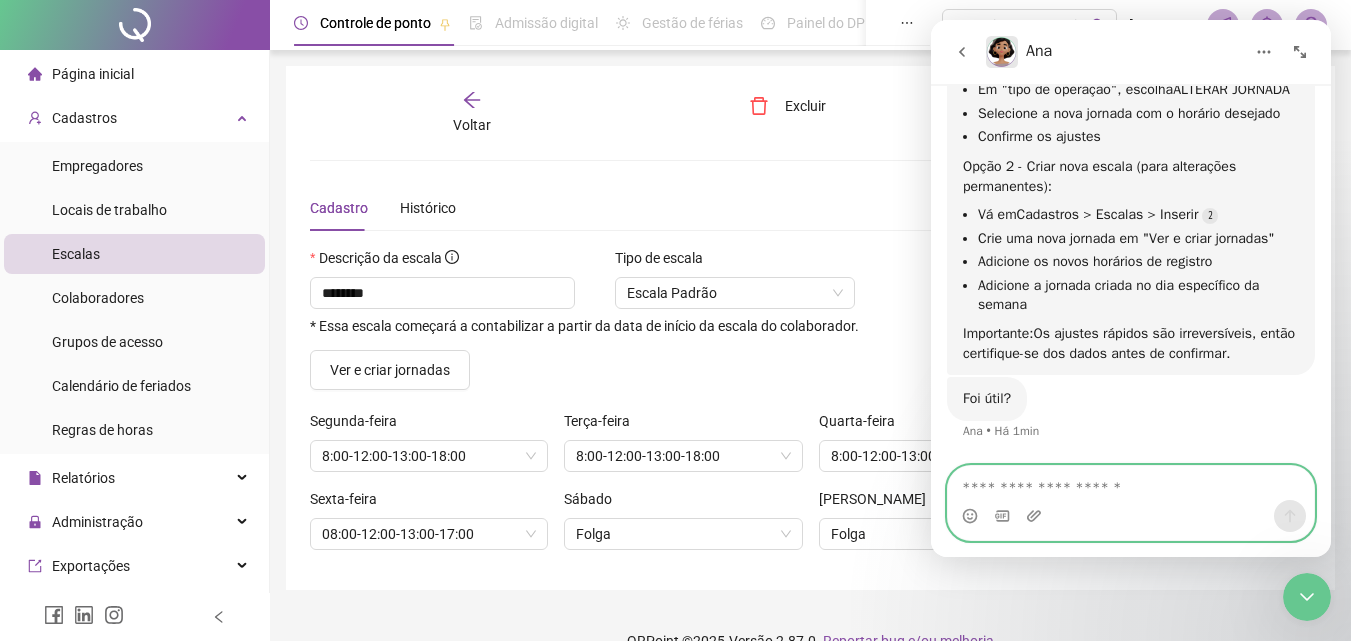 click at bounding box center [1131, 483] 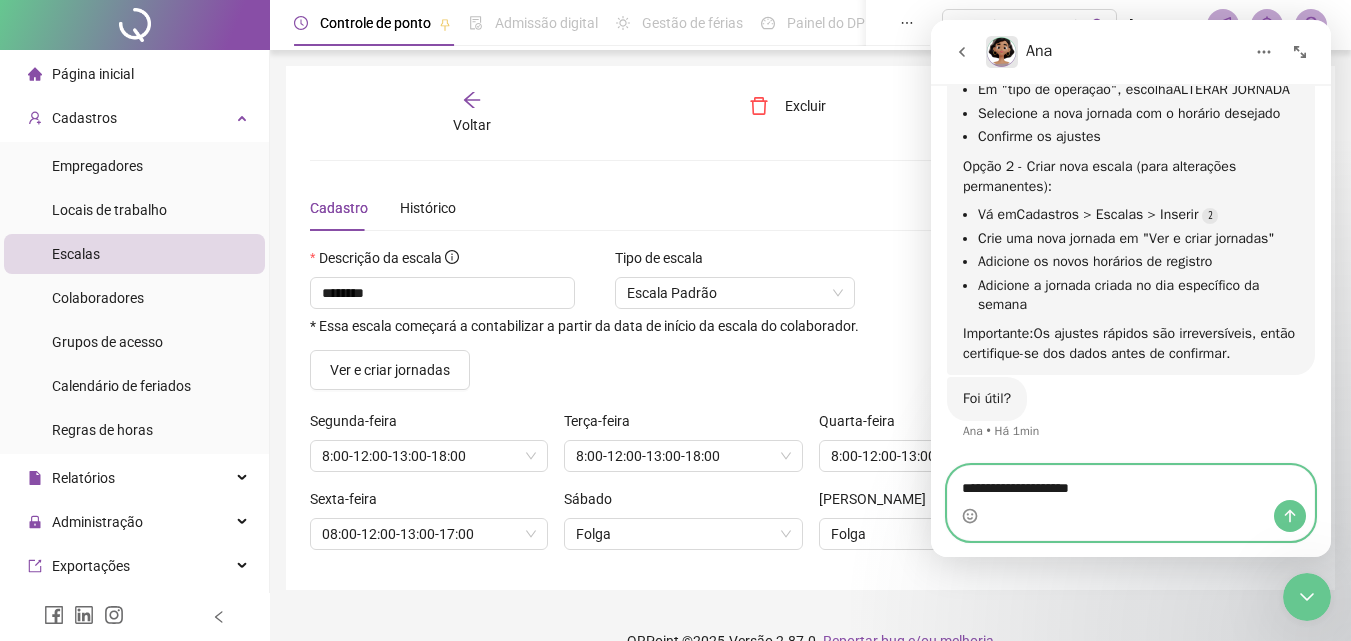 type on "**********" 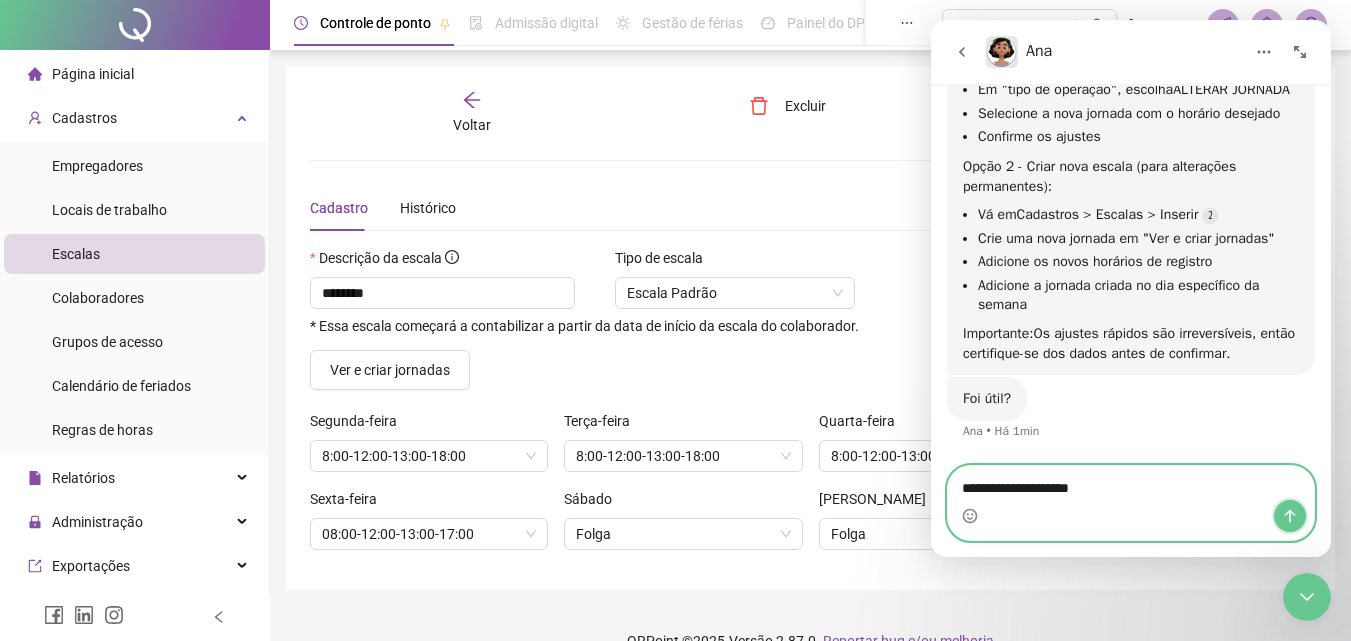 click 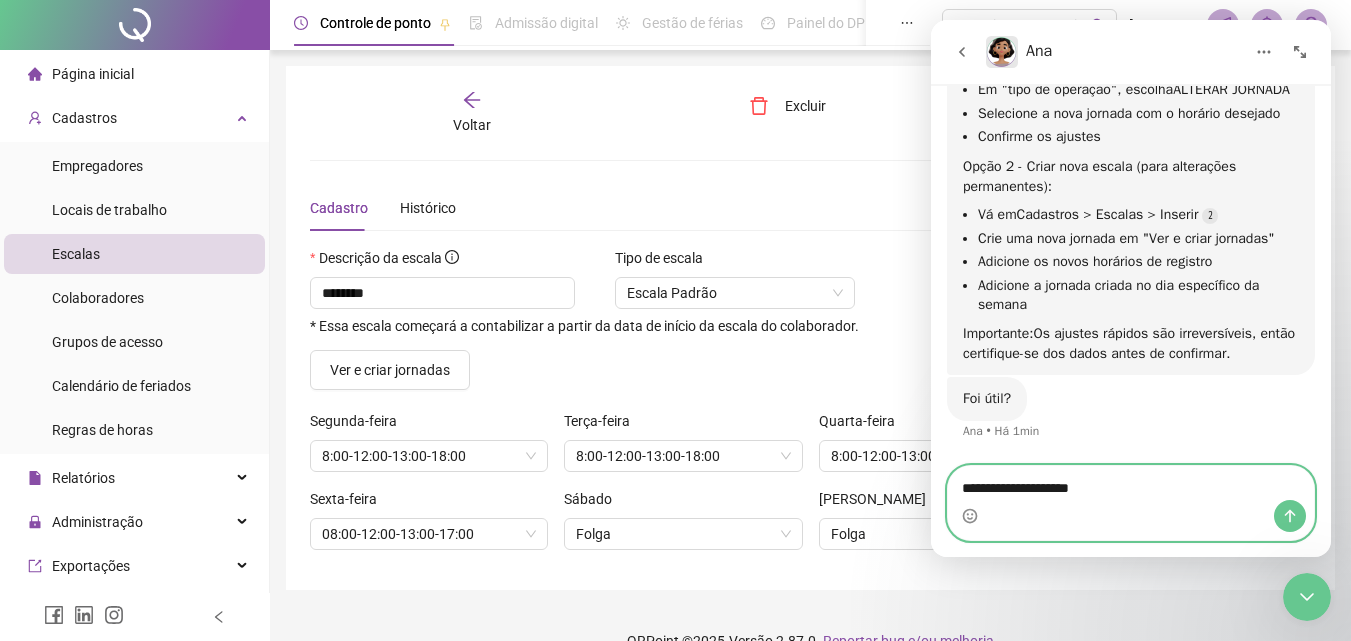 type 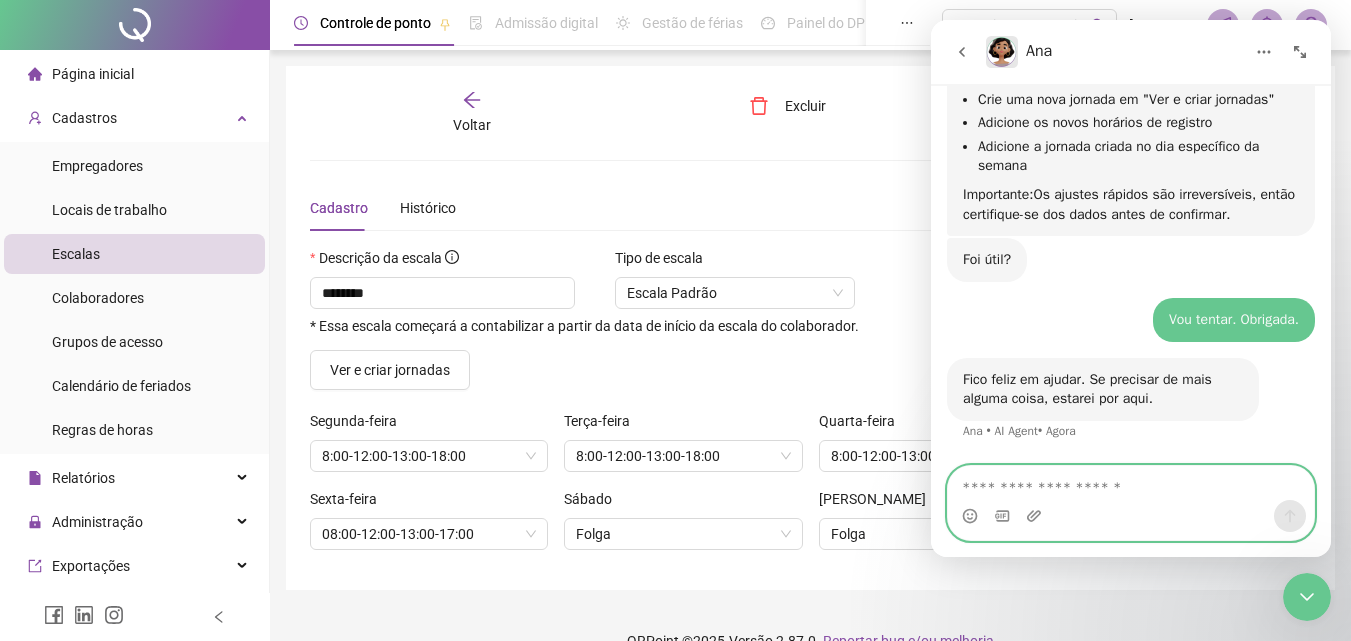 scroll, scrollTop: 1129, scrollLeft: 0, axis: vertical 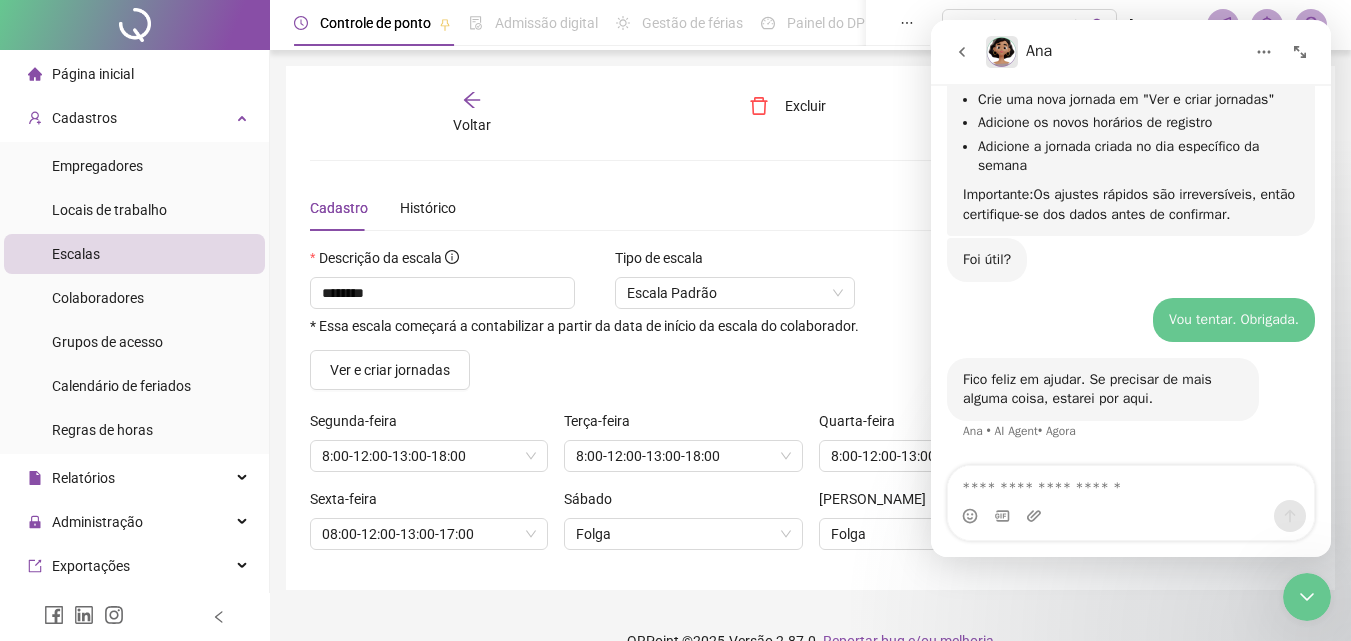 click 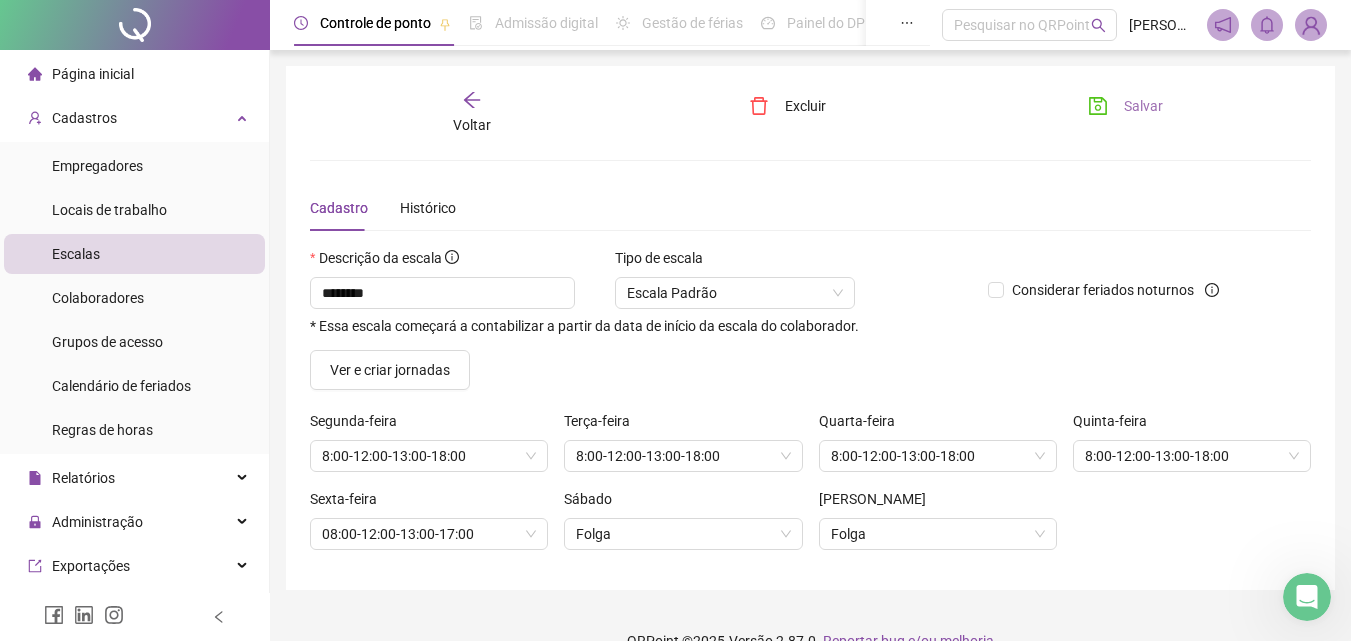 scroll, scrollTop: 0, scrollLeft: 0, axis: both 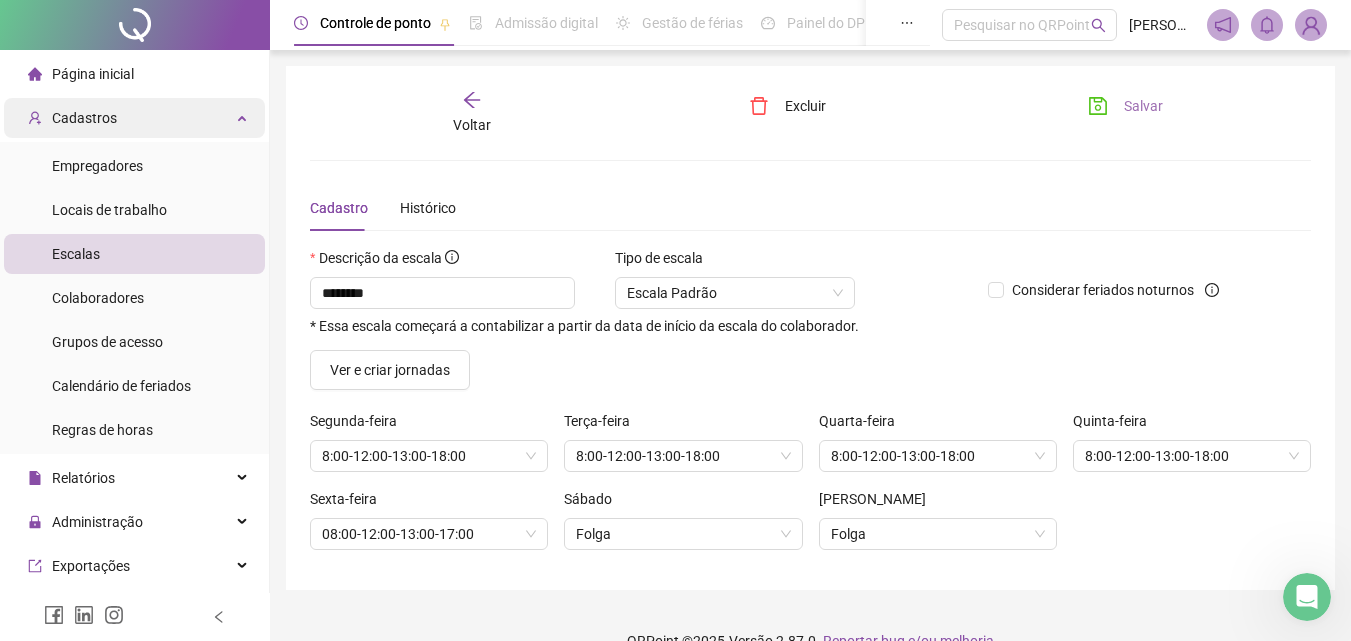 click on "Cadastros" at bounding box center [134, 118] 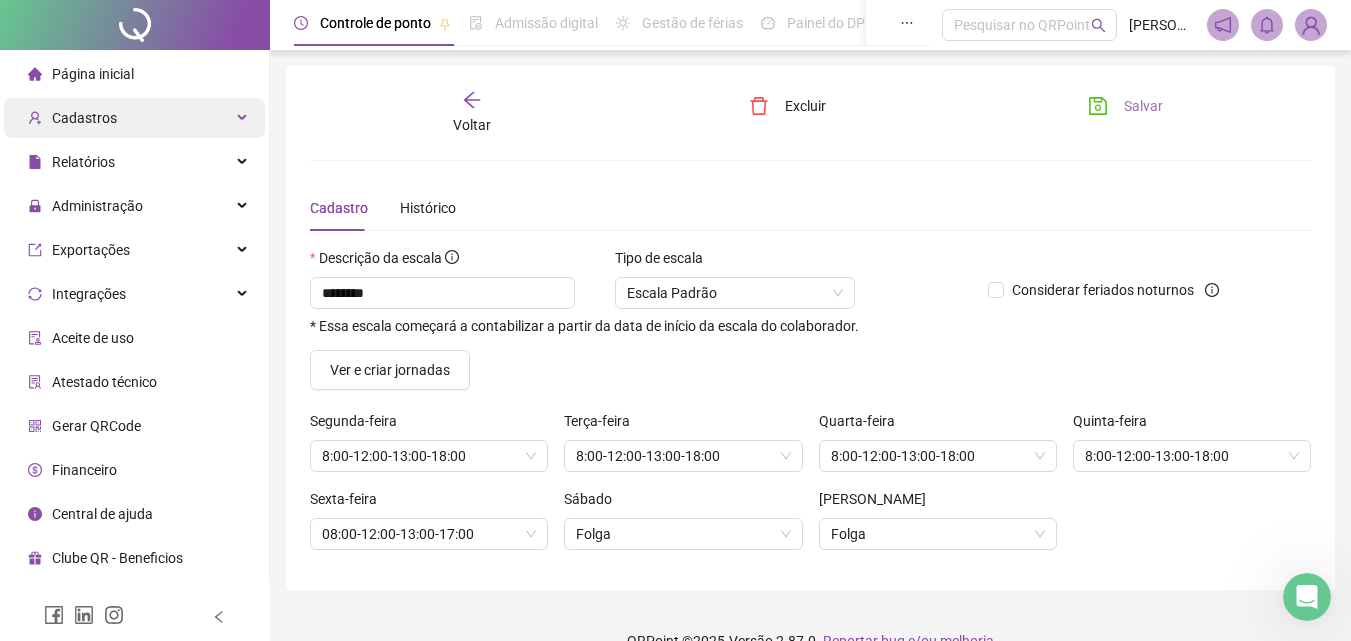 click on "Cadastros" at bounding box center (134, 118) 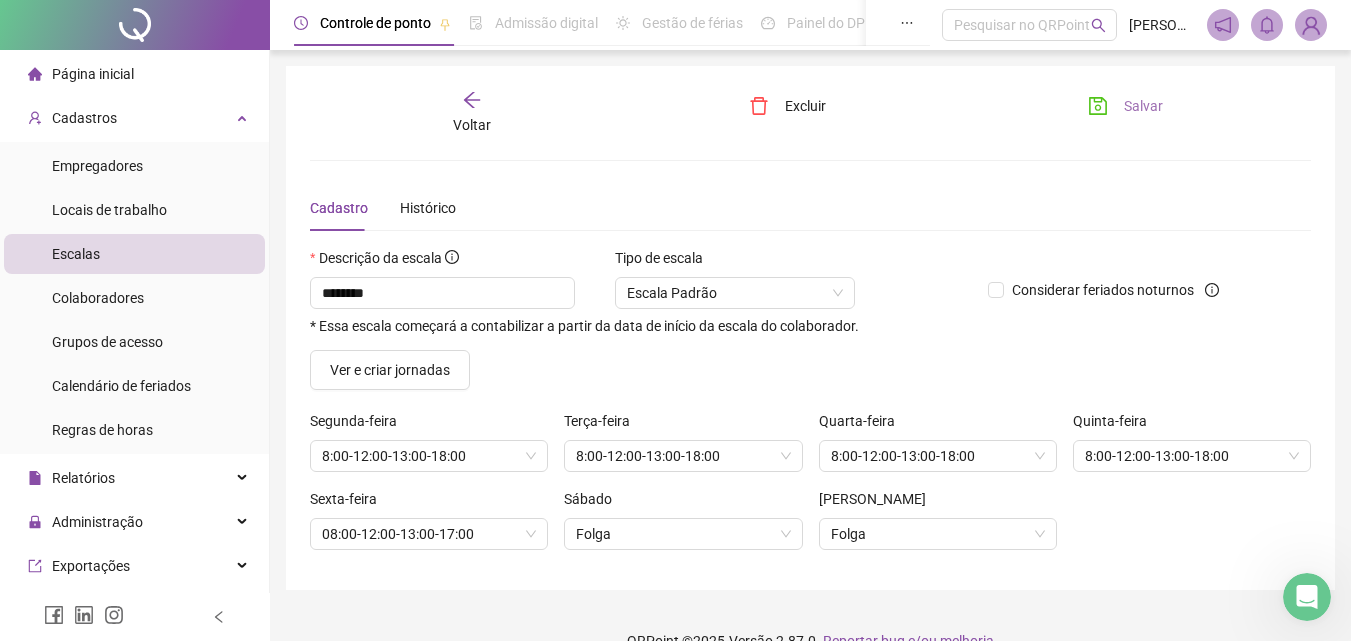 click on "Escalas" at bounding box center [76, 254] 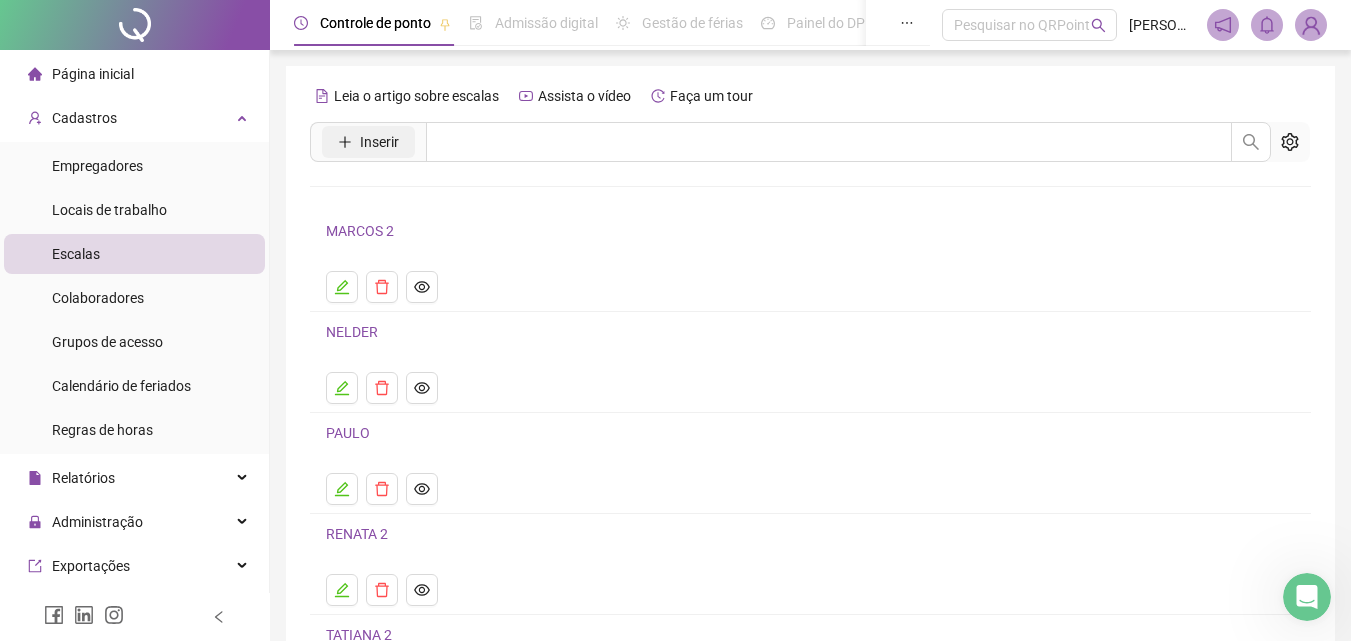 click 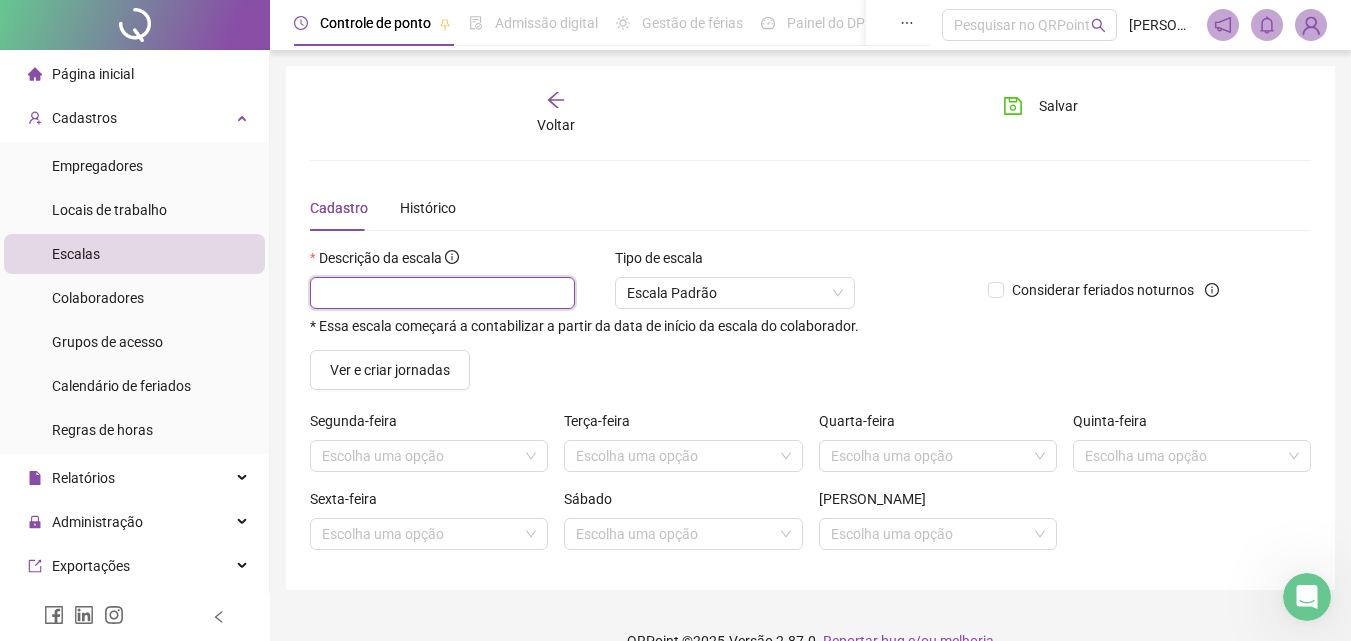 click at bounding box center [442, 293] 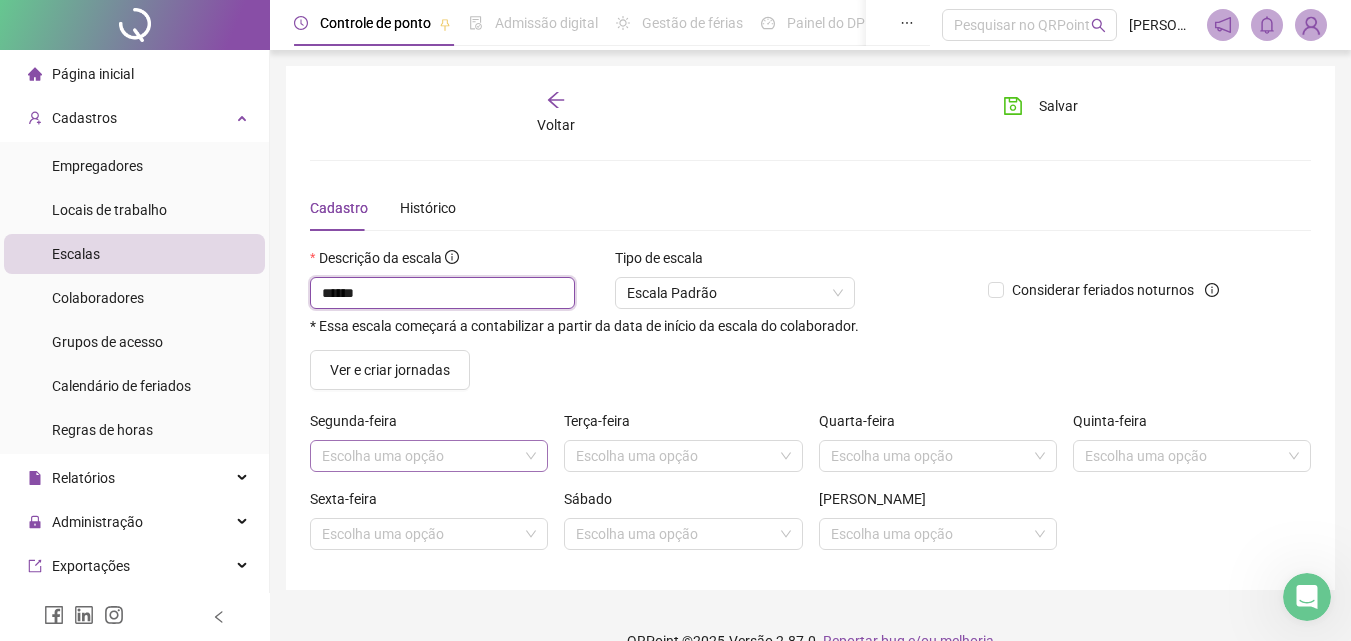 type on "******" 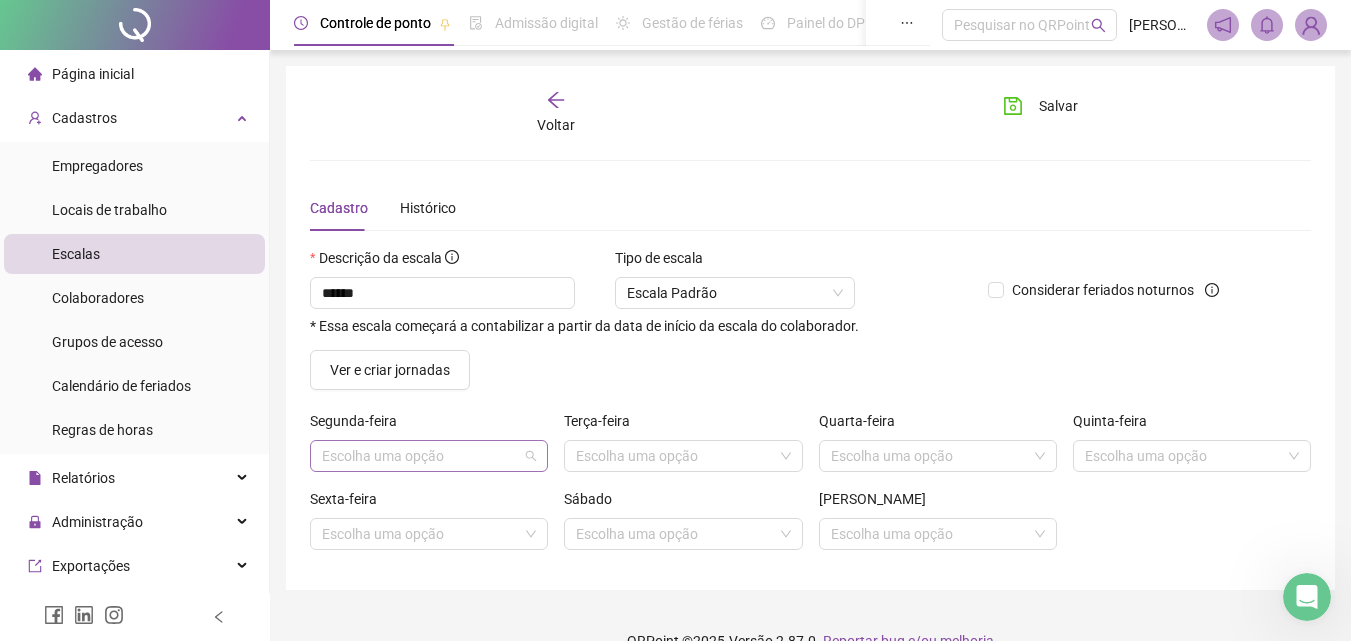 click at bounding box center (423, 456) 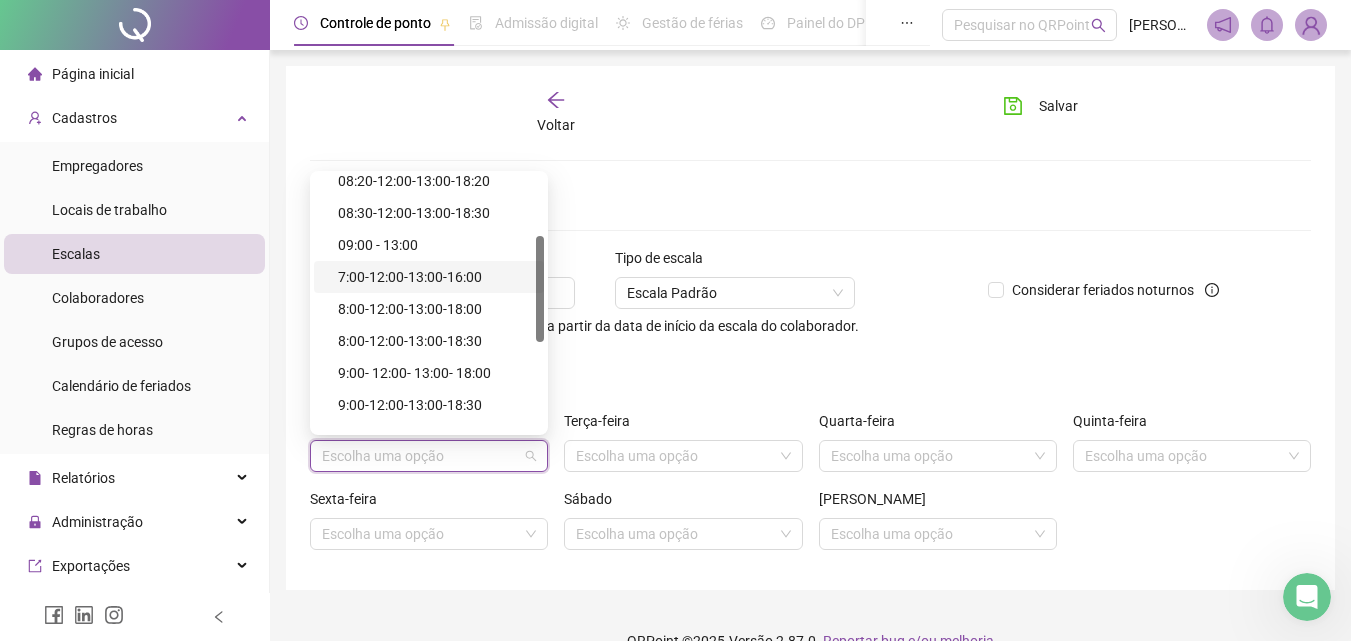 scroll, scrollTop: 157, scrollLeft: 0, axis: vertical 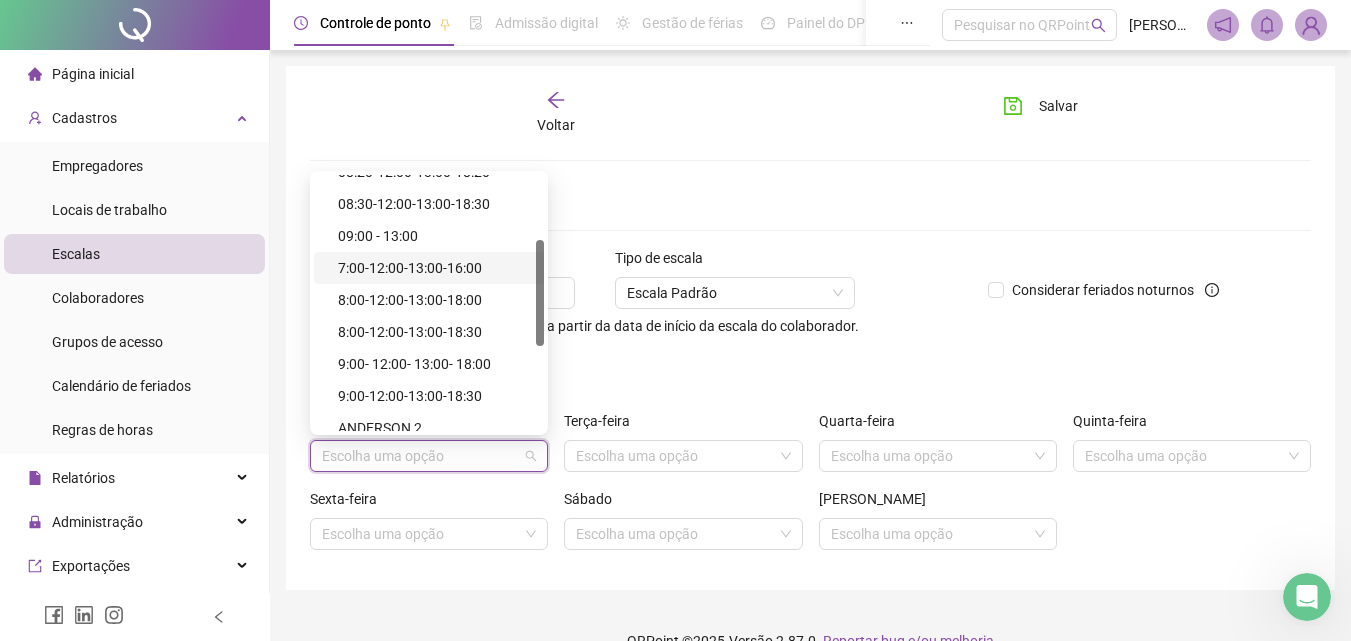 drag, startPoint x: 538, startPoint y: 266, endPoint x: 534, endPoint y: 331, distance: 65.12296 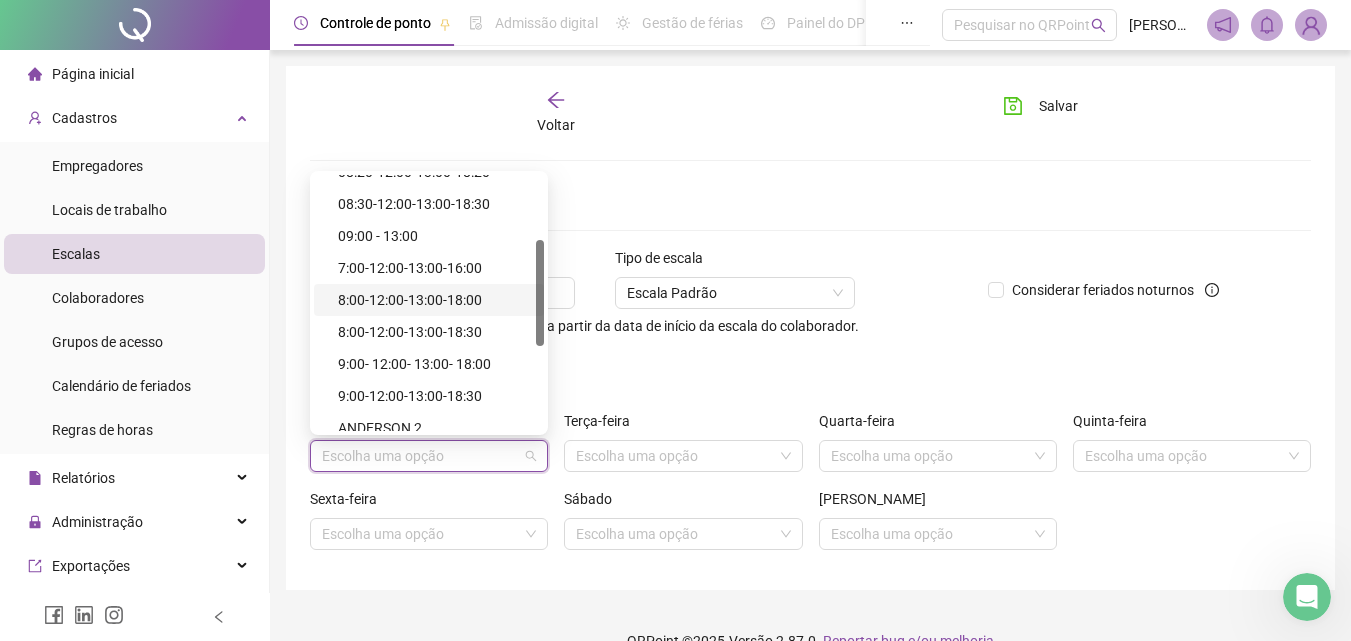 click on "8:00-12:00-13:00-18:00" at bounding box center (435, 300) 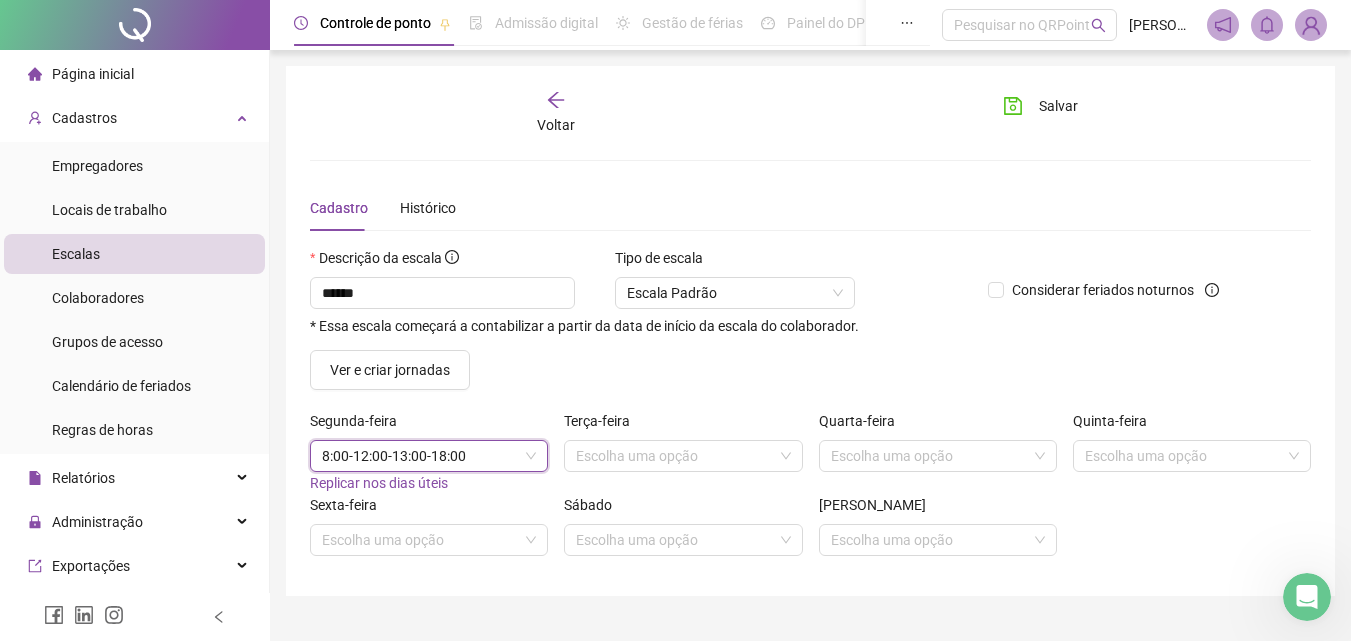 click on "Replicar nos dias úteis" at bounding box center (379, 483) 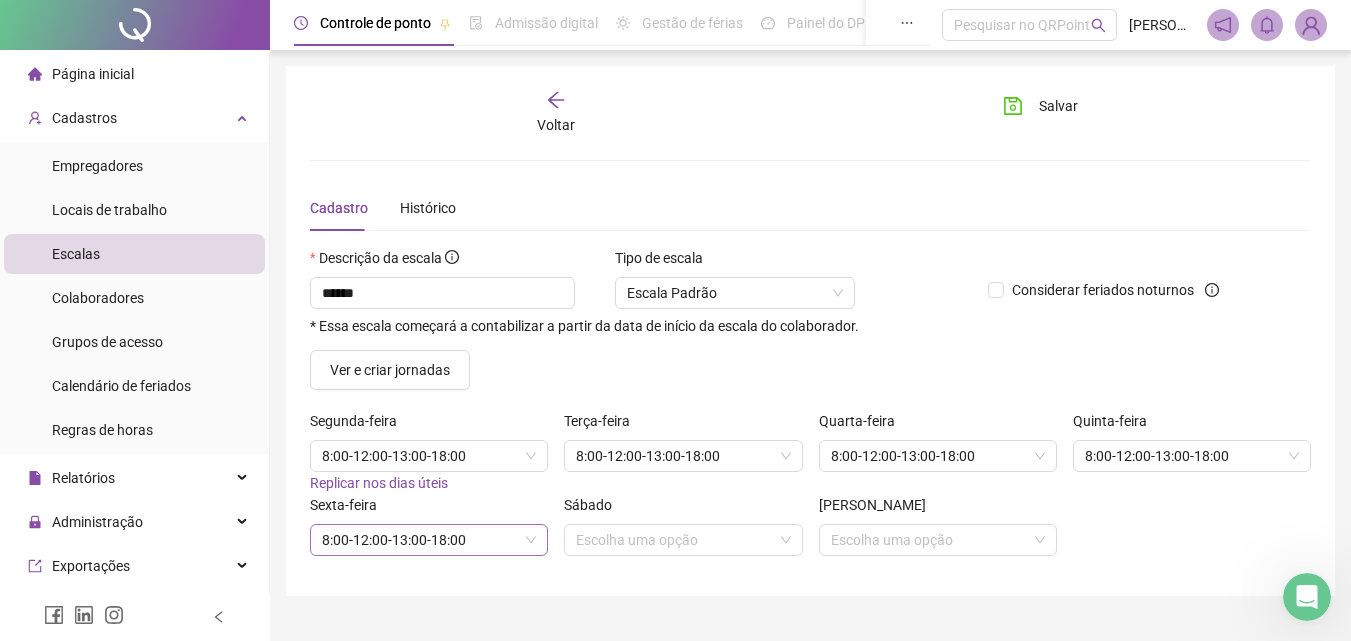 click on "8:00-12:00-13:00-18:00" at bounding box center (429, 540) 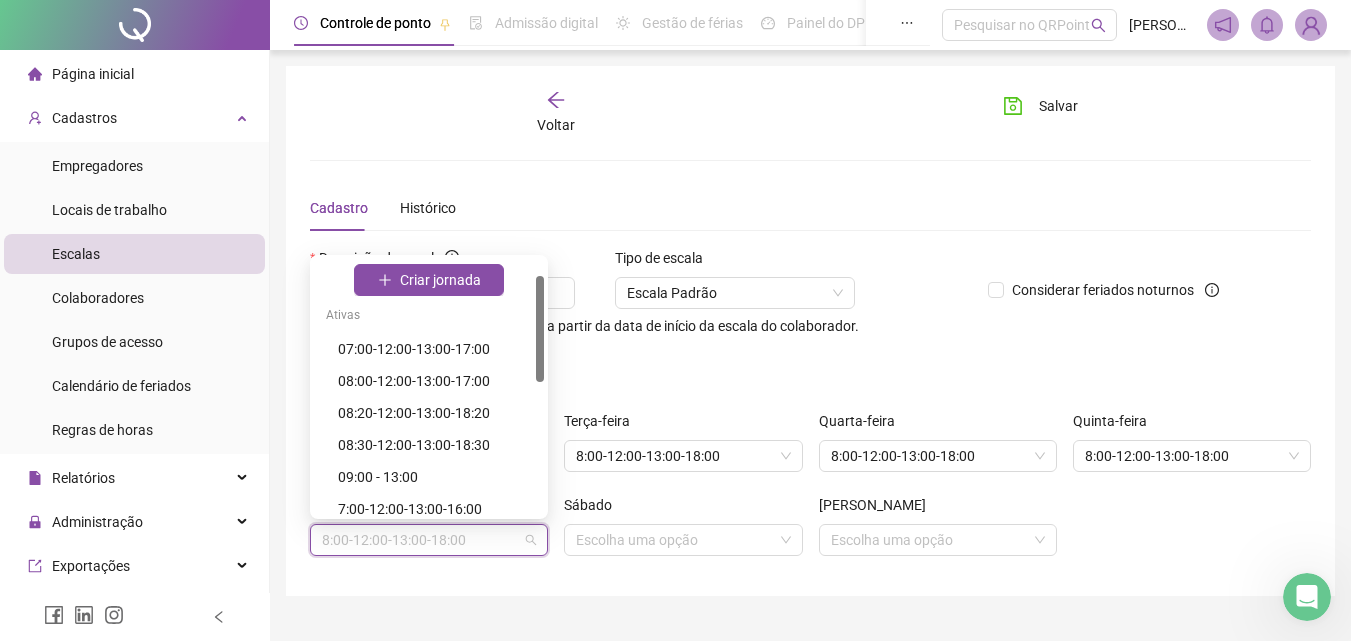 scroll, scrollTop: 42, scrollLeft: 0, axis: vertical 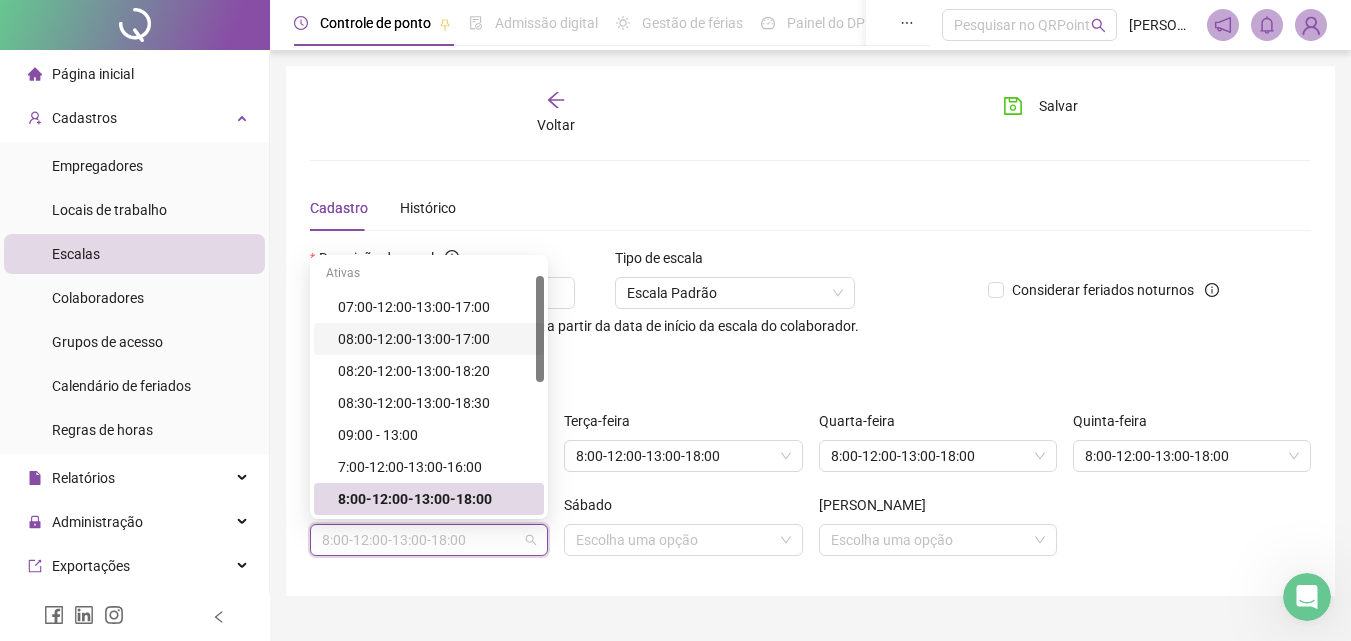click on "08:00-12:00-13:00-17:00" at bounding box center [435, 339] 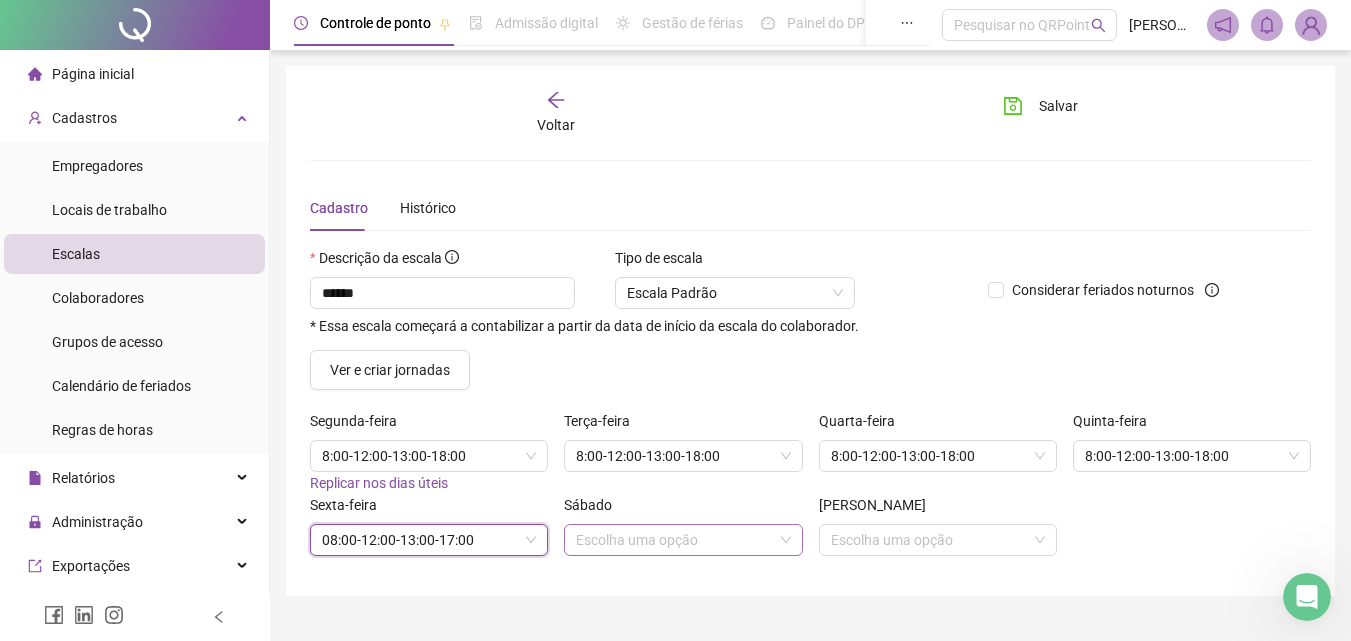 click on "Escolha uma opção" at bounding box center (683, 540) 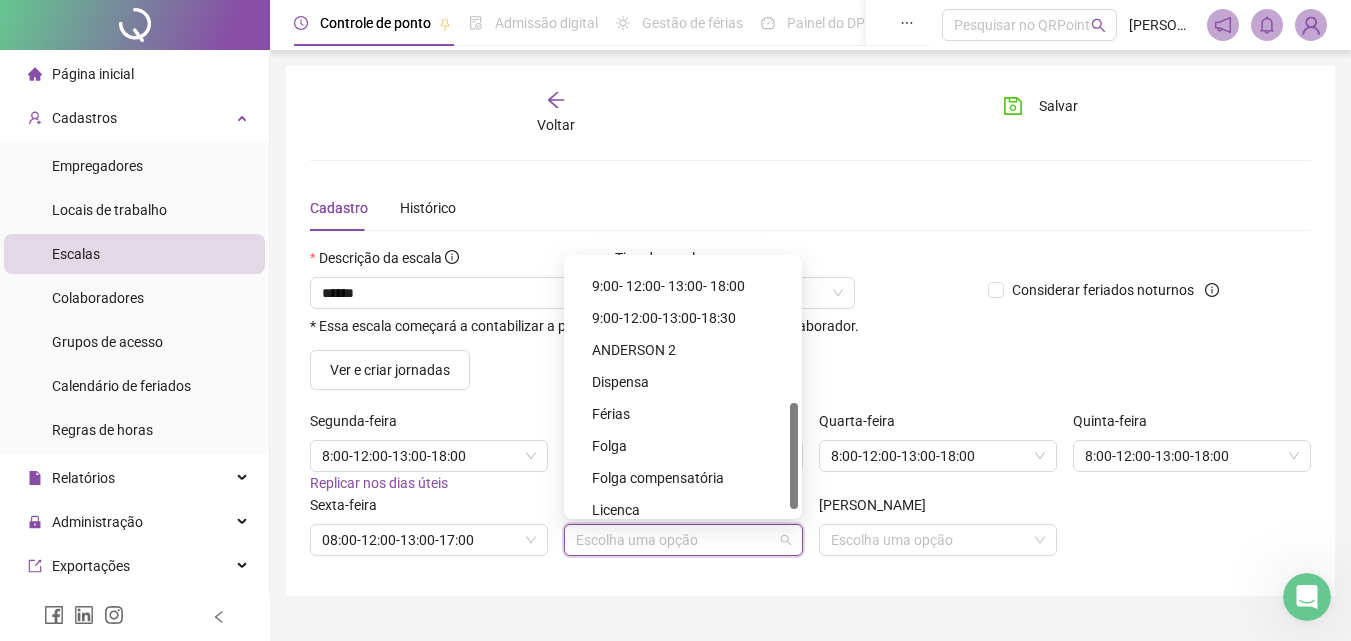 scroll, scrollTop: 355, scrollLeft: 0, axis: vertical 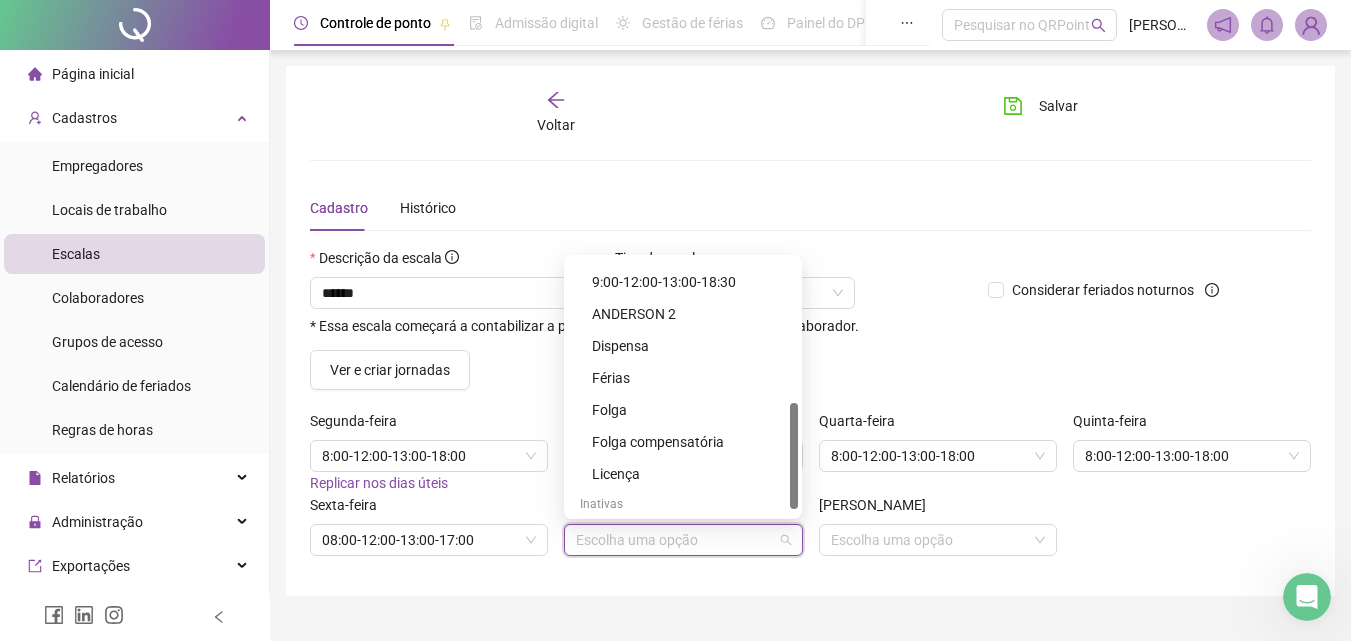 drag, startPoint x: 796, startPoint y: 346, endPoint x: 777, endPoint y: 493, distance: 148.22281 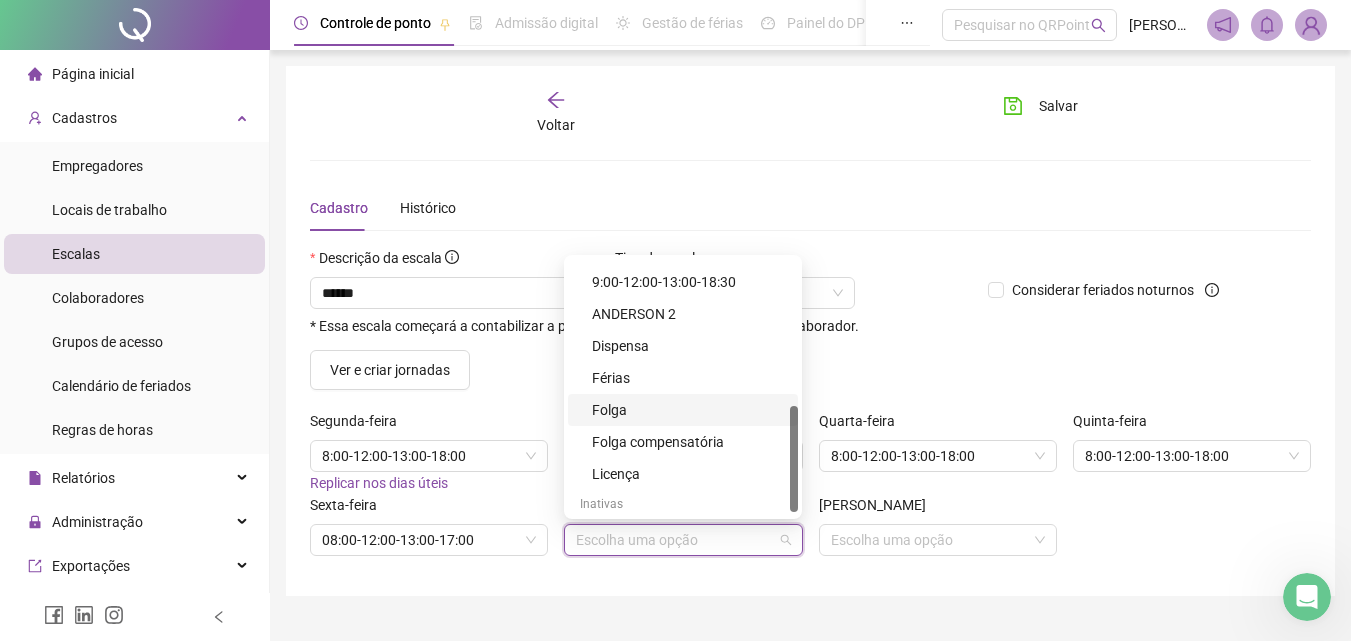 click on "Folga" at bounding box center [689, 410] 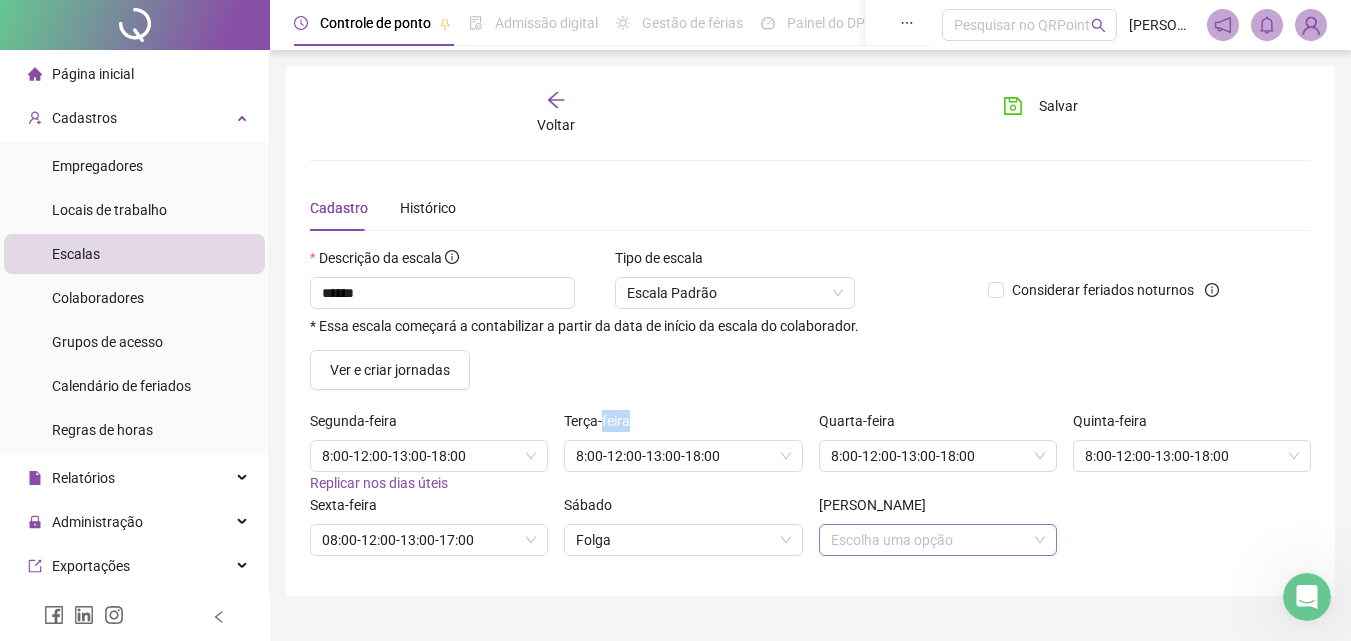 click on "Escolha uma opção" at bounding box center [938, 540] 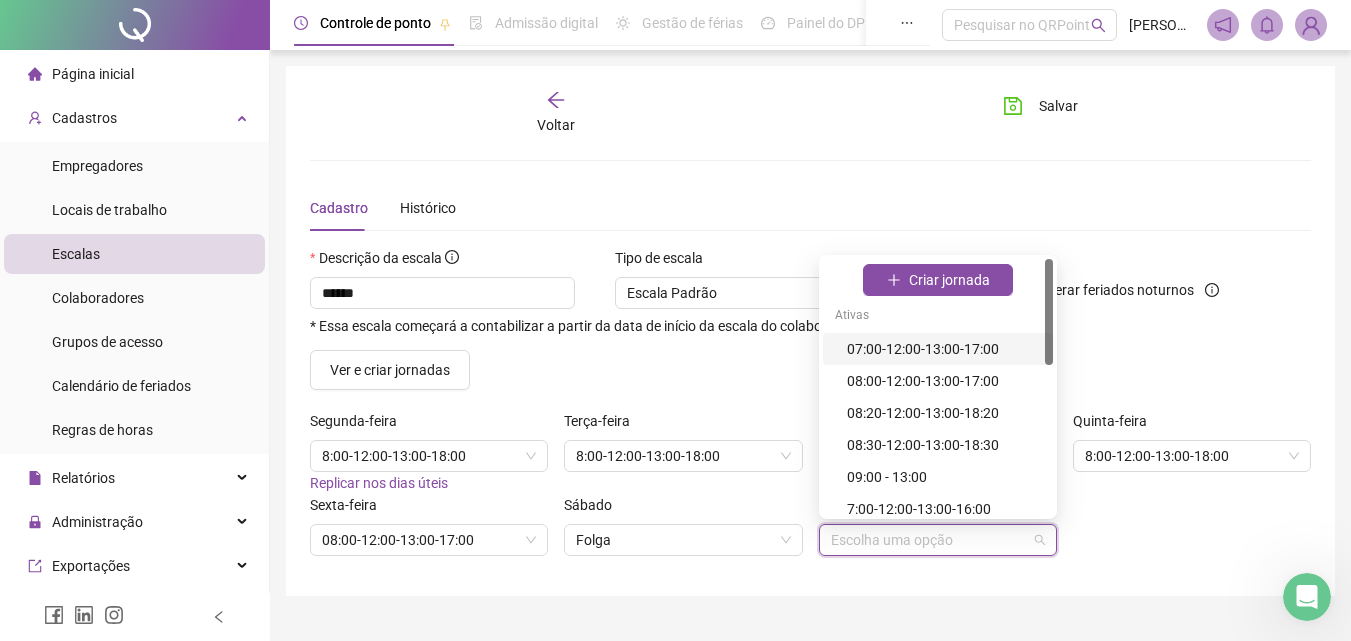 click on "07:00-12:00-13:00-17:00" at bounding box center [938, 349] 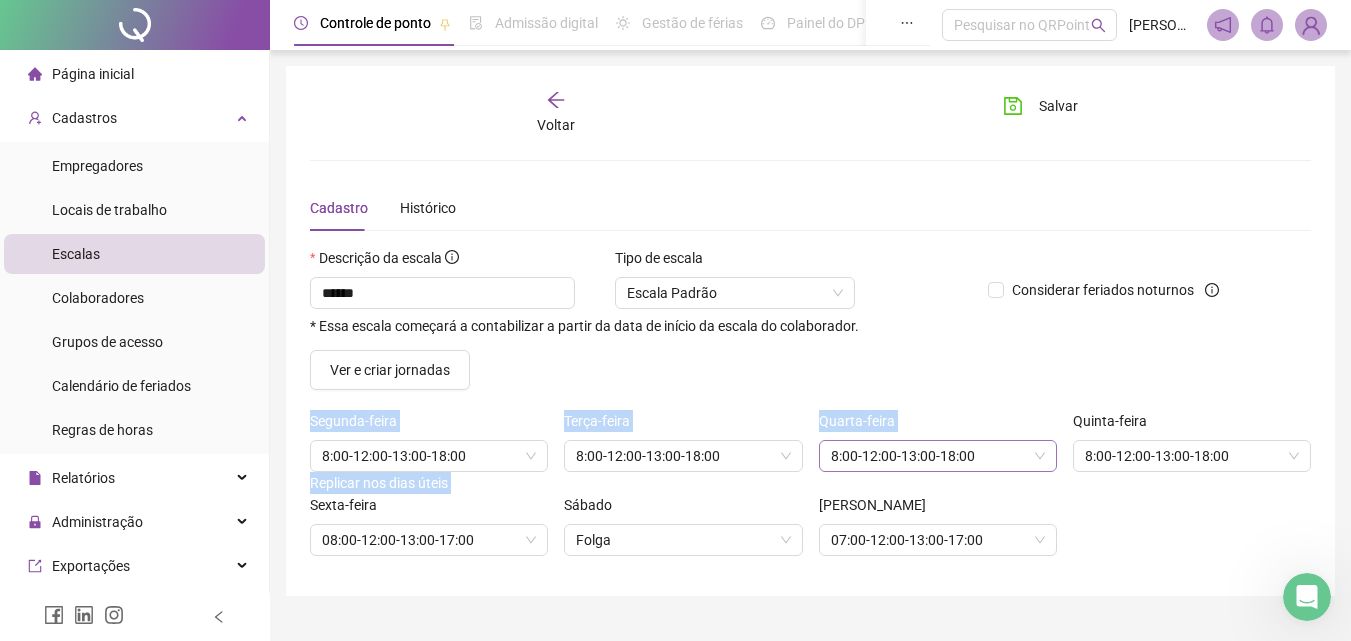 drag, startPoint x: 1044, startPoint y: 356, endPoint x: 1044, endPoint y: 452, distance: 96 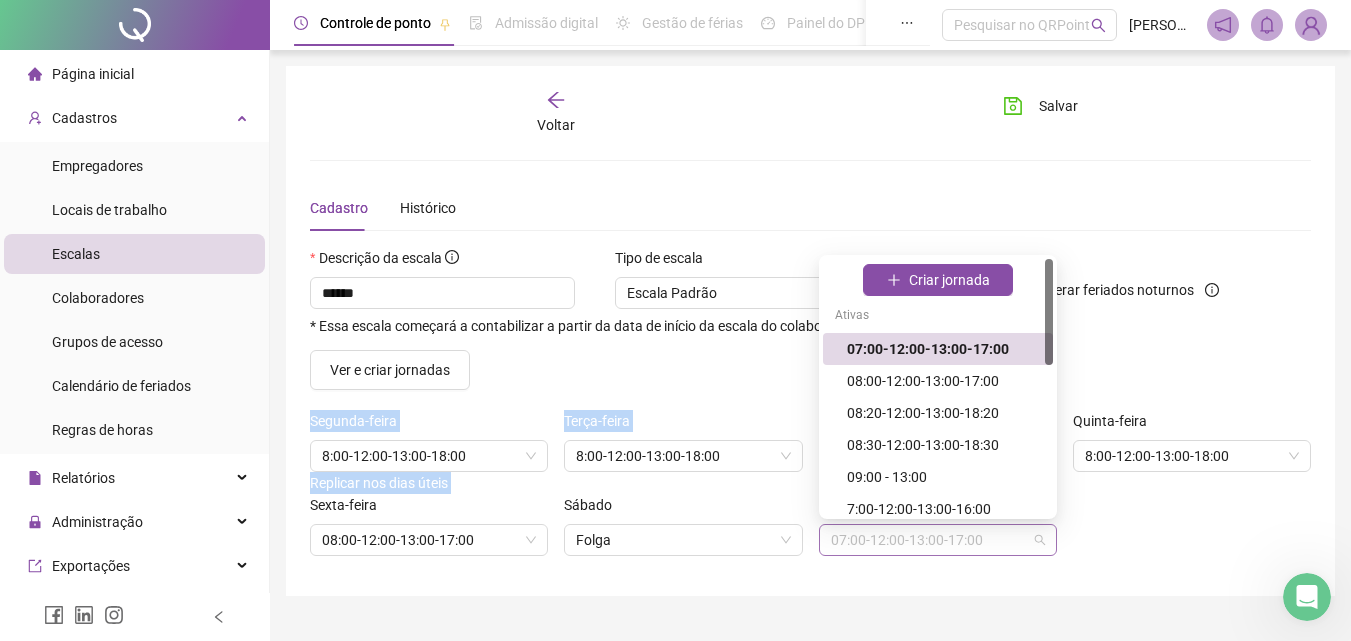 click on "07:00-12:00-13:00-17:00" at bounding box center [938, 540] 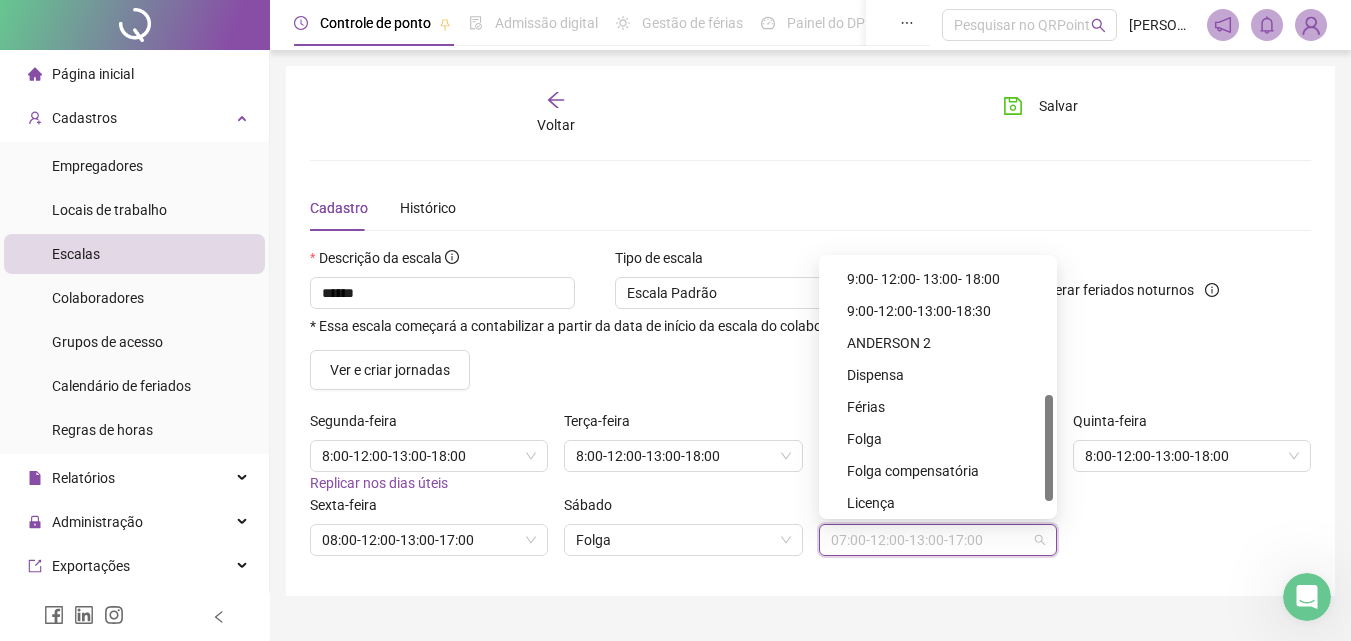 scroll, scrollTop: 329, scrollLeft: 0, axis: vertical 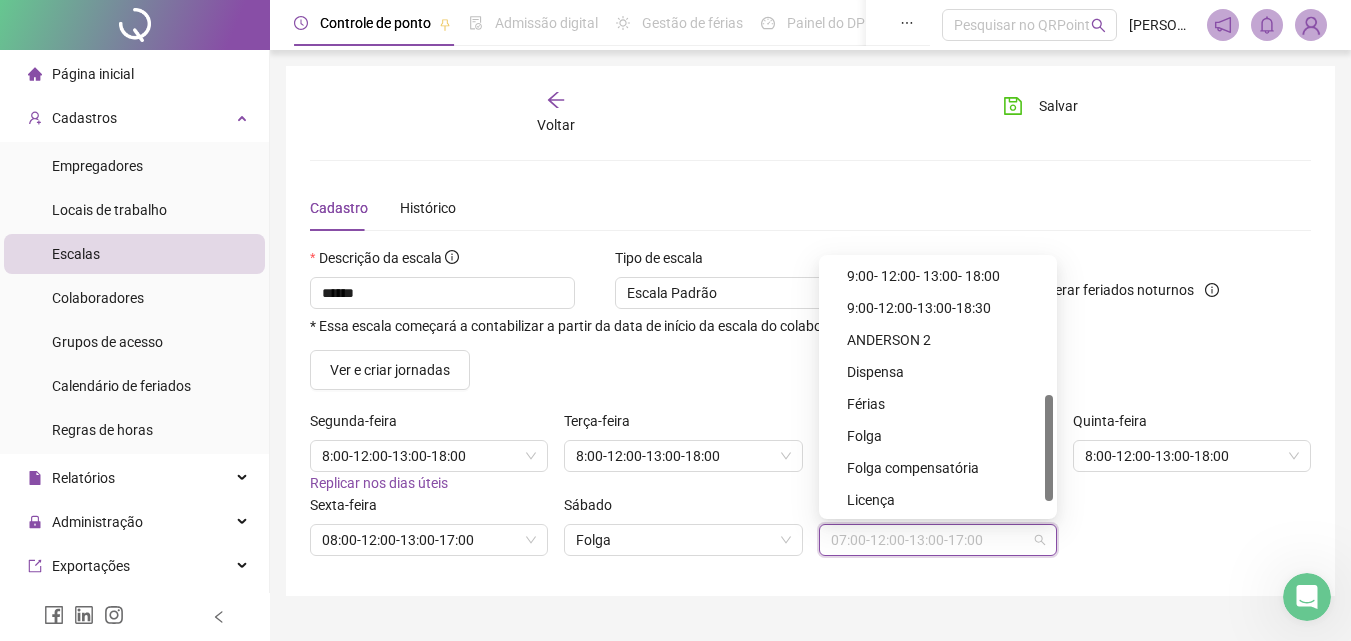 drag, startPoint x: 1049, startPoint y: 337, endPoint x: 1042, endPoint y: 473, distance: 136.18002 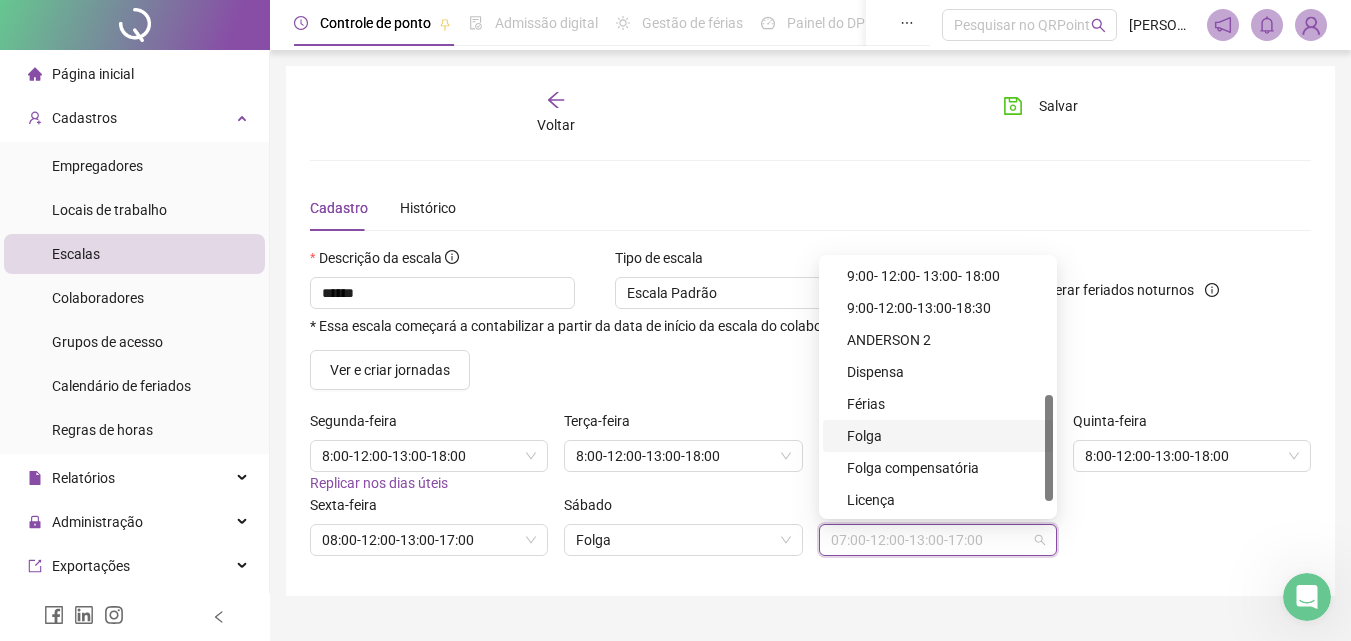 click on "Folga" at bounding box center [944, 436] 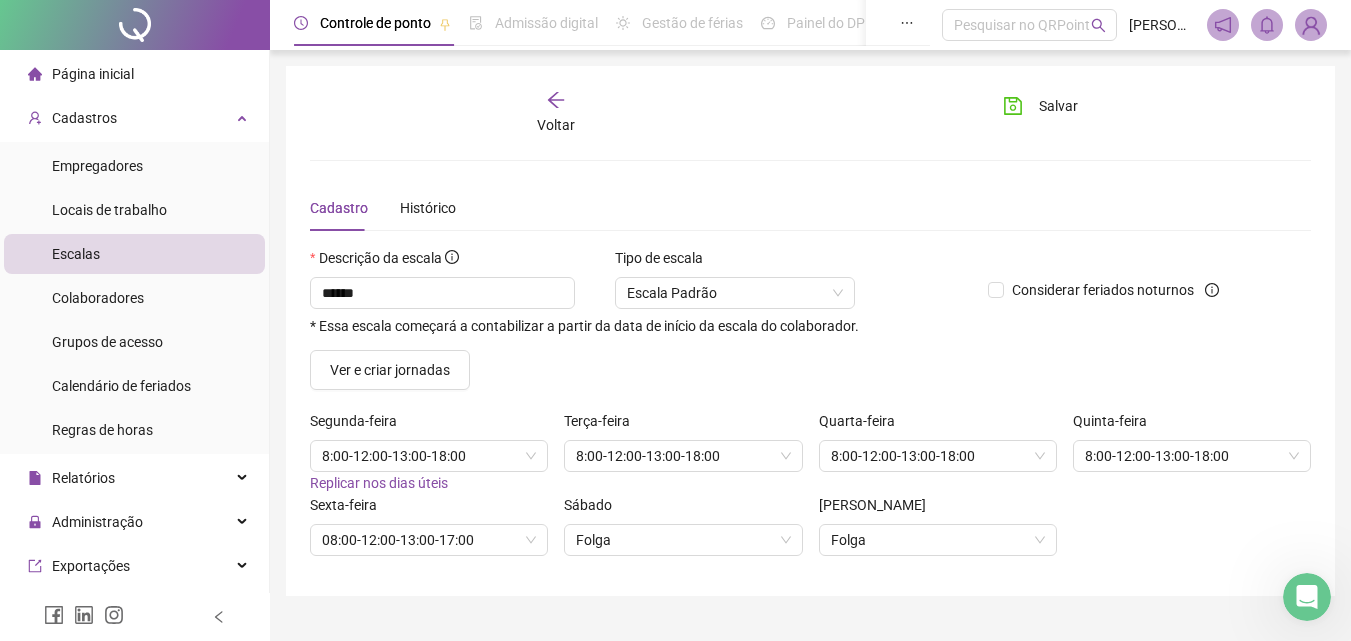 click on "Voltar Salvar Cadastro Histórico Descrição da escala   ****** * Essa escala começará a contabilizar a partir da data de início da escala do colaborador. Tipo de escala Escala Padrão Considerar feriados noturnos   Ver e criar jornadas Segunda-feira  8:00-12:00-13:00-18:00   Replicar nos dias úteis Terça-feira  8:00-12:00-13:00-18:00   Quarta-feira  8:00-12:00-13:00-18:00   Quinta-feira  8:00-12:00-13:00-18:00   Sexta-feira  08:00-12:00-13:00-17:00   Sábado Folga   [PERSON_NAME]" at bounding box center [810, 331] 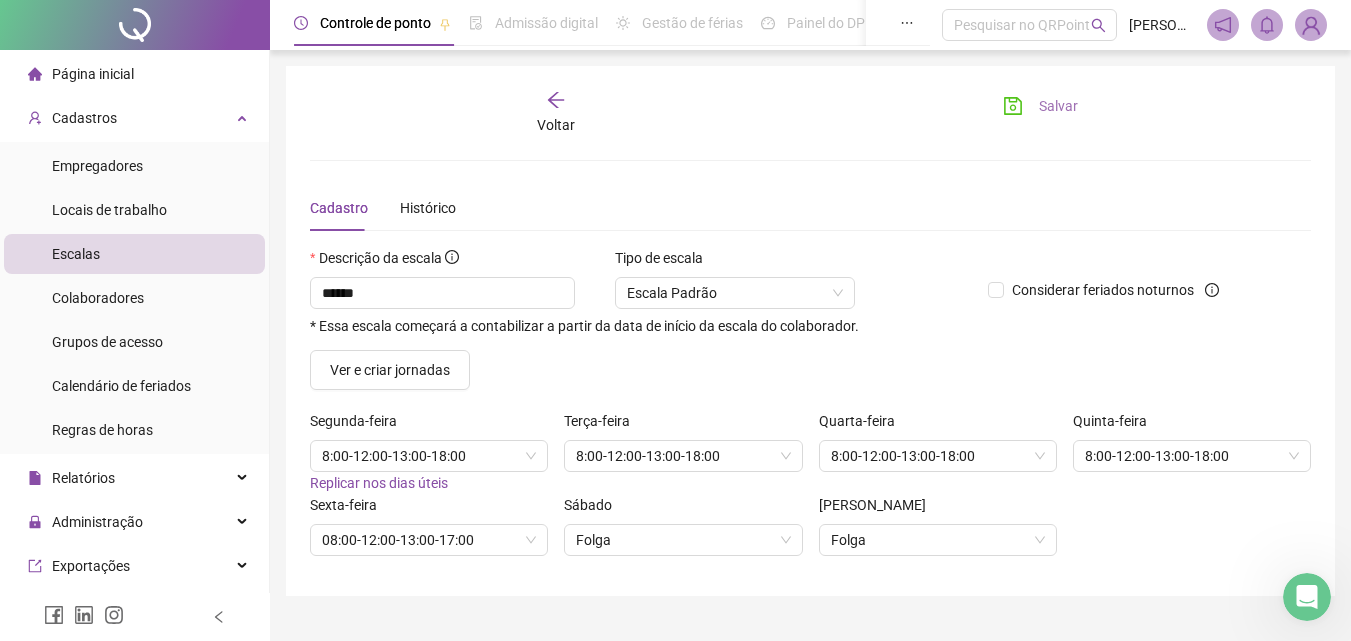 click on "Salvar" at bounding box center (1058, 106) 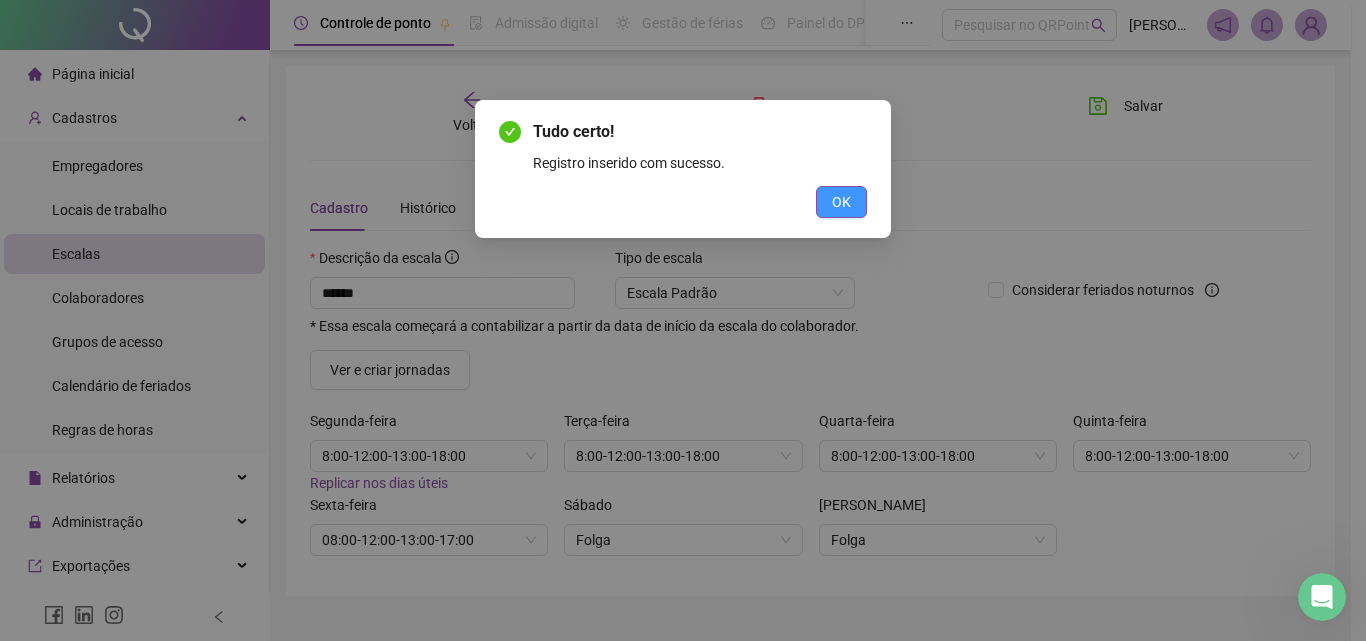 click on "OK" at bounding box center (841, 202) 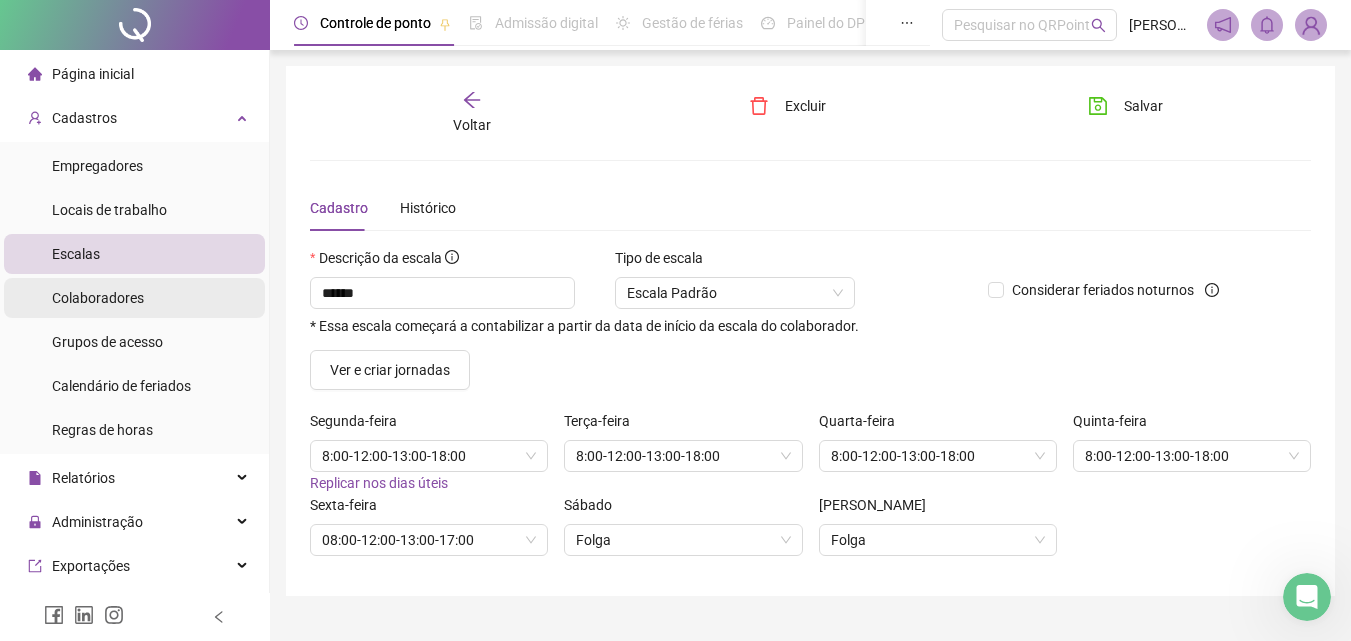 click on "Colaboradores" at bounding box center [98, 298] 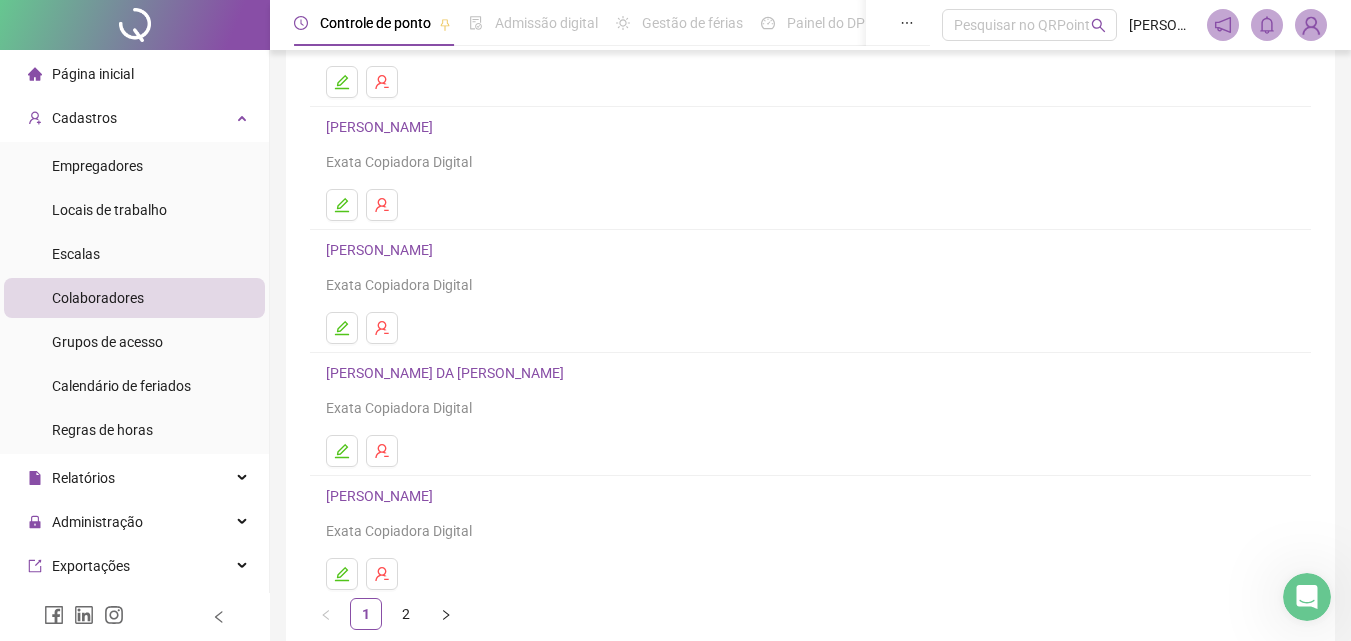 scroll, scrollTop: 326, scrollLeft: 0, axis: vertical 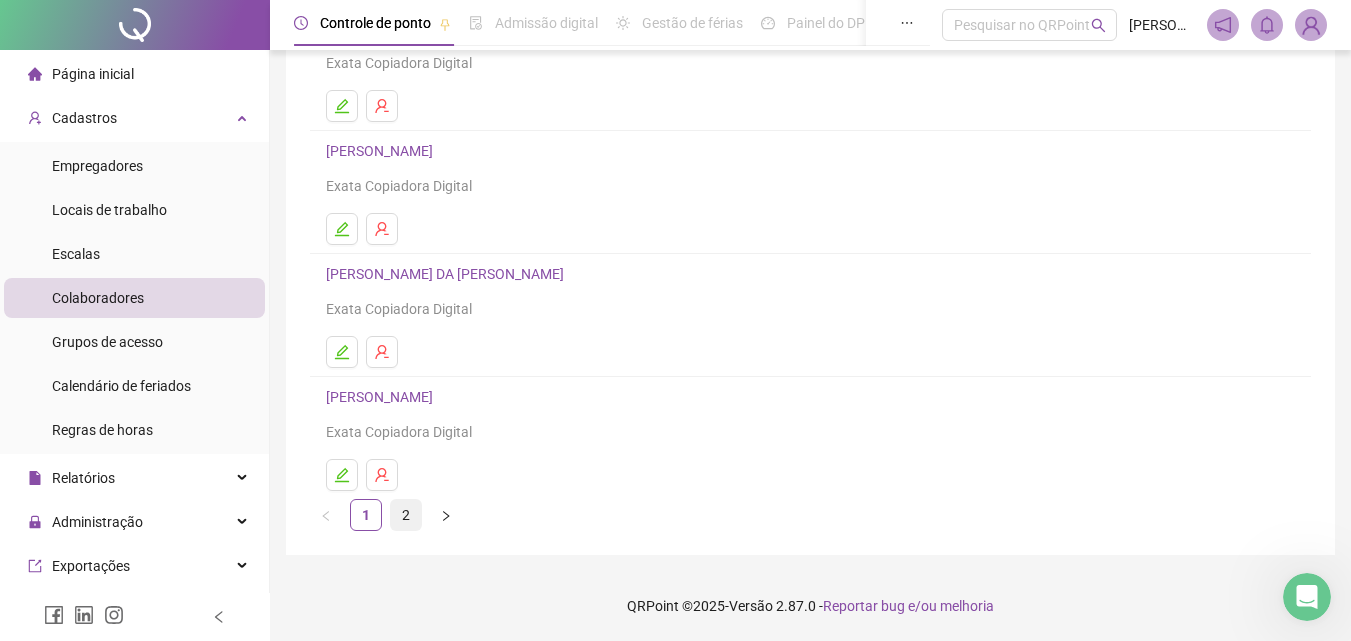 click on "2" at bounding box center (406, 515) 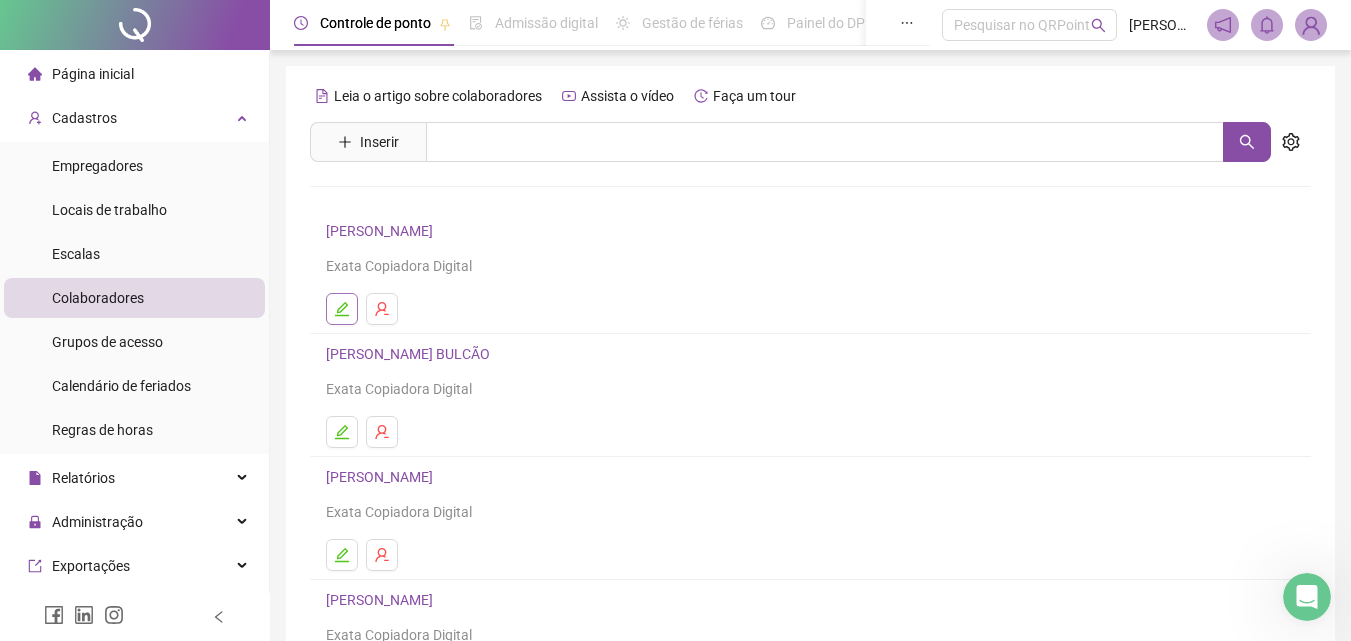 click 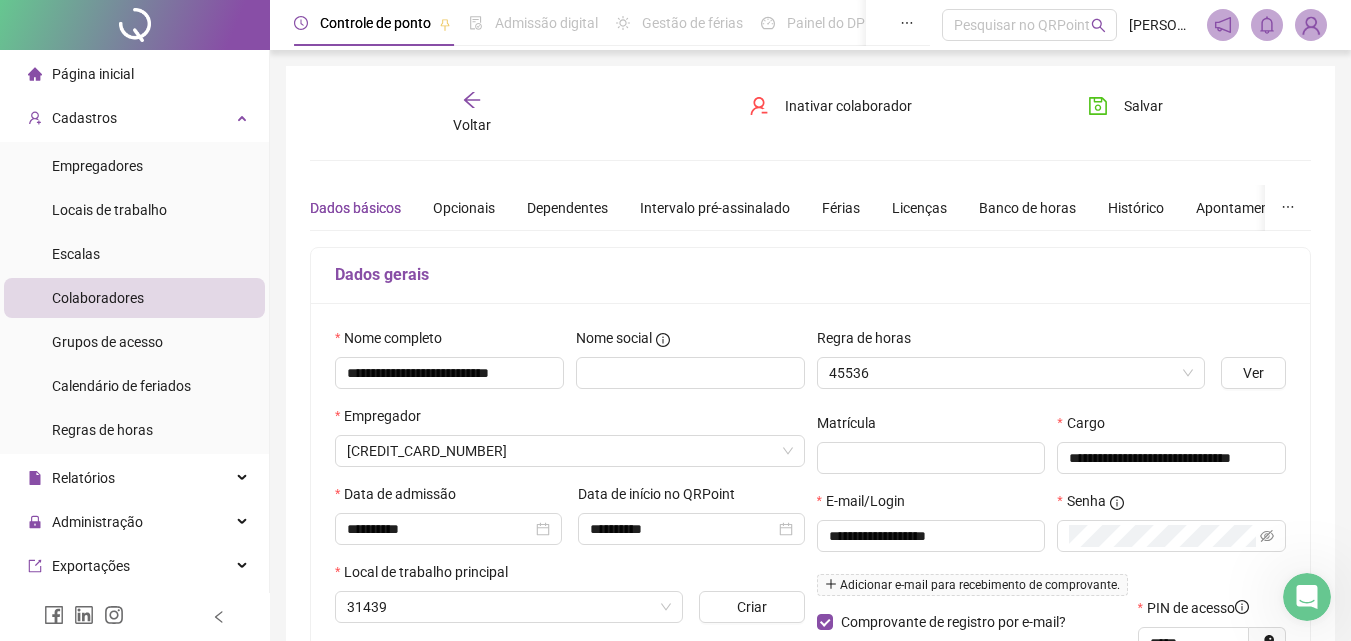 type on "********" 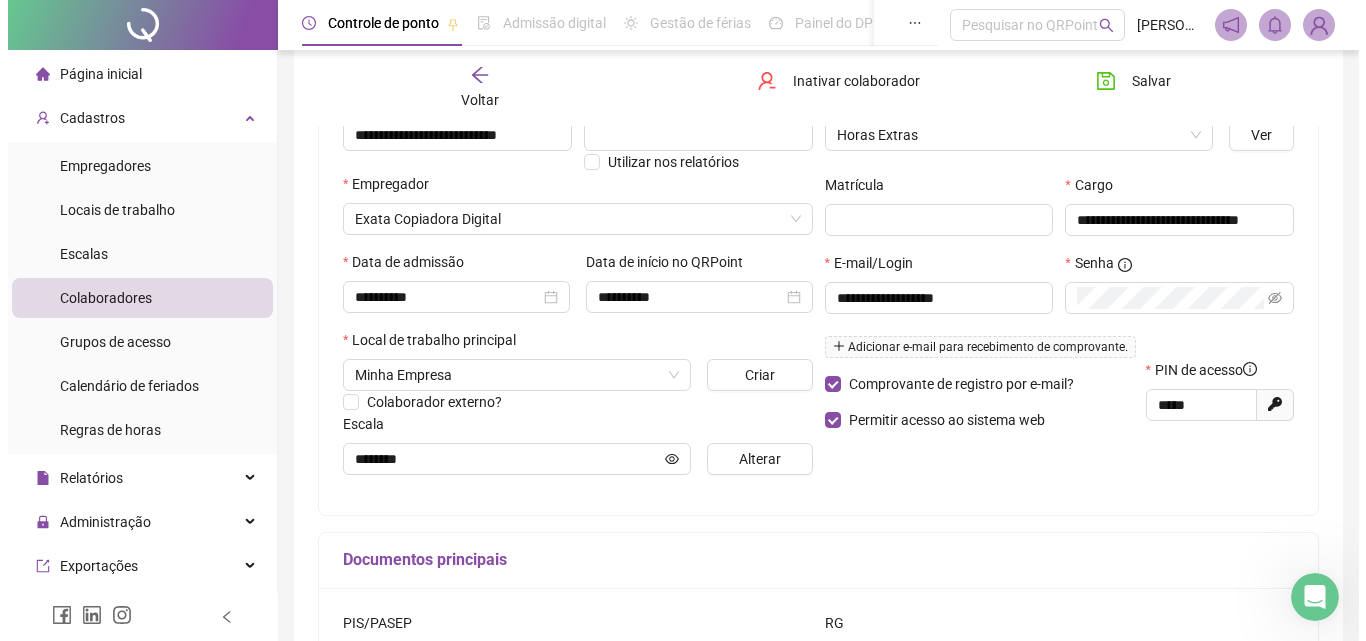 scroll, scrollTop: 243, scrollLeft: 0, axis: vertical 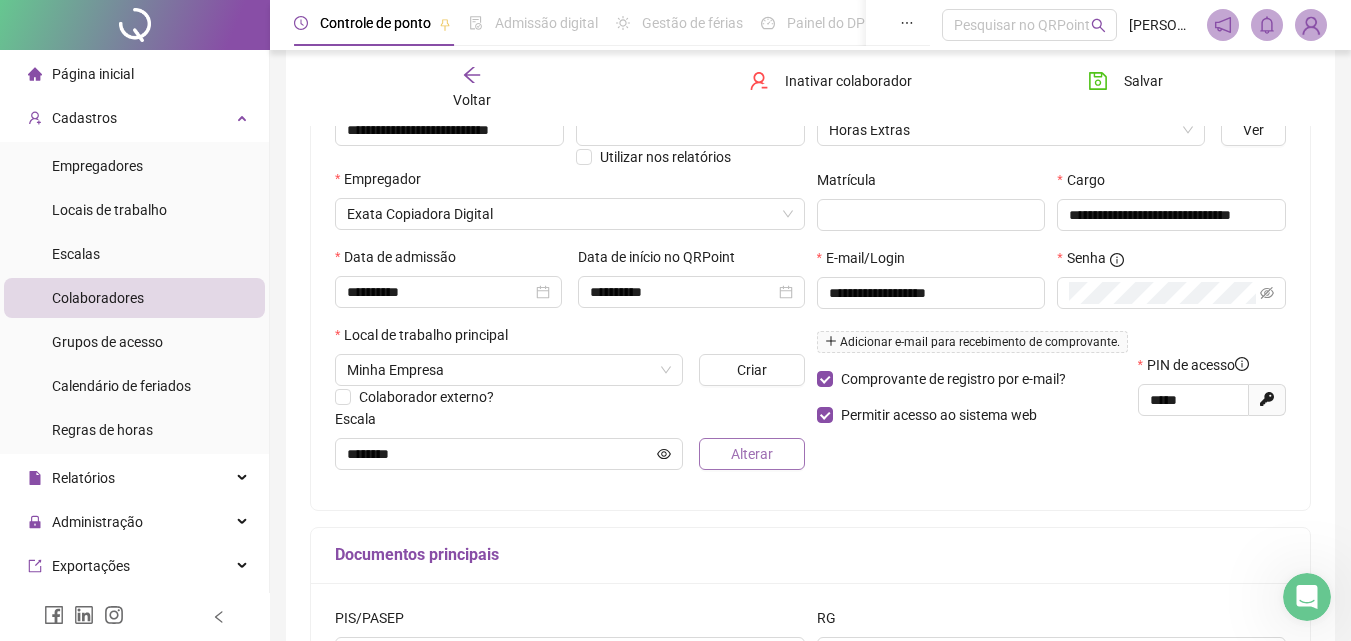 click on "Alterar" at bounding box center [752, 454] 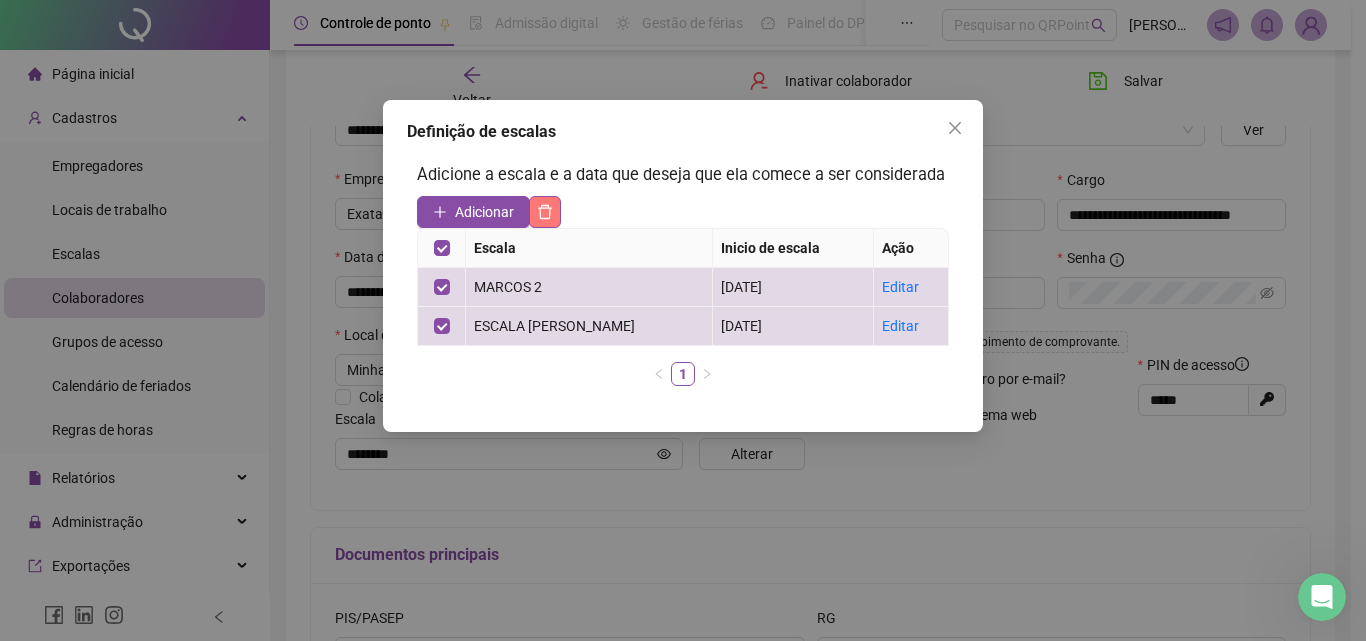click 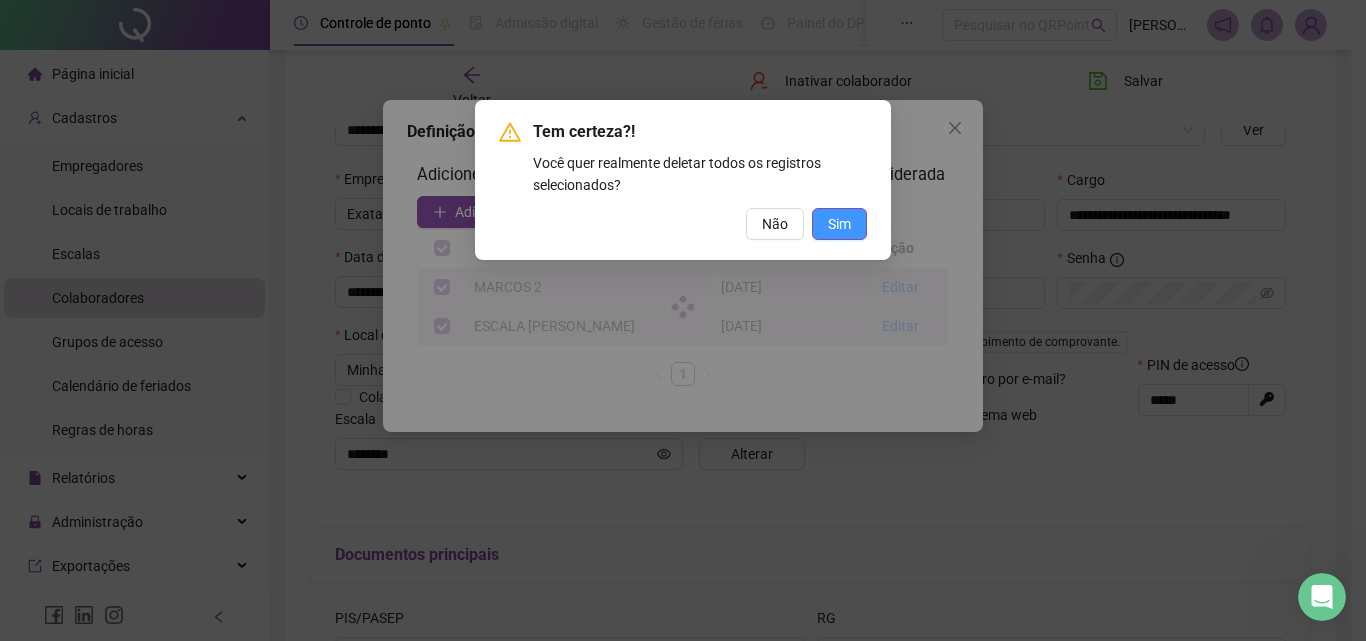 scroll, scrollTop: 1117, scrollLeft: 0, axis: vertical 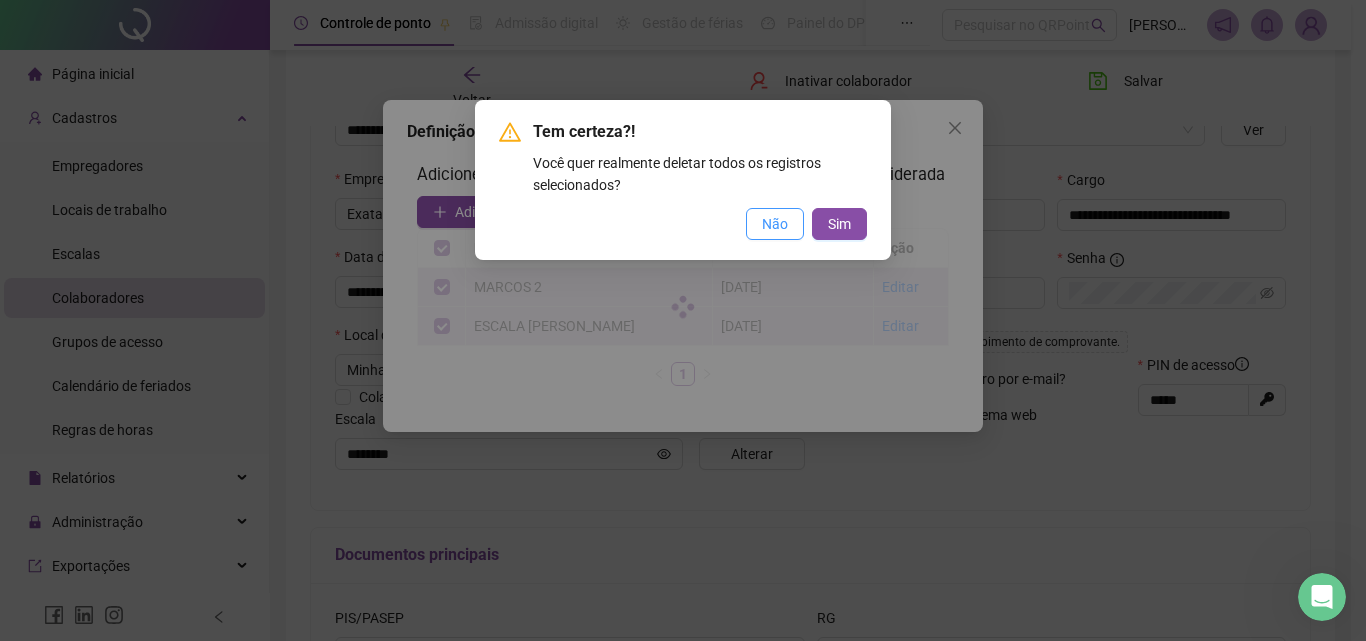 click on "Não" at bounding box center [775, 224] 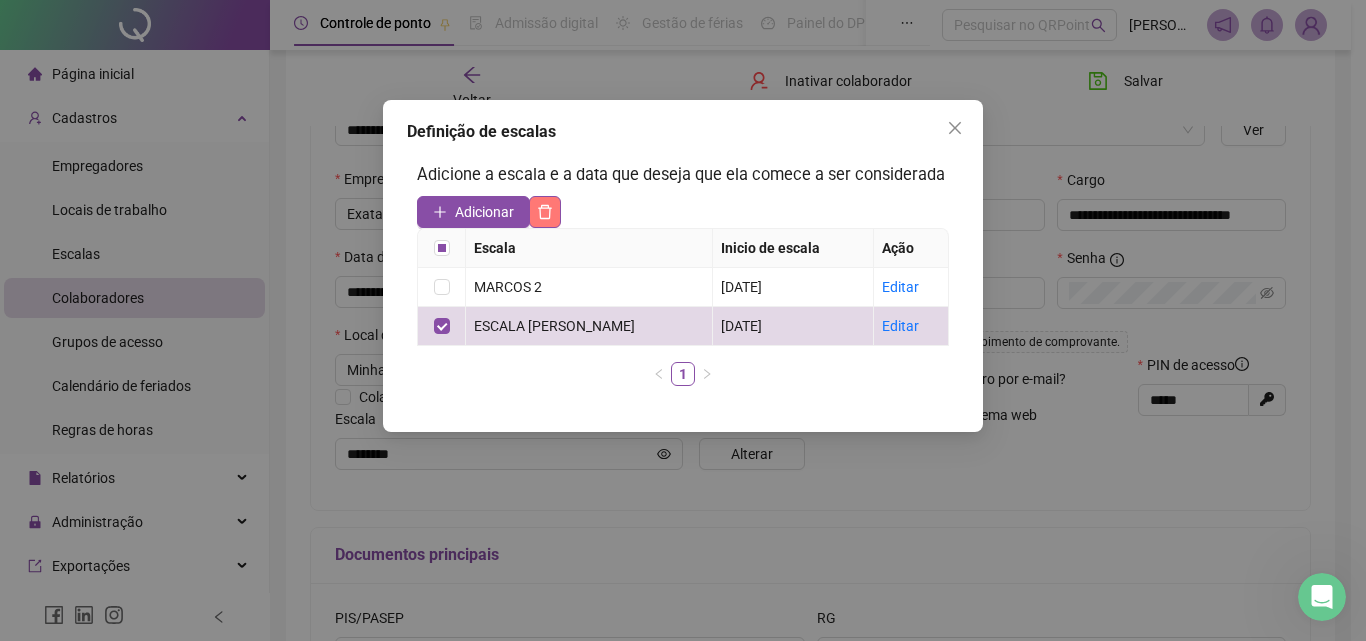 click 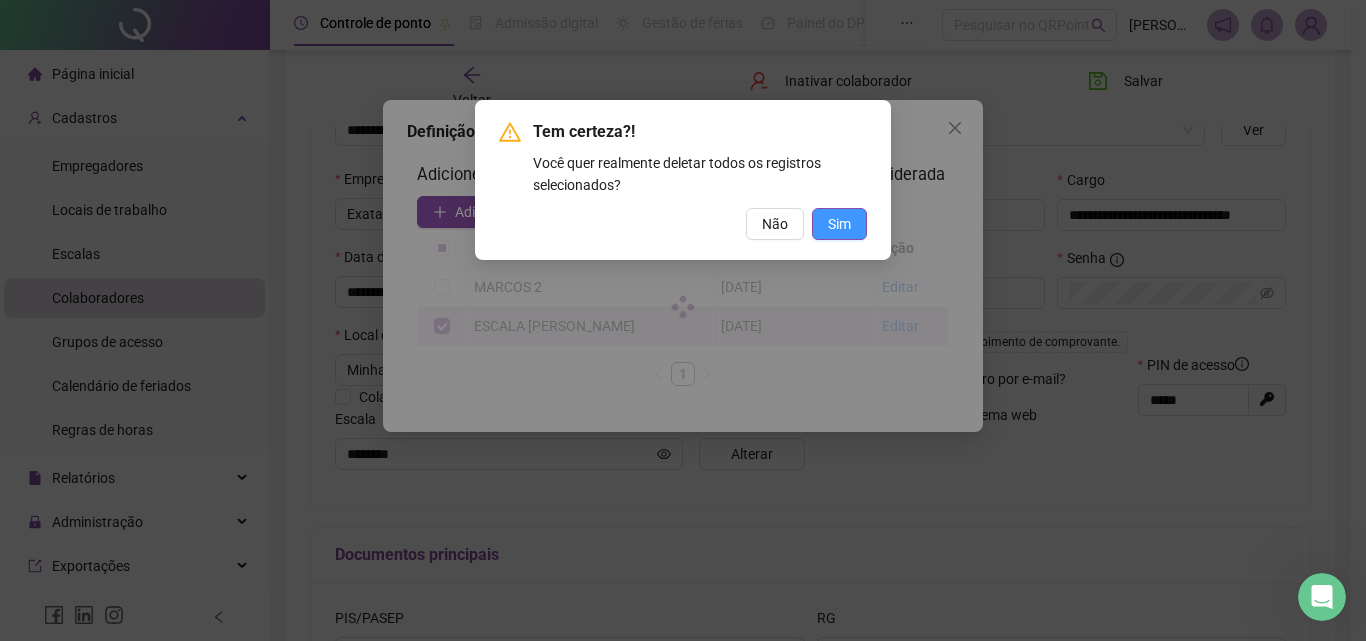 click on "Sim" at bounding box center (839, 224) 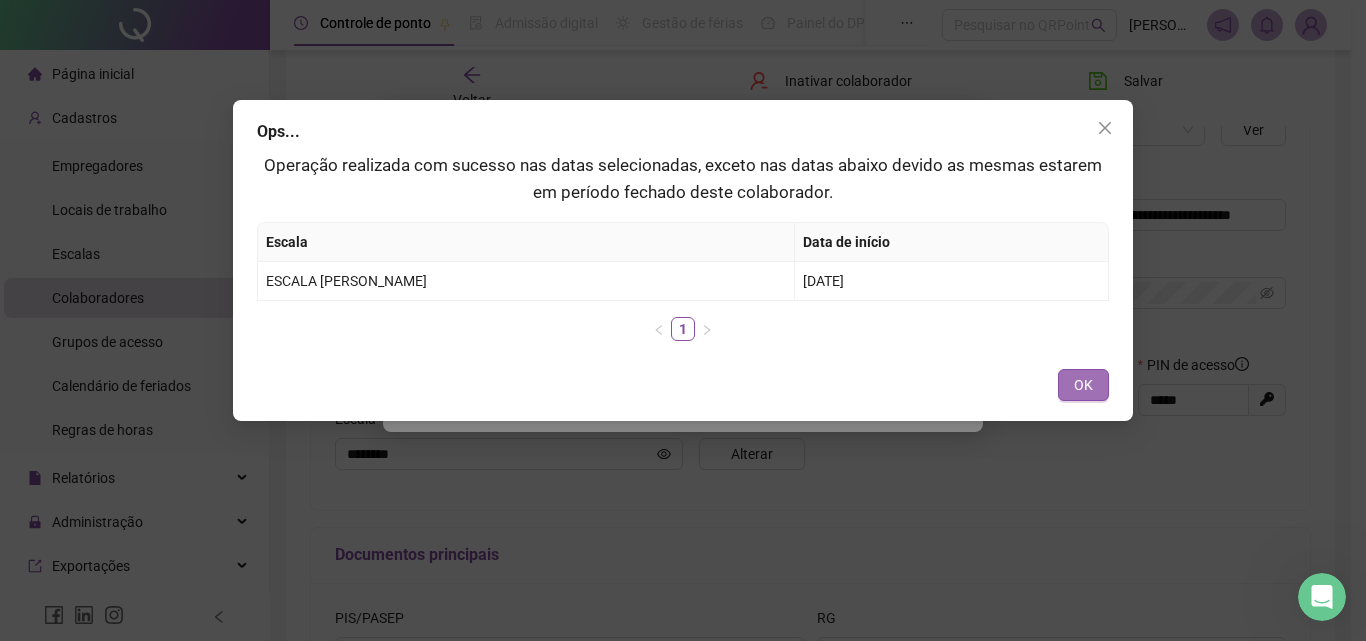 click on "OK" at bounding box center (1083, 385) 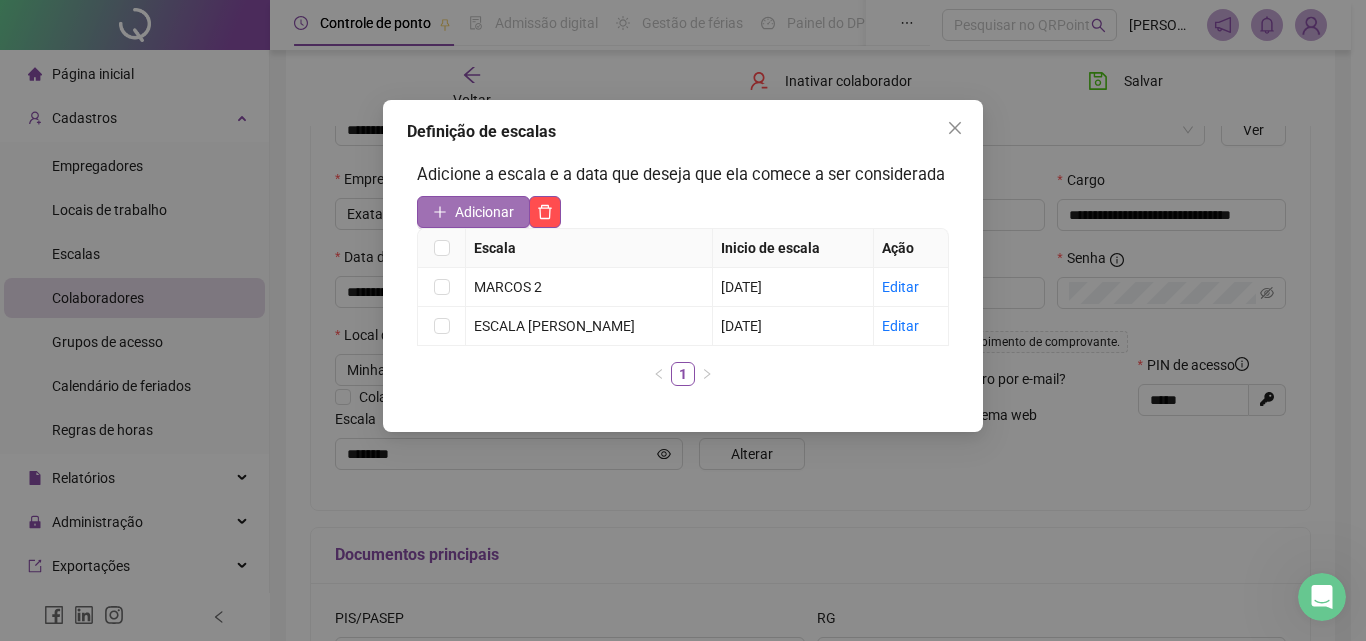 click on "Adicionar" at bounding box center [484, 212] 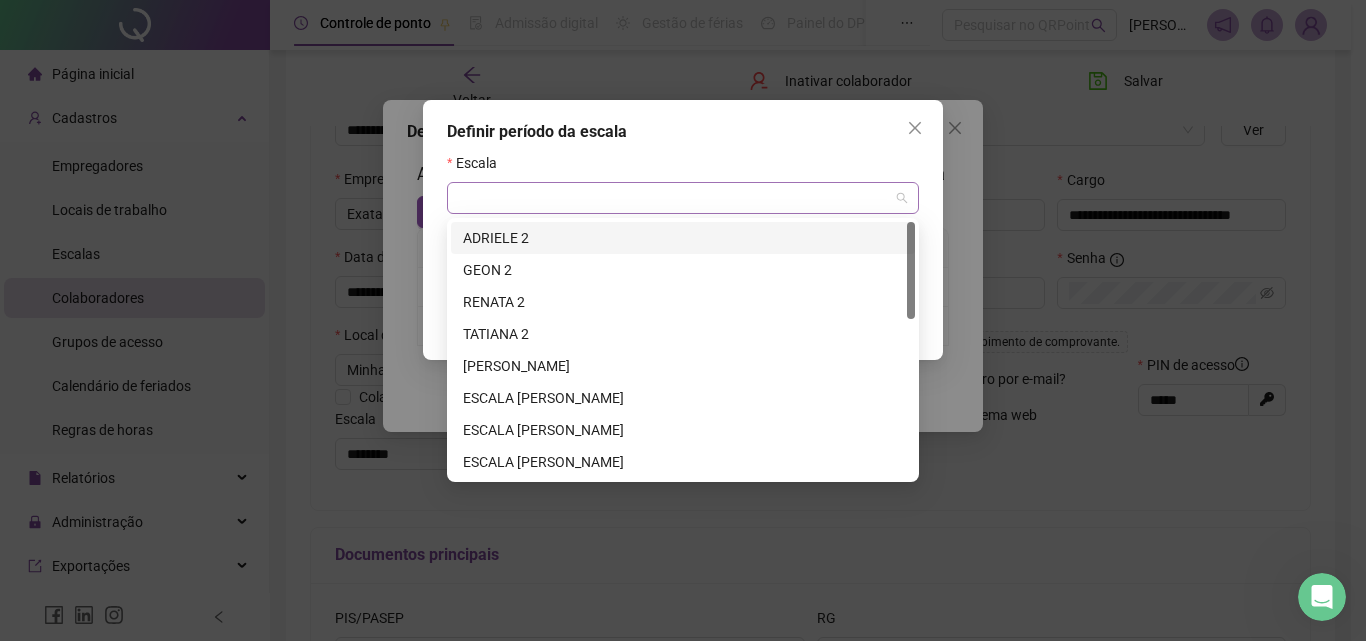 click at bounding box center [683, 198] 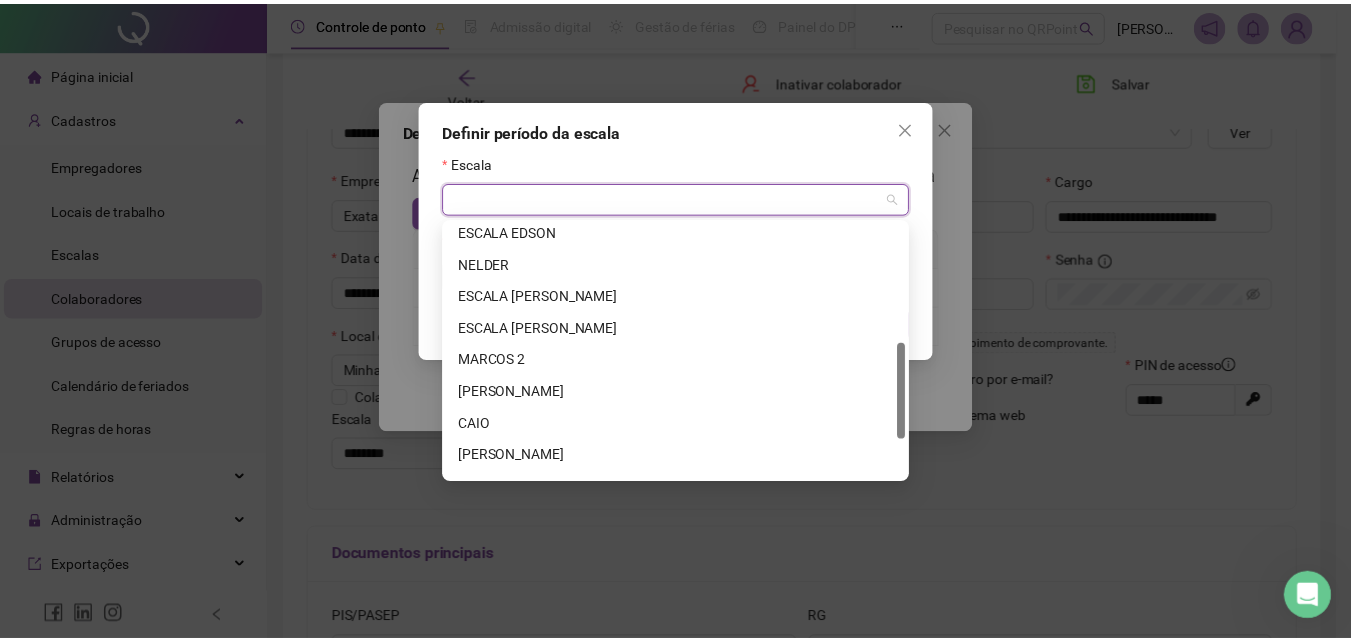 scroll, scrollTop: 416, scrollLeft: 0, axis: vertical 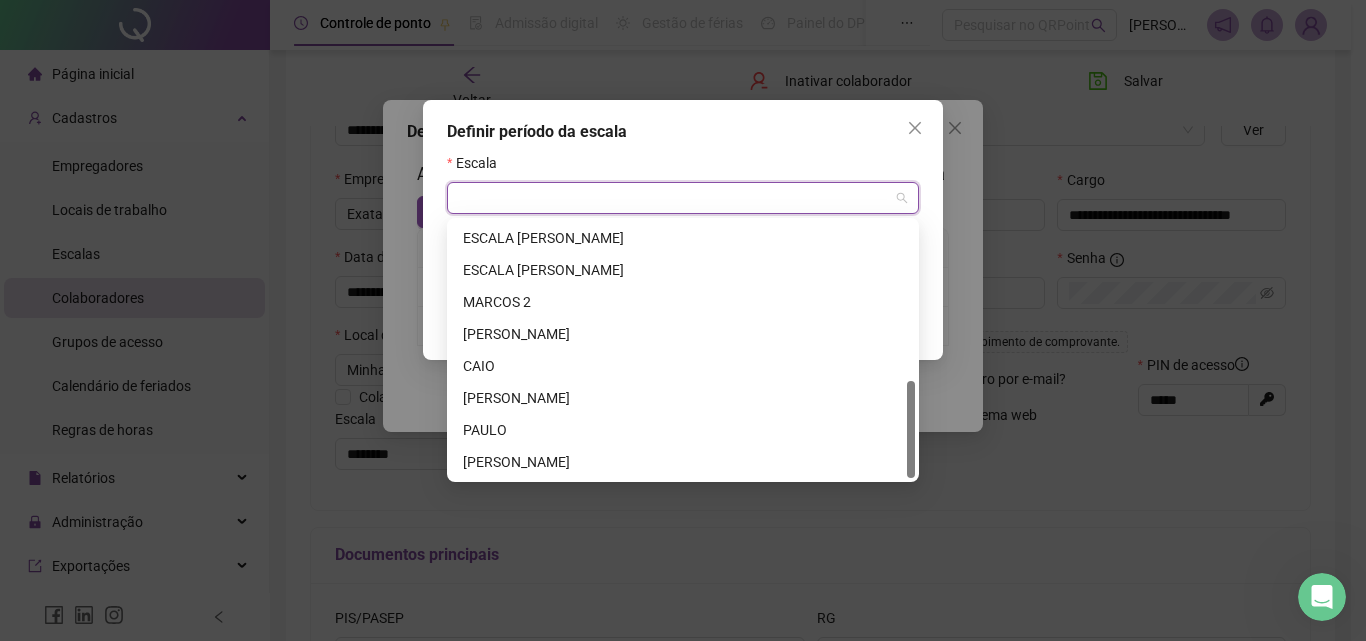 drag, startPoint x: 910, startPoint y: 290, endPoint x: 691, endPoint y: 491, distance: 297.25748 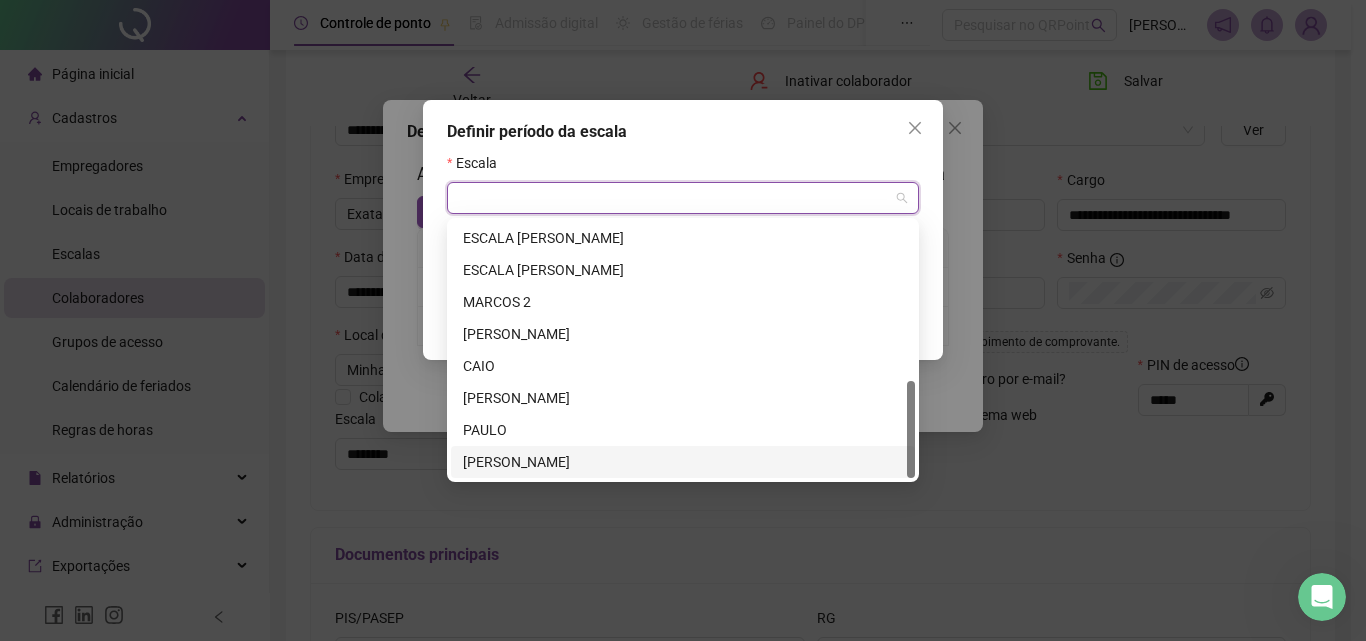 click on "[PERSON_NAME]" at bounding box center [683, 462] 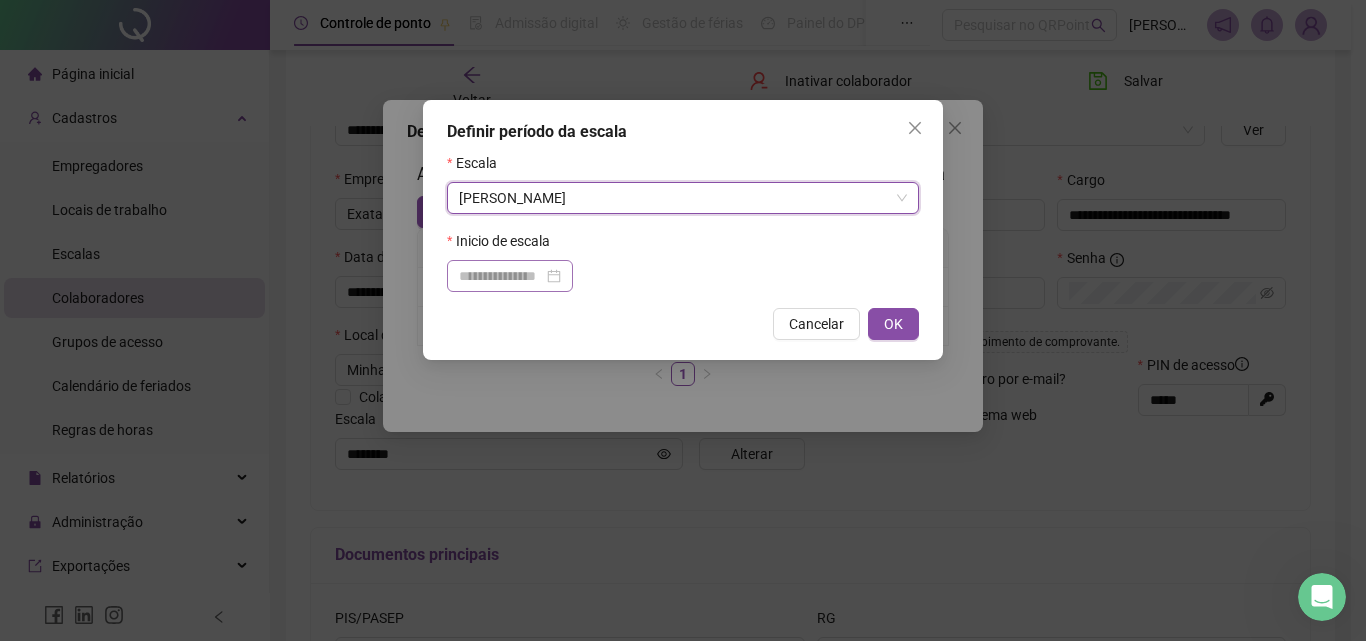 click at bounding box center [510, 276] 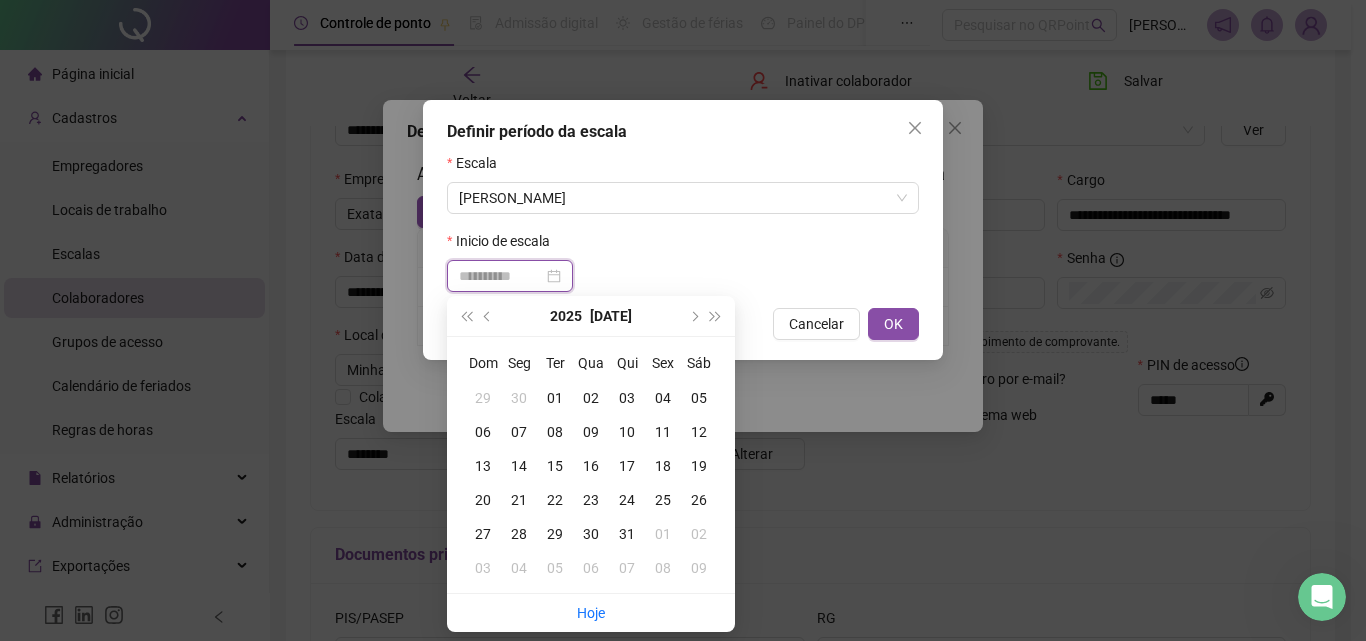 type on "**********" 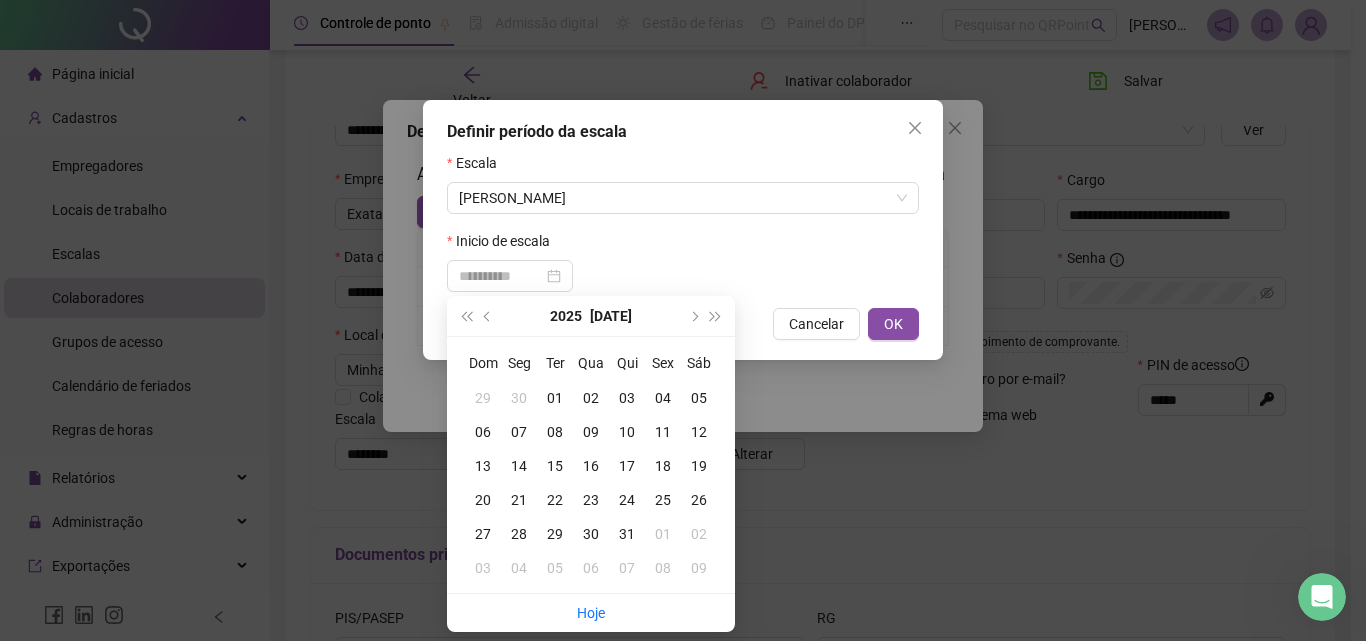 click on "10" at bounding box center [627, 432] 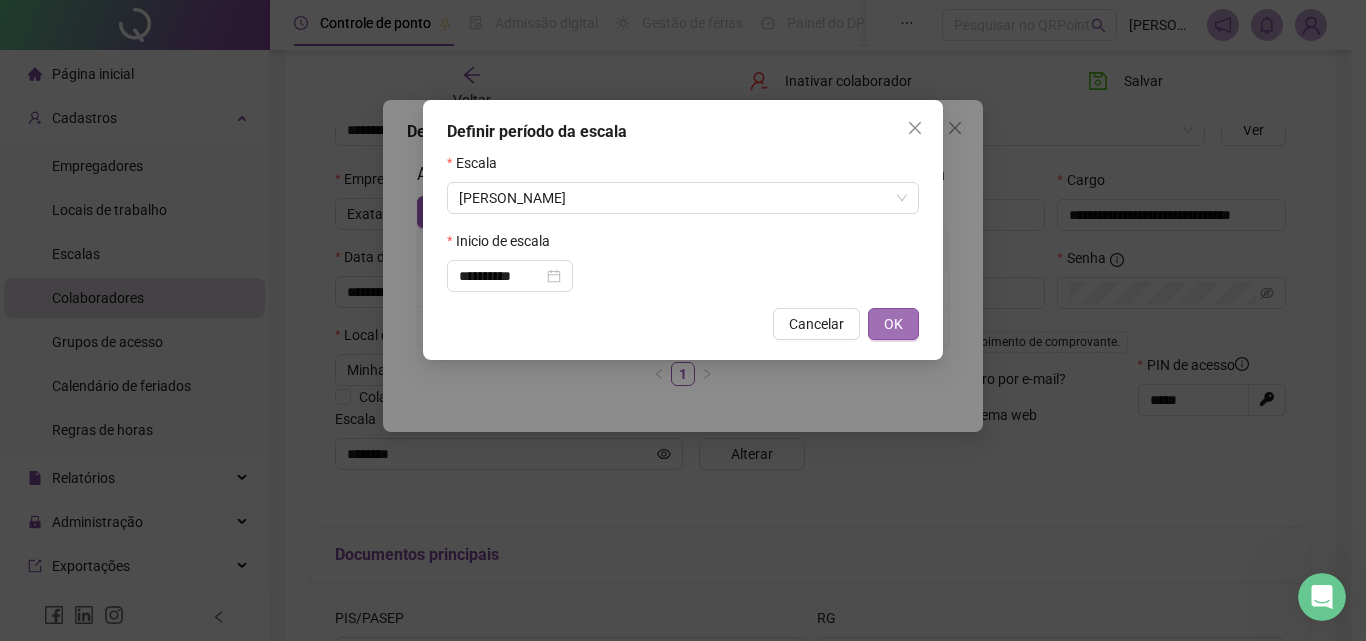 click on "OK" at bounding box center (893, 324) 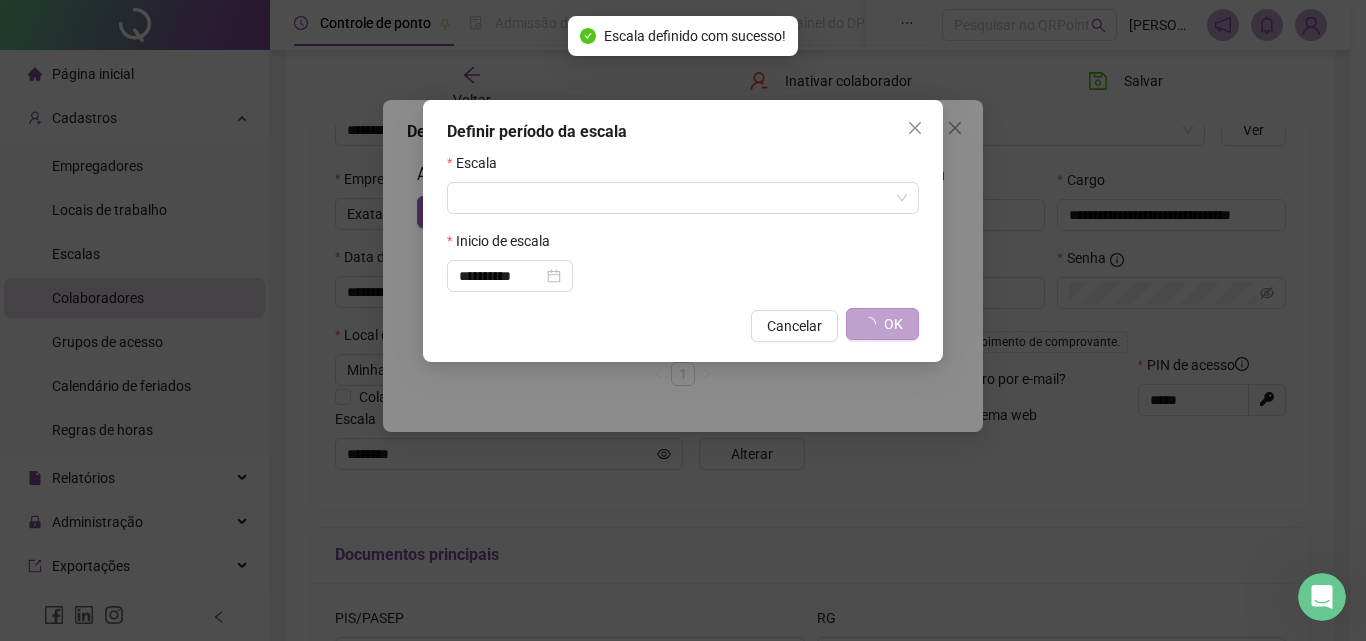type on "******" 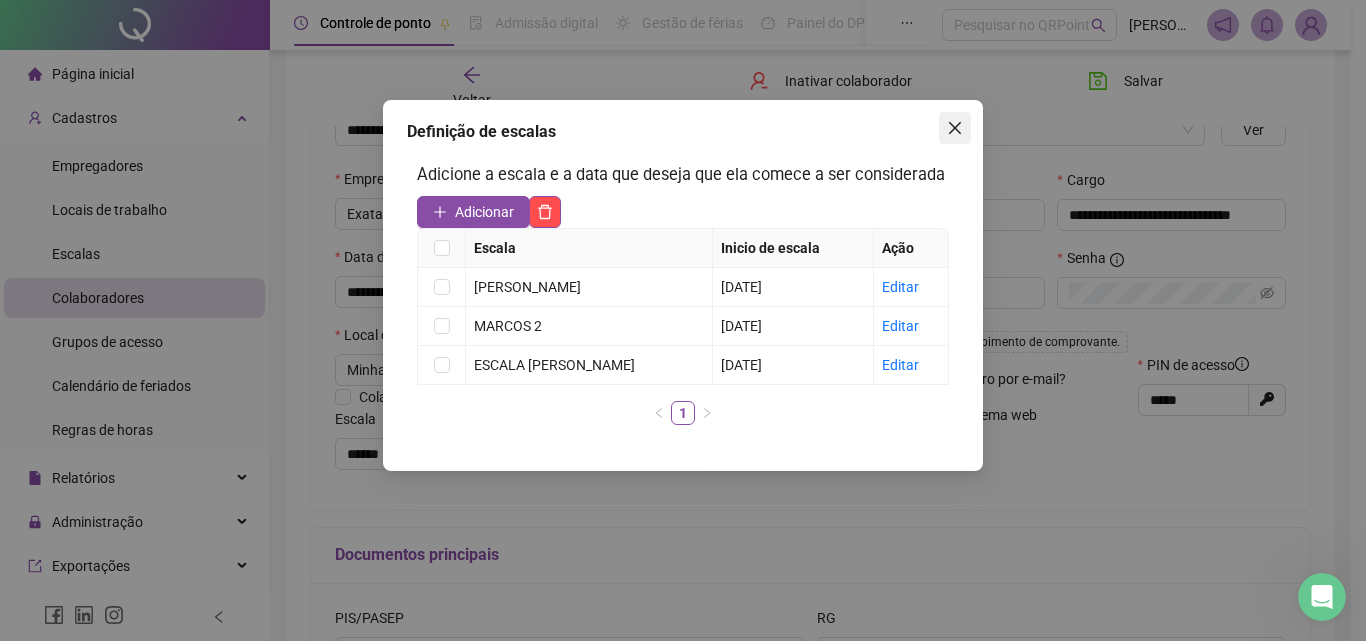 click 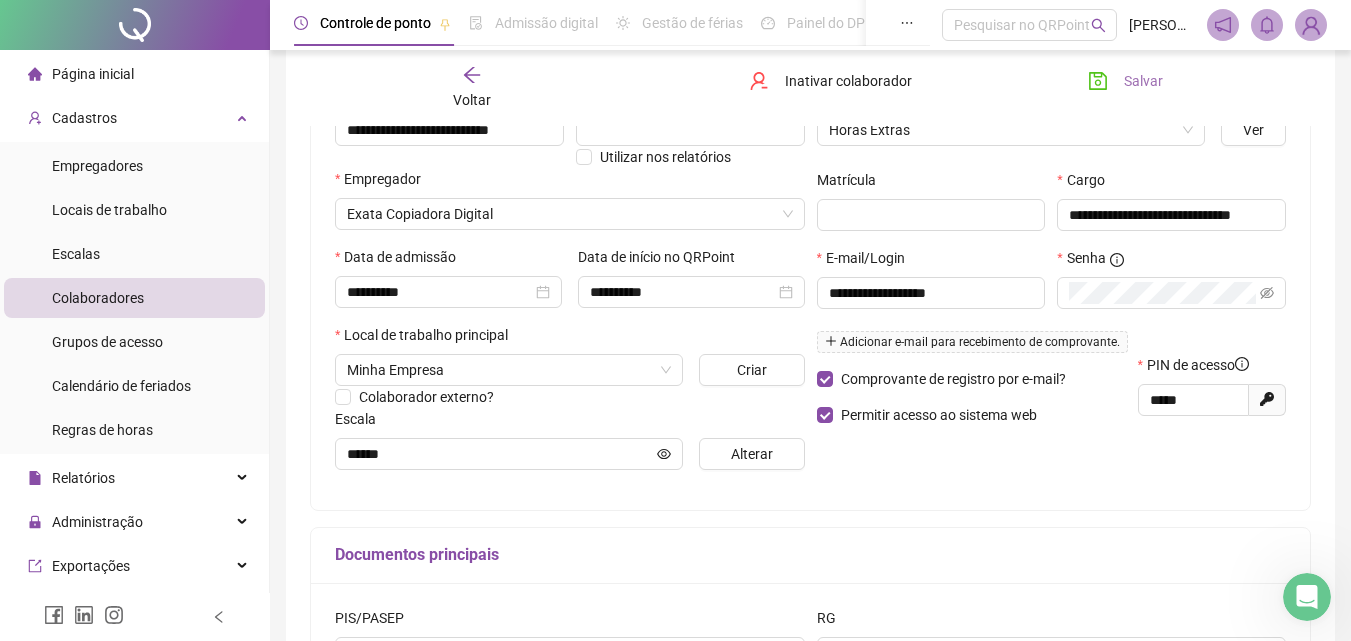 click on "Salvar" at bounding box center [1143, 81] 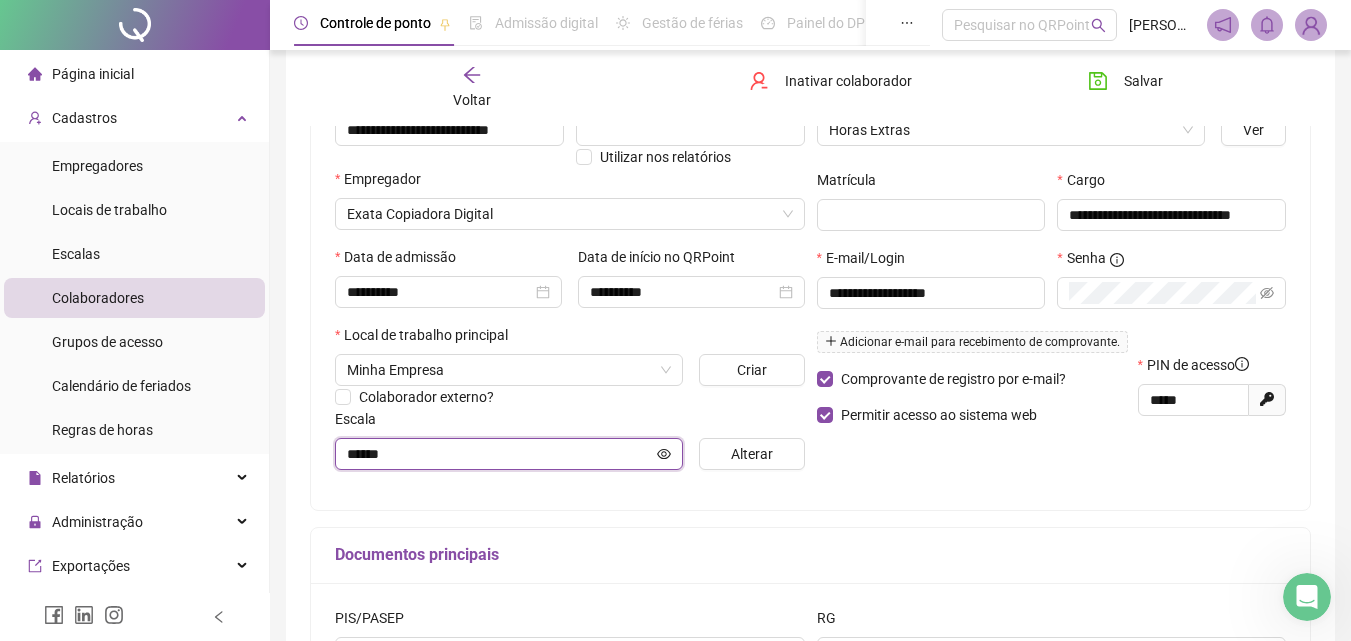click 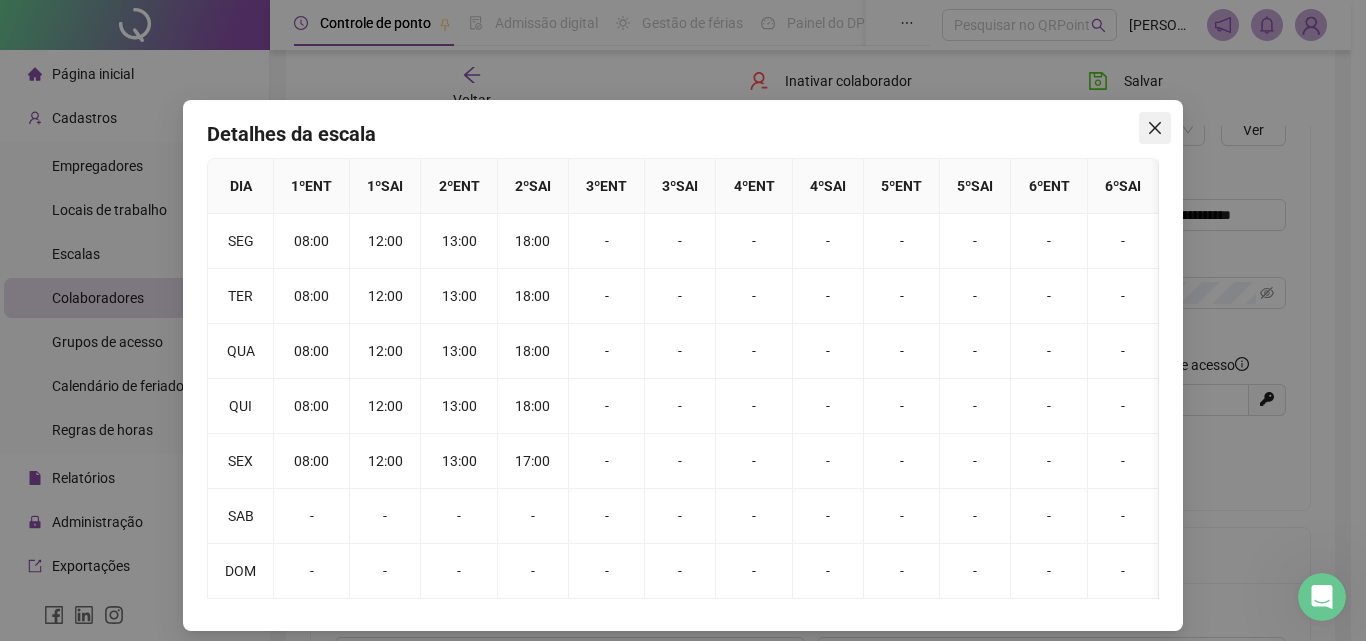 click 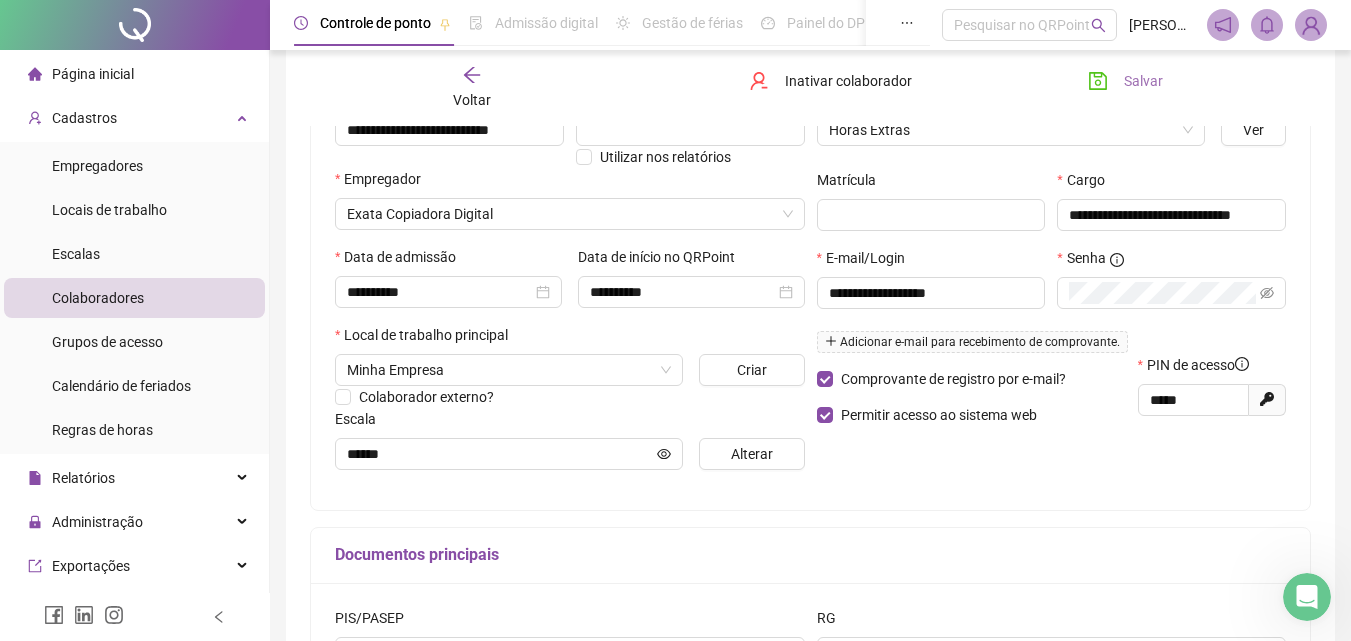 click on "Salvar" at bounding box center [1143, 81] 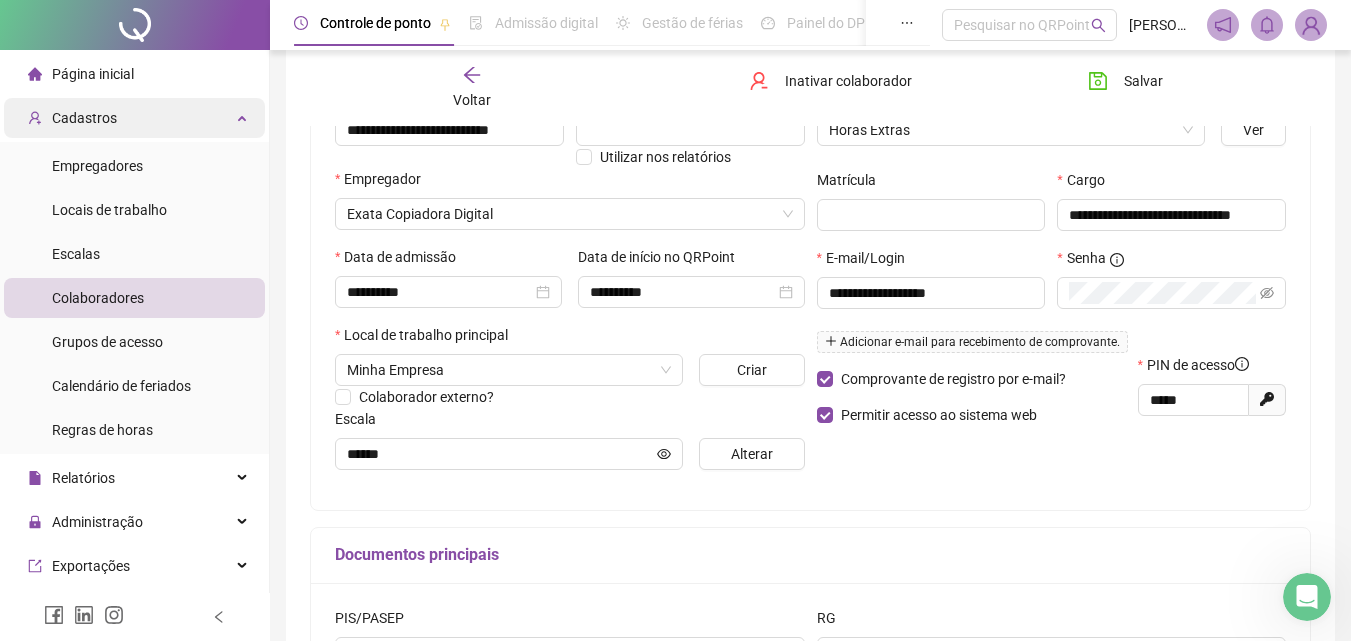 click at bounding box center [244, 116] 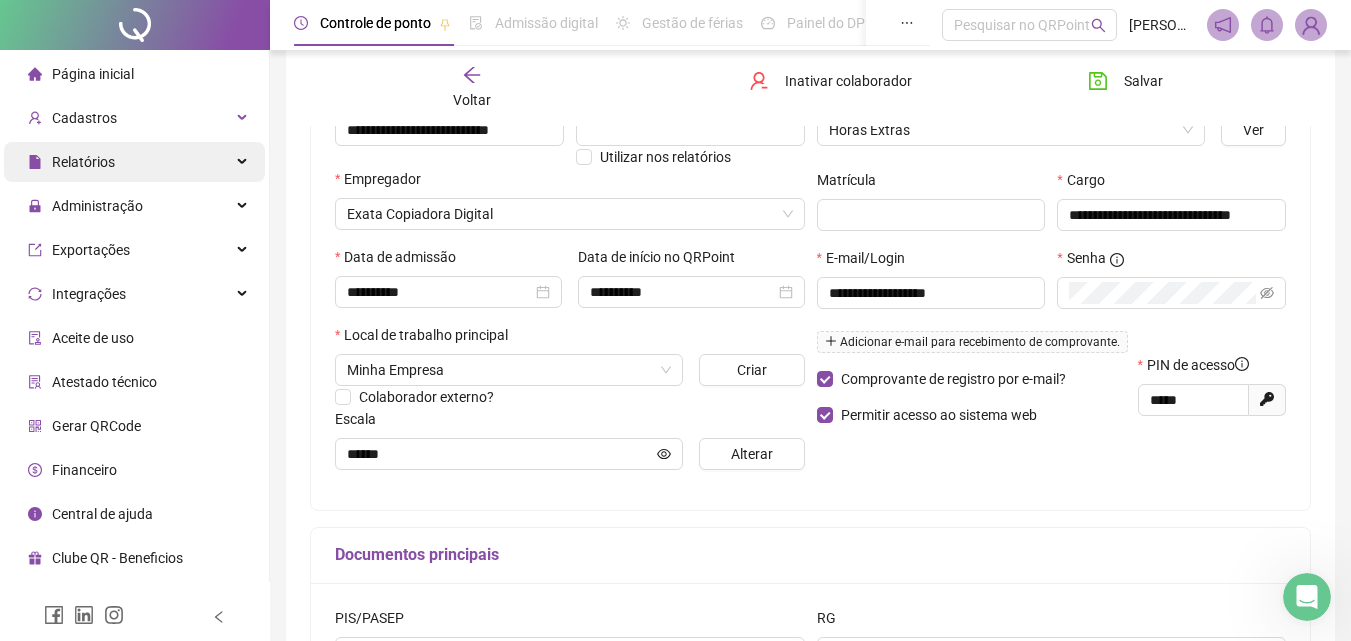 click at bounding box center [244, 162] 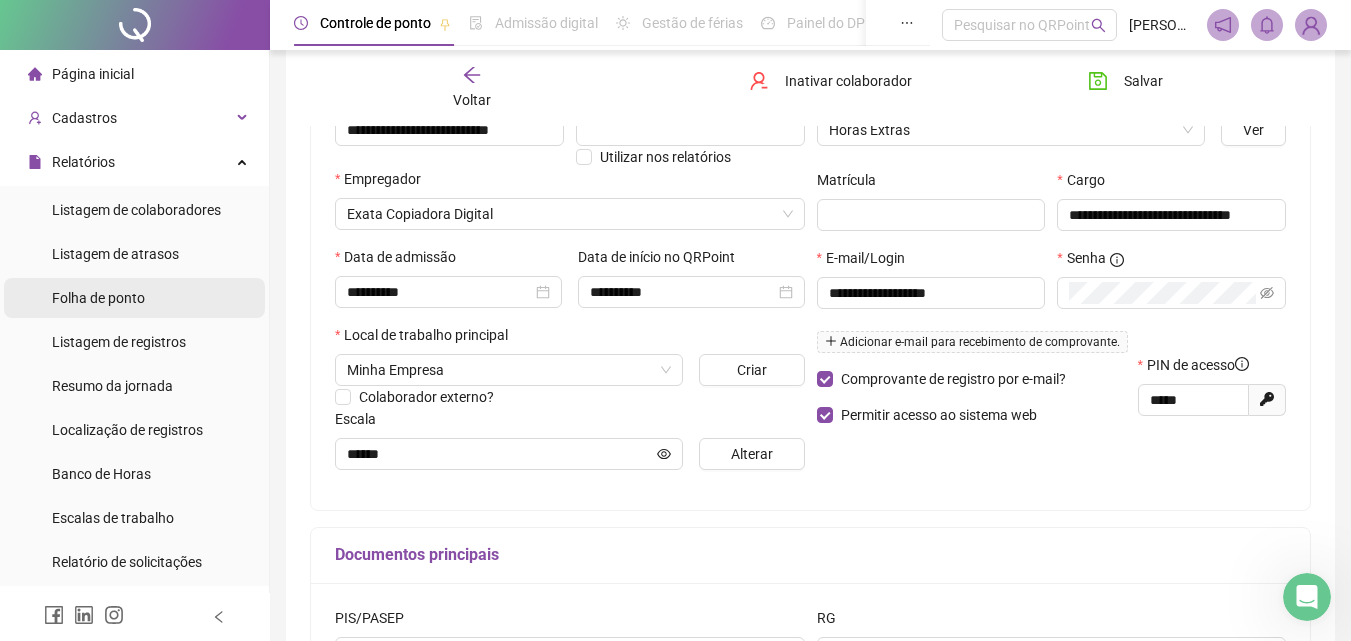 click on "Folha de ponto" at bounding box center [98, 298] 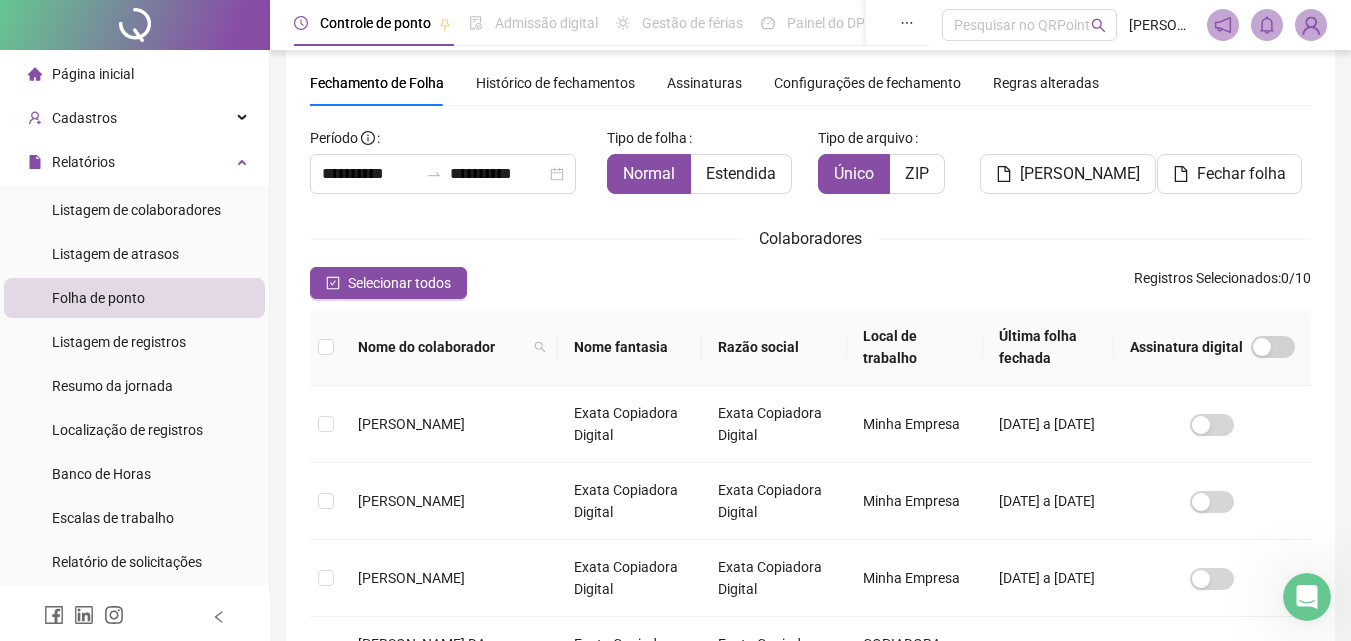 scroll, scrollTop: 89, scrollLeft: 0, axis: vertical 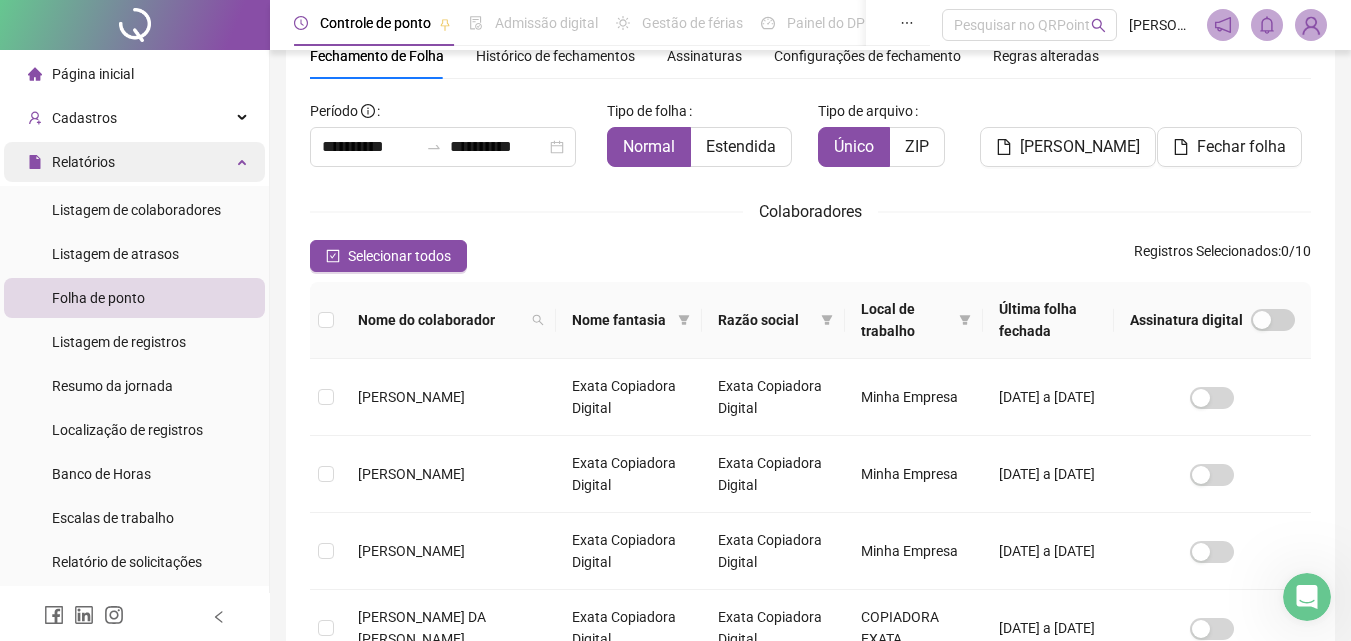 click on "Relatórios" at bounding box center (134, 162) 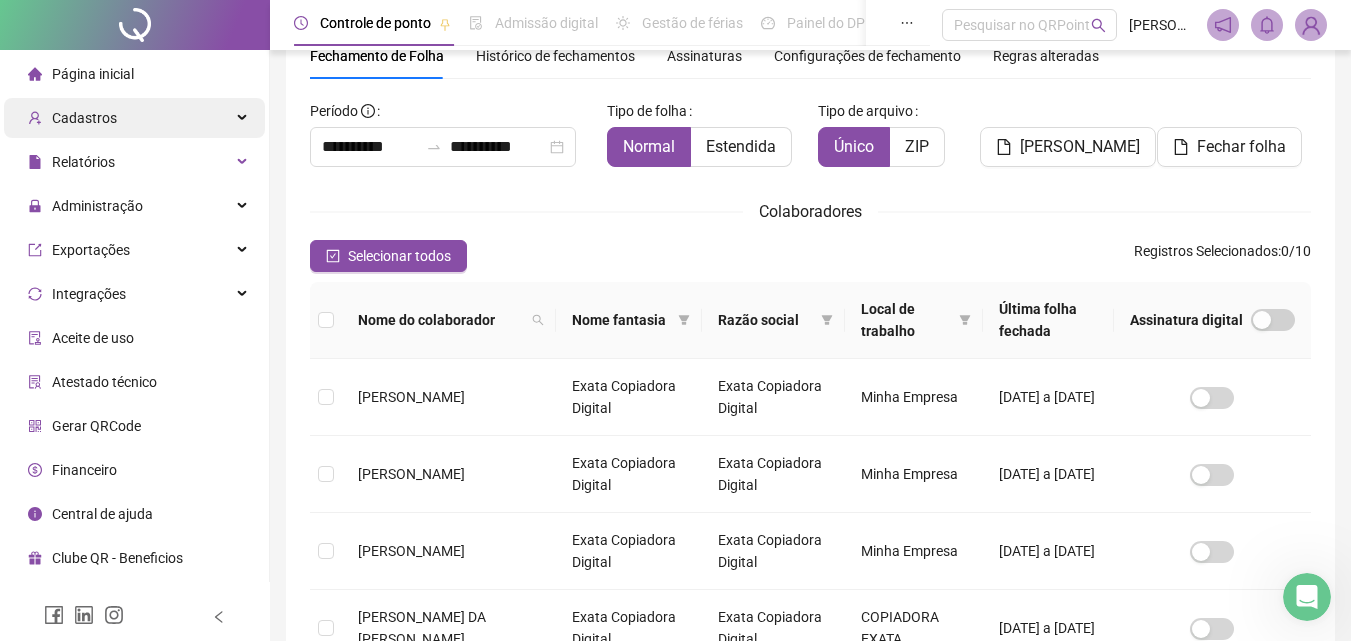 click at bounding box center [244, 118] 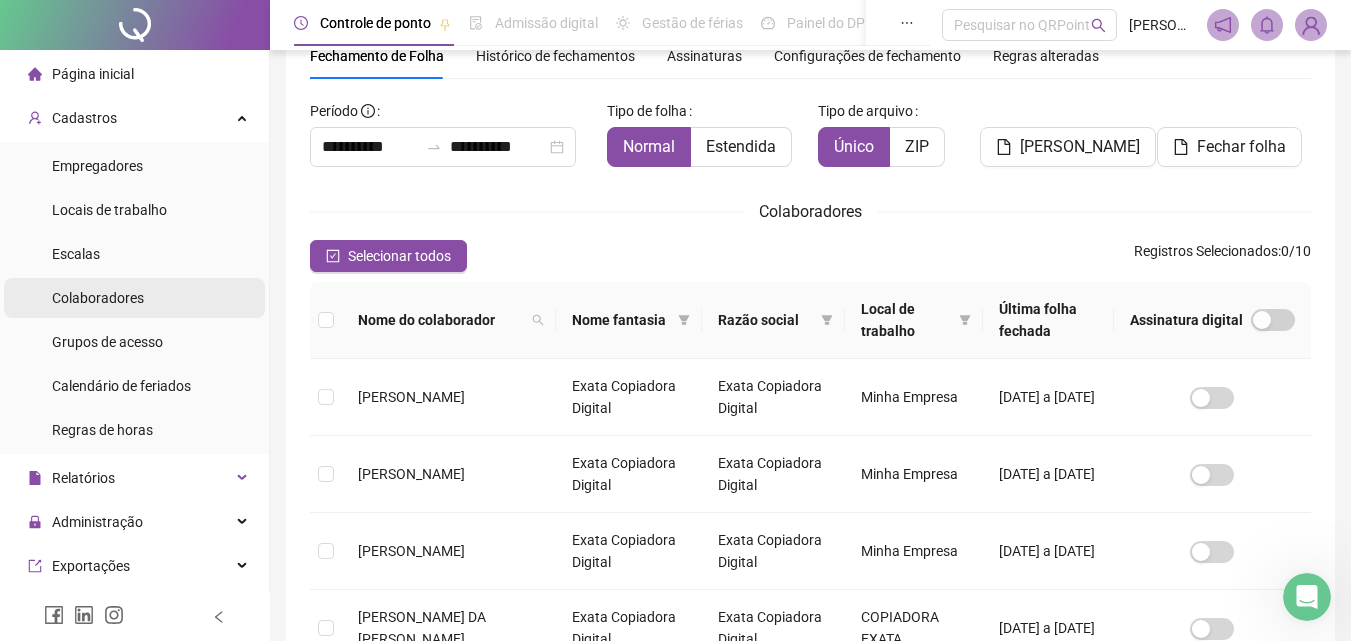 click on "Colaboradores" at bounding box center [98, 298] 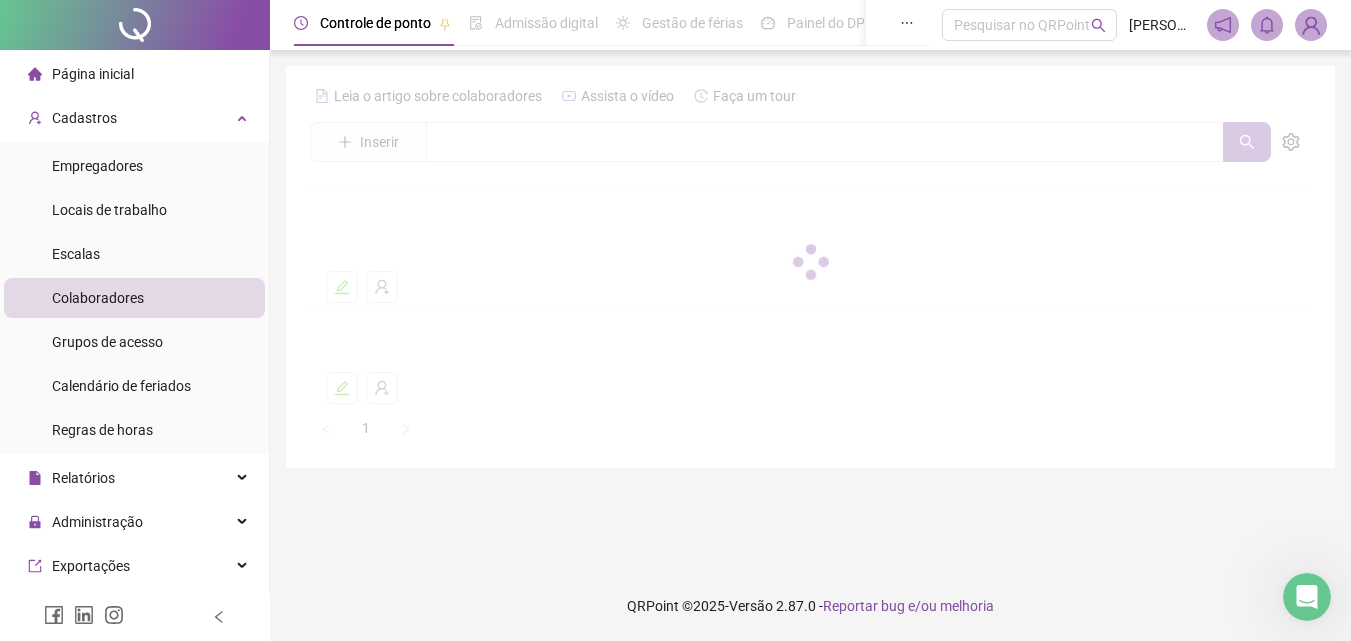 scroll, scrollTop: 0, scrollLeft: 0, axis: both 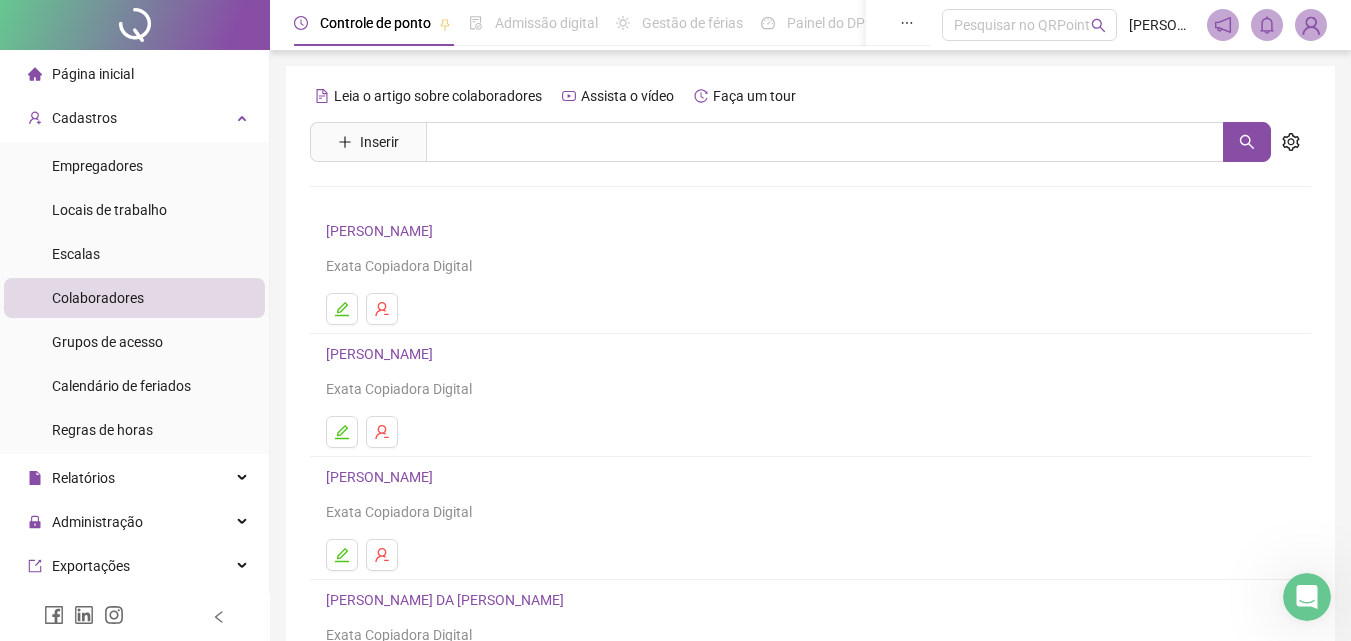 click on "[PERSON_NAME]" at bounding box center (382, 354) 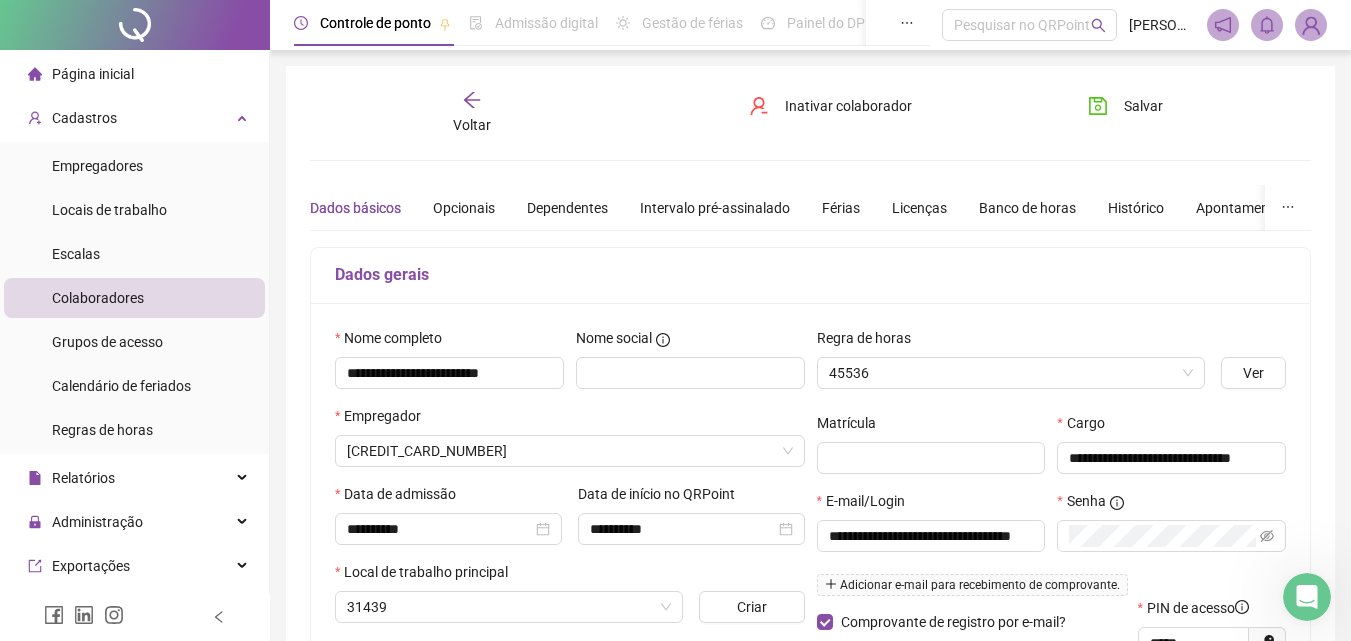 type on "**********" 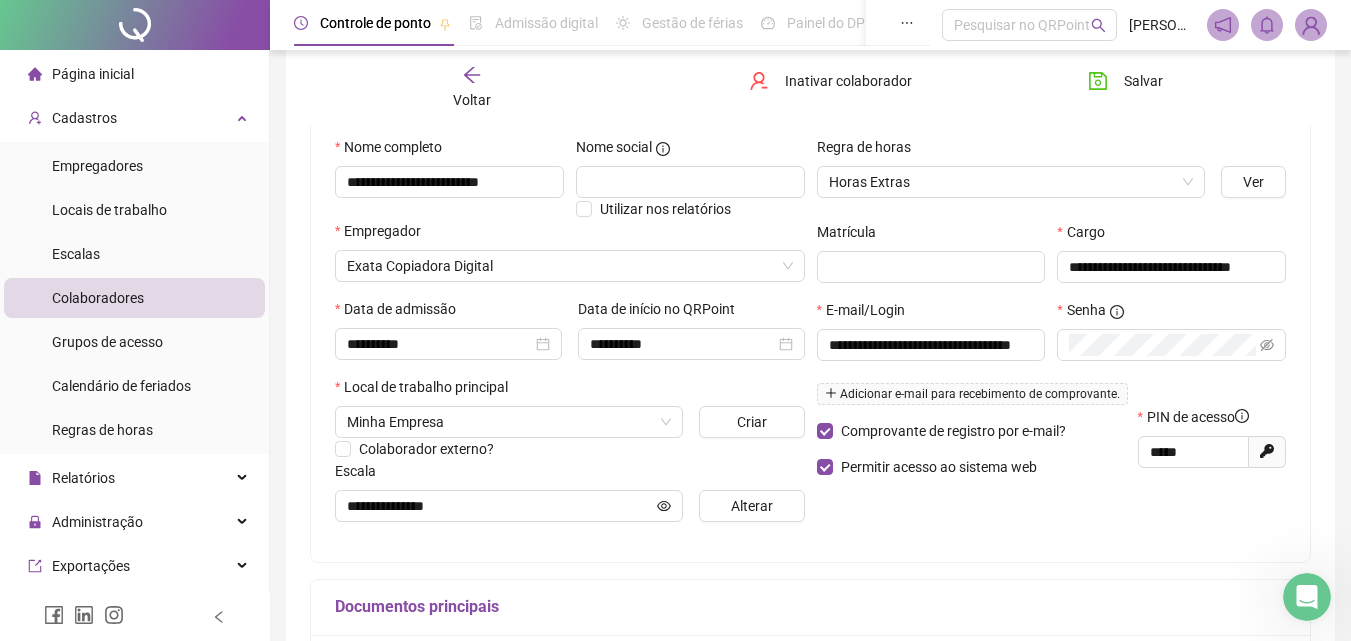 scroll, scrollTop: 0, scrollLeft: 0, axis: both 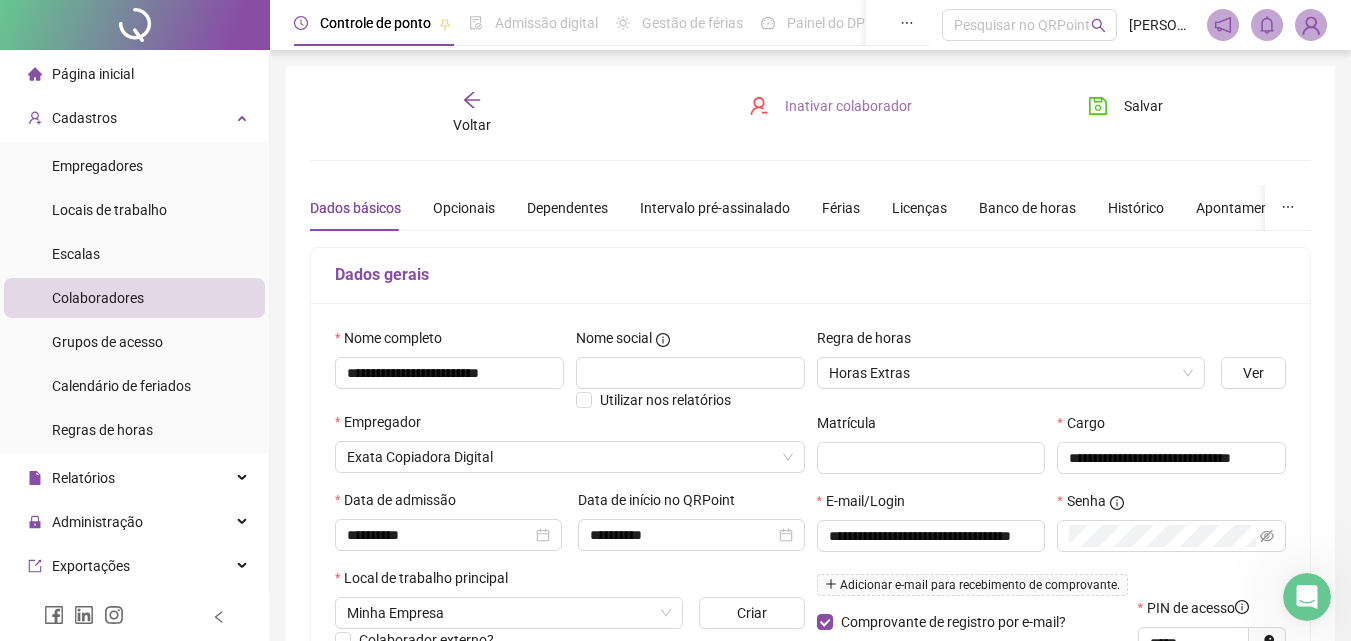 click on "Inativar colaborador" at bounding box center (848, 106) 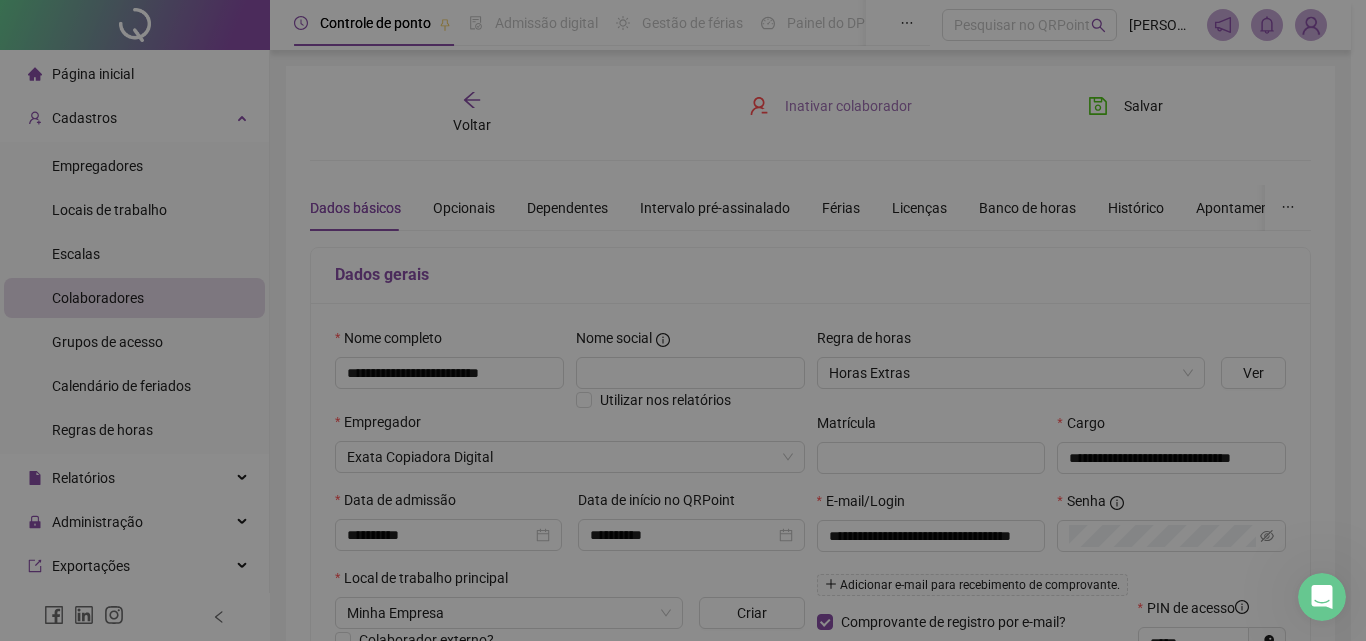 click on "Inativar colaborador Tem certeza que deseja marcar este colaborador como INATIVO? Não Sim" at bounding box center (683, 180) 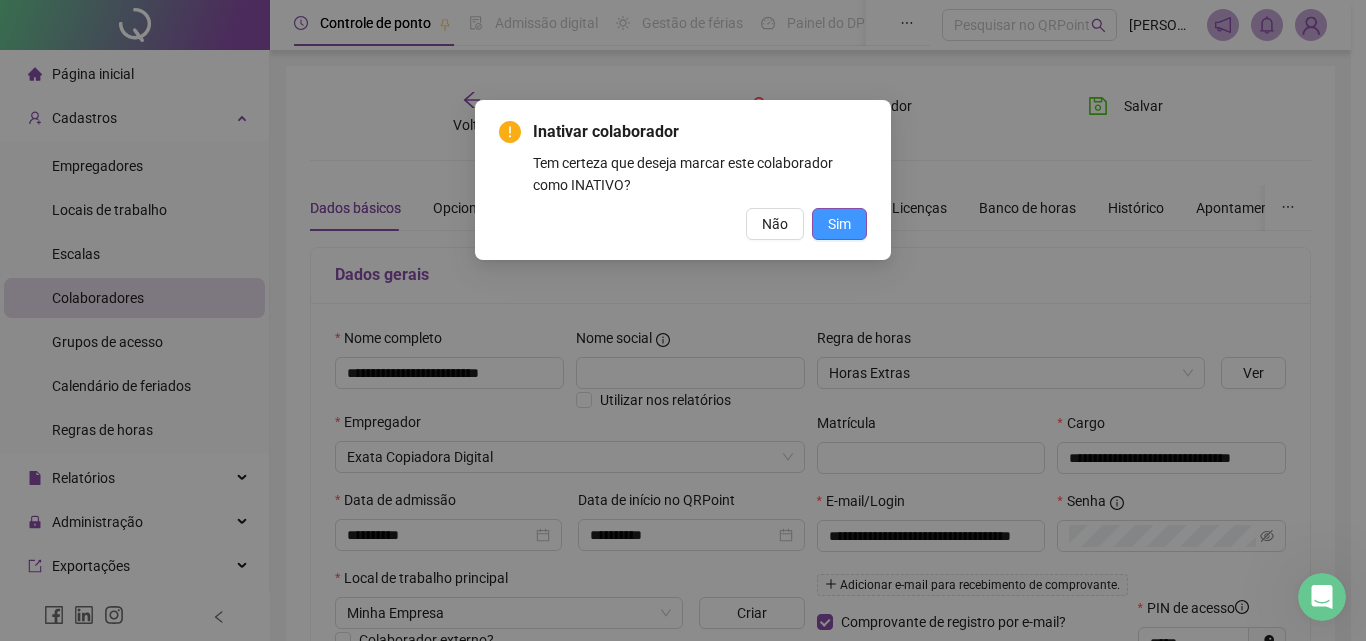click on "Sim" at bounding box center [839, 224] 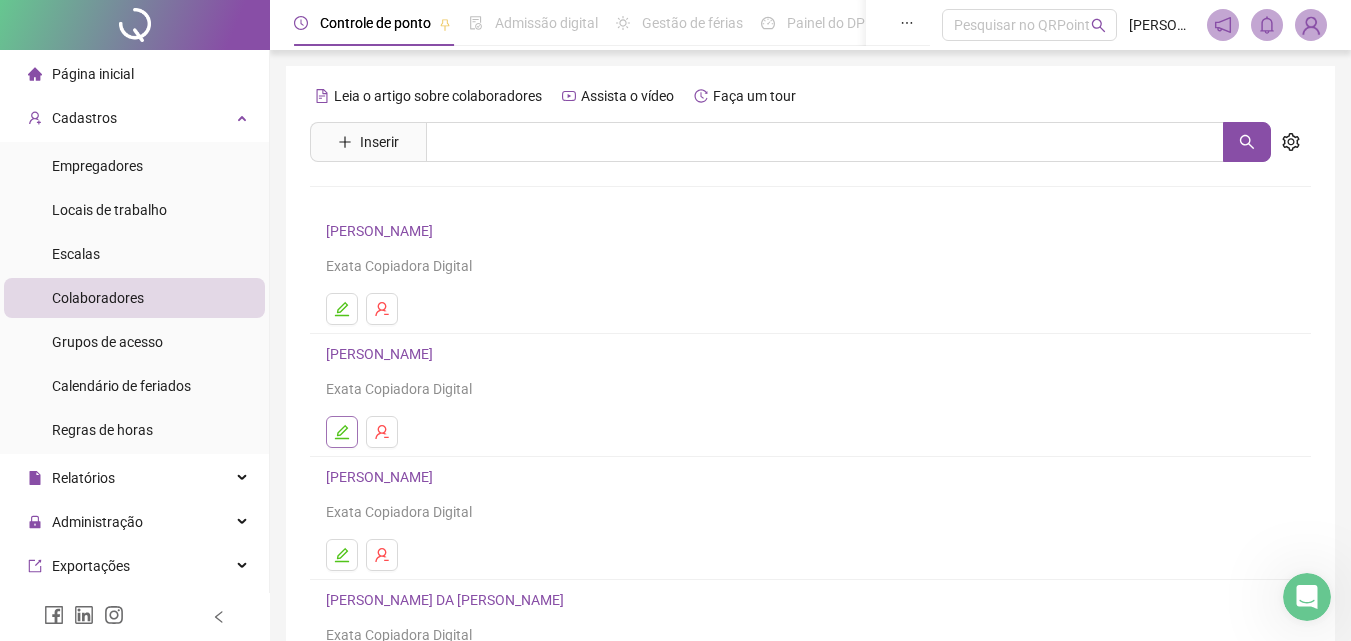 click 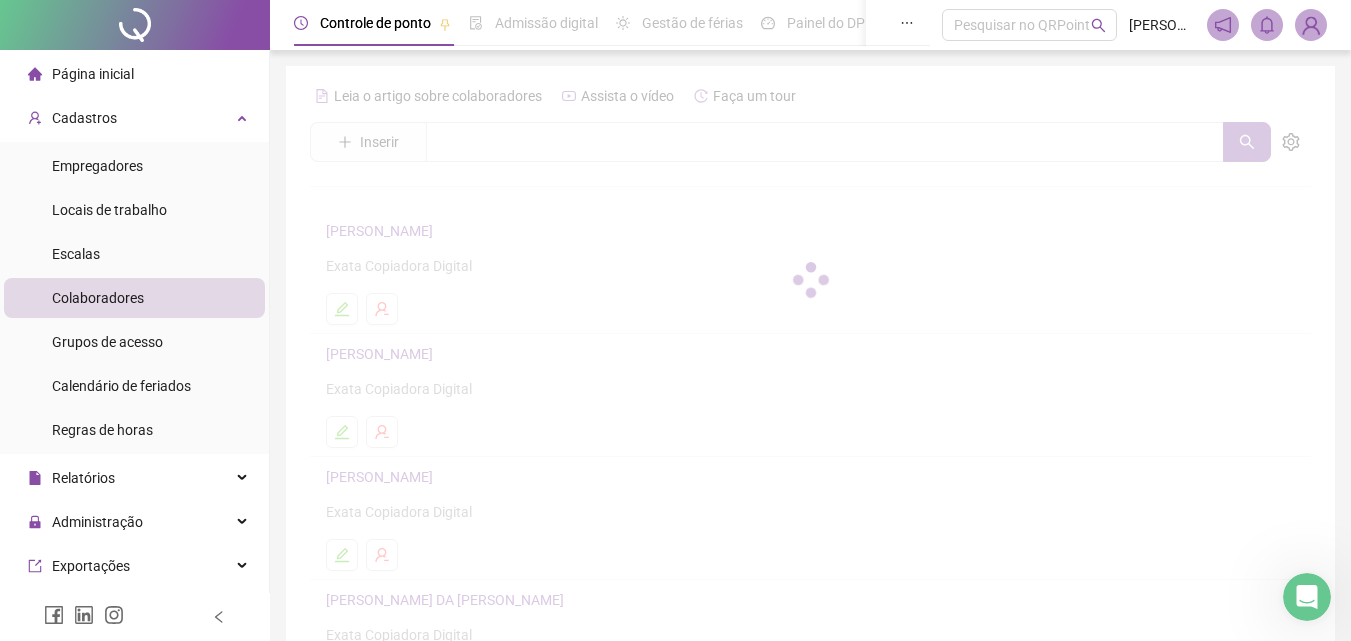 click on "Colaboradores" at bounding box center (98, 298) 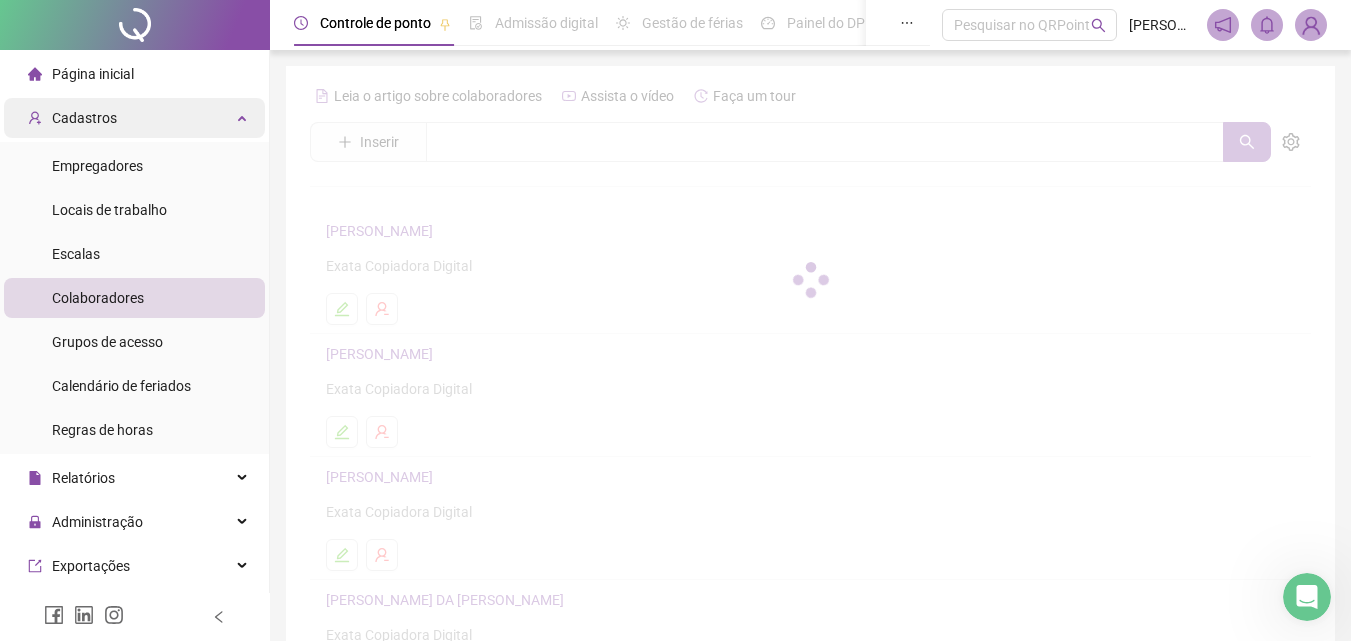 click at bounding box center (244, 116) 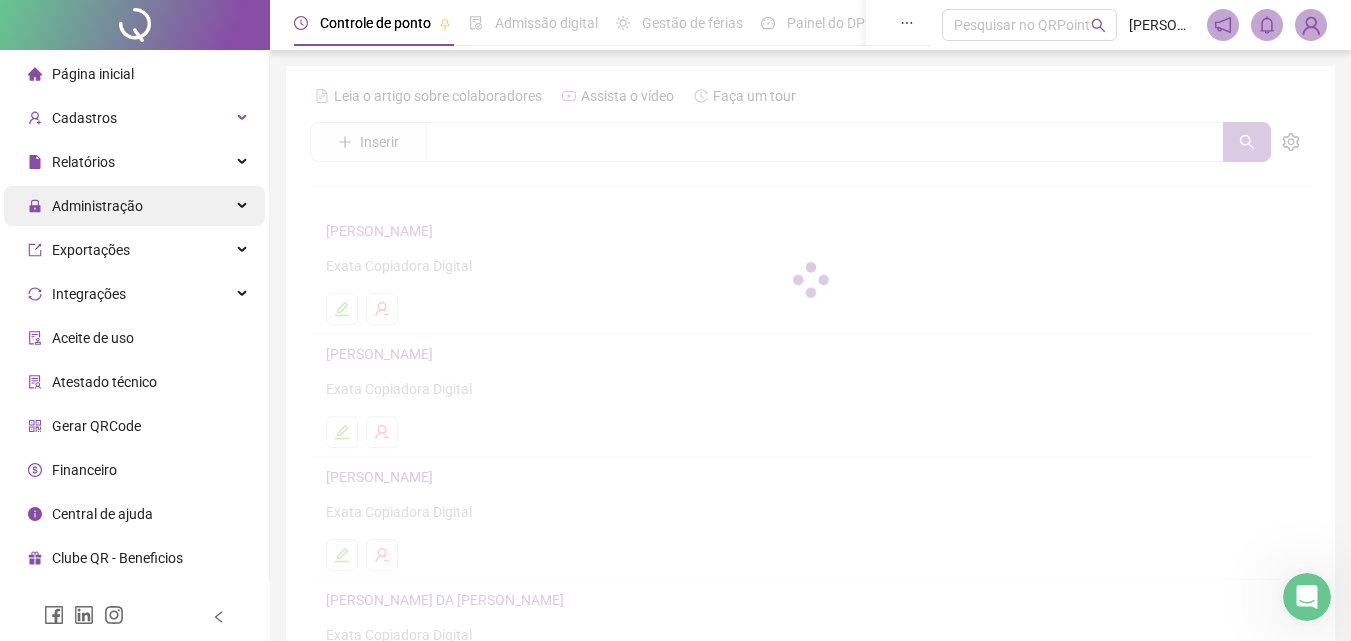 click on "Administração" at bounding box center (134, 206) 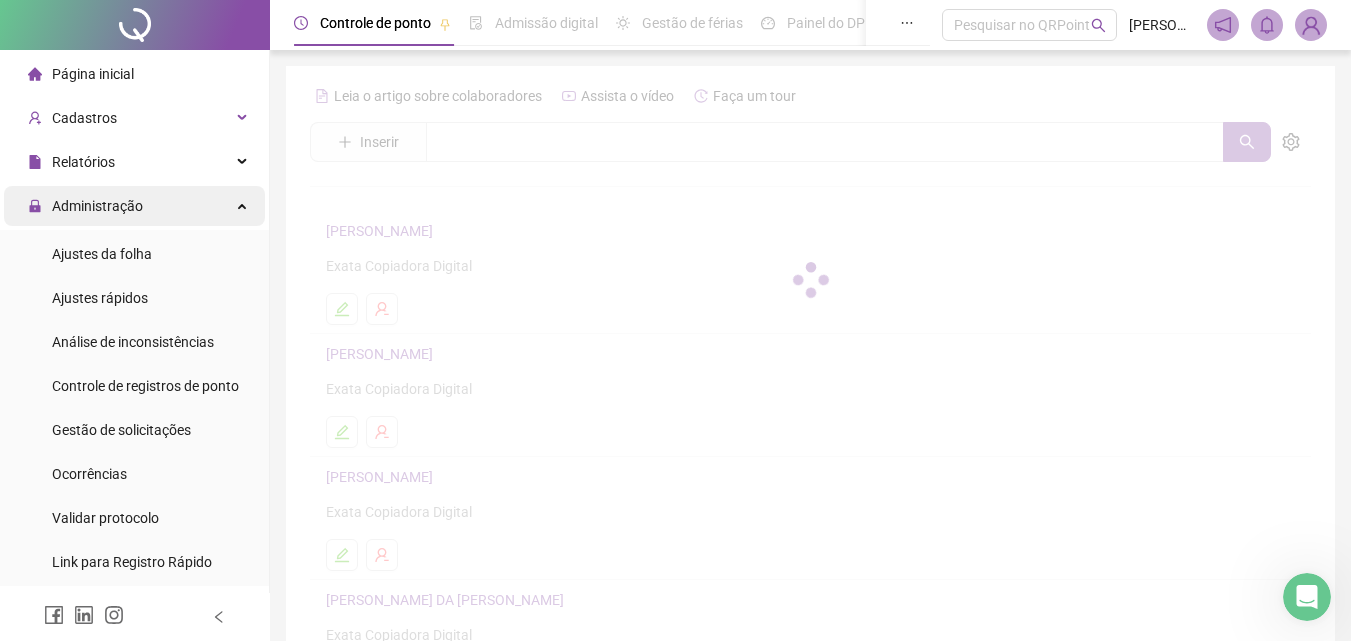 click on "Administração" at bounding box center (134, 206) 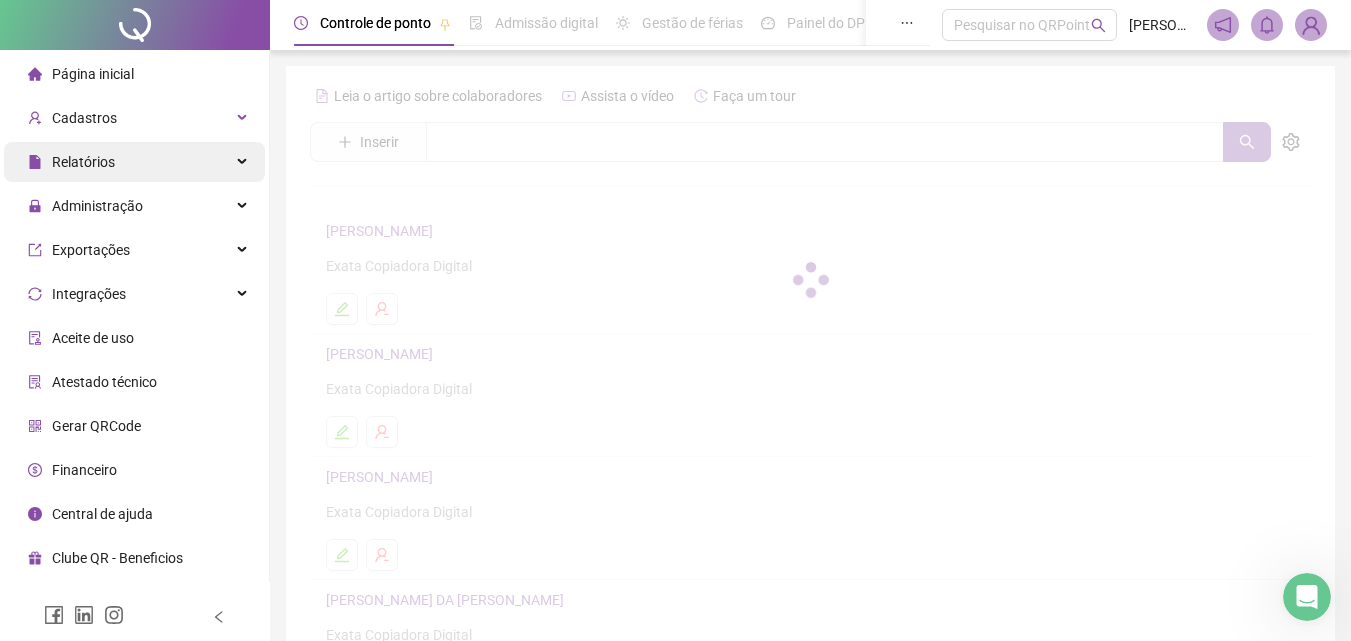 click at bounding box center (244, 162) 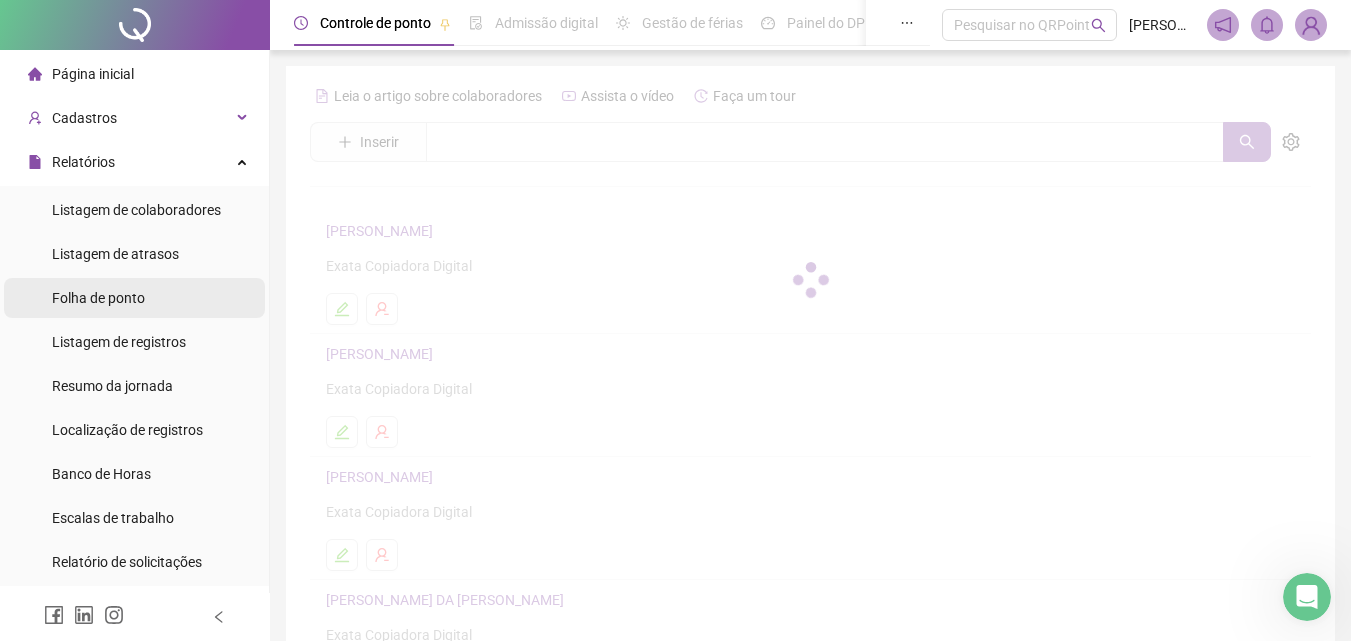click on "Folha de ponto" at bounding box center [98, 298] 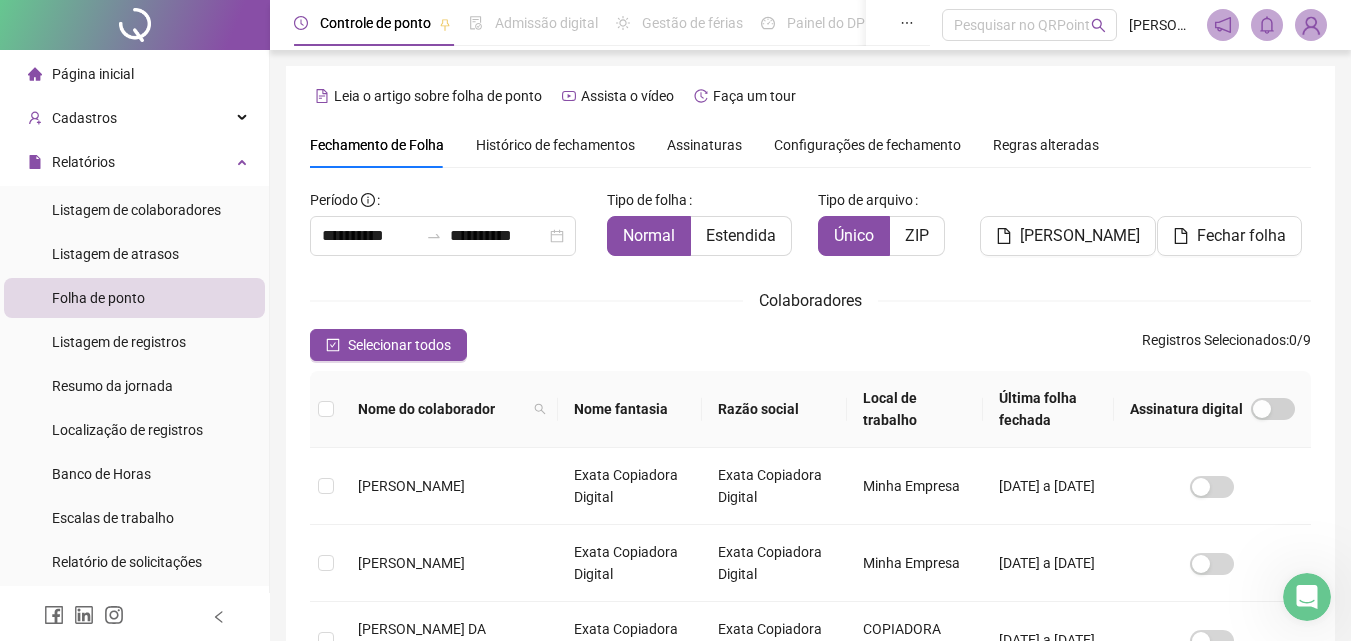 scroll, scrollTop: 89, scrollLeft: 0, axis: vertical 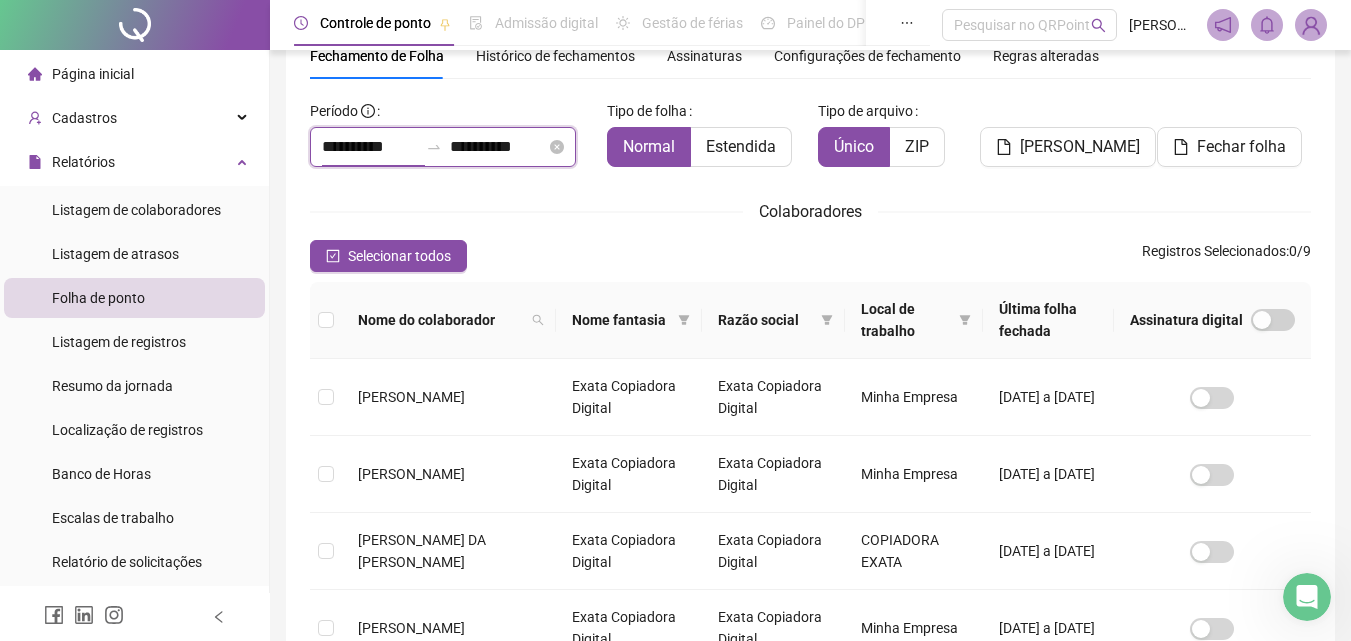 drag, startPoint x: 336, startPoint y: 146, endPoint x: 312, endPoint y: 148, distance: 24.083189 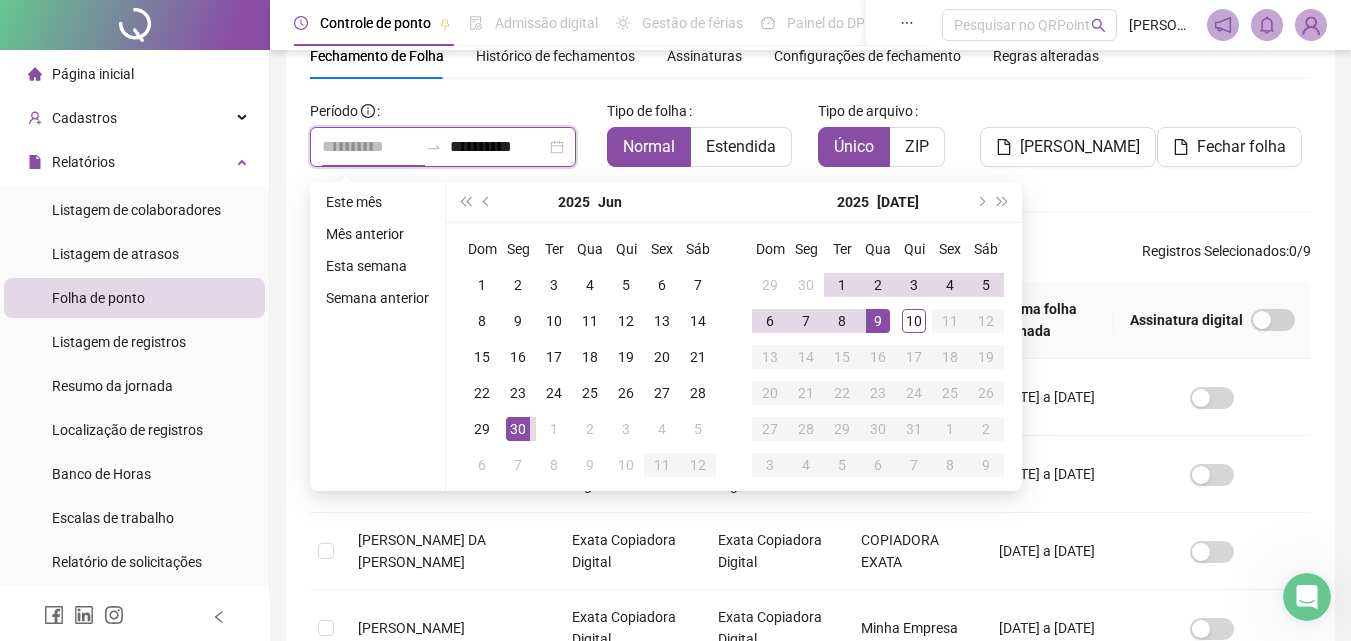 type on "**********" 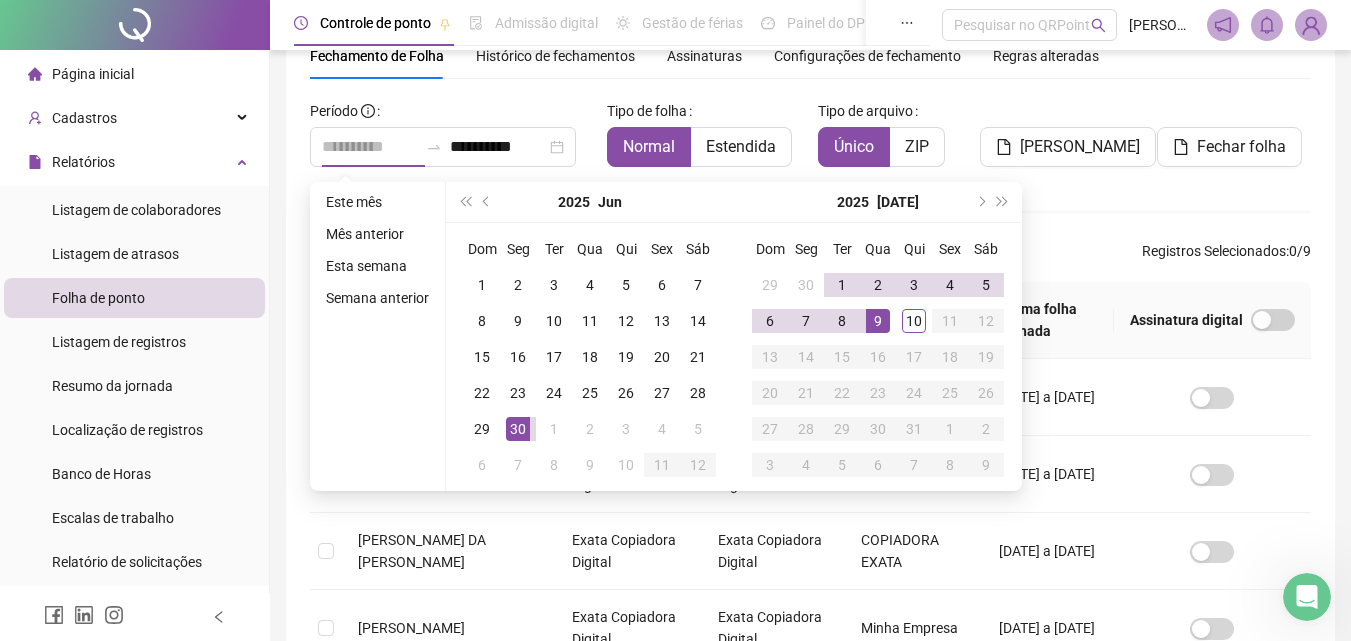 click on "9" at bounding box center [878, 321] 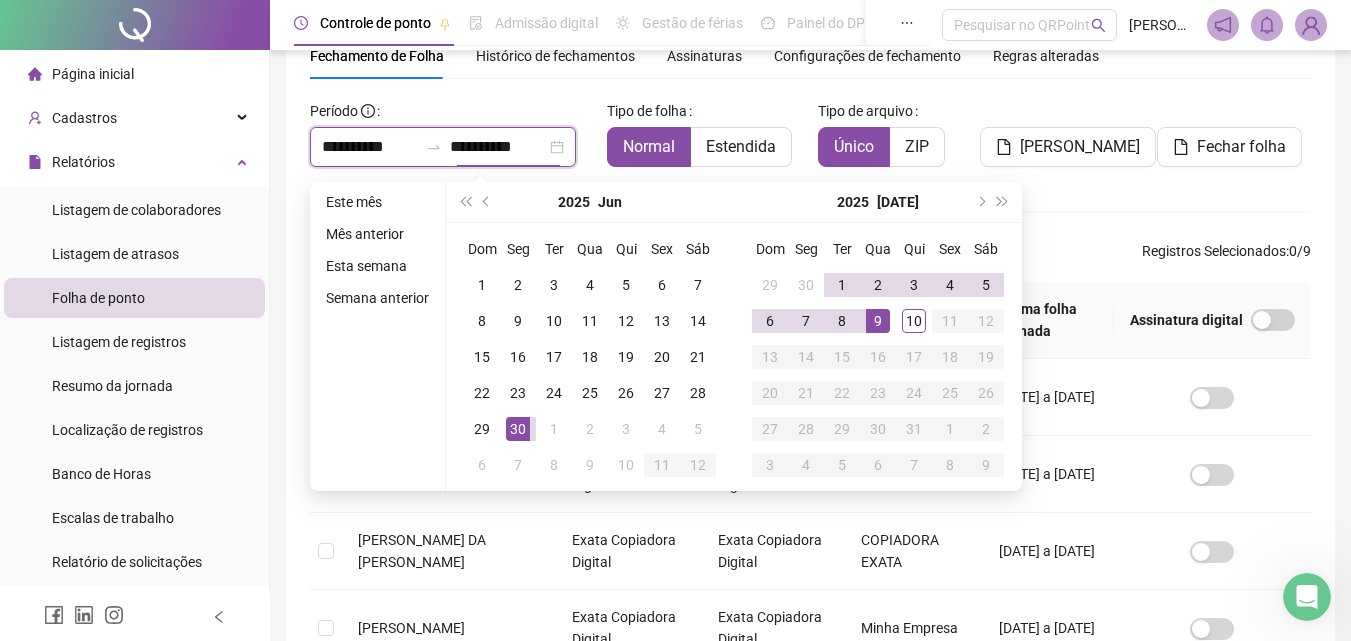 type on "**********" 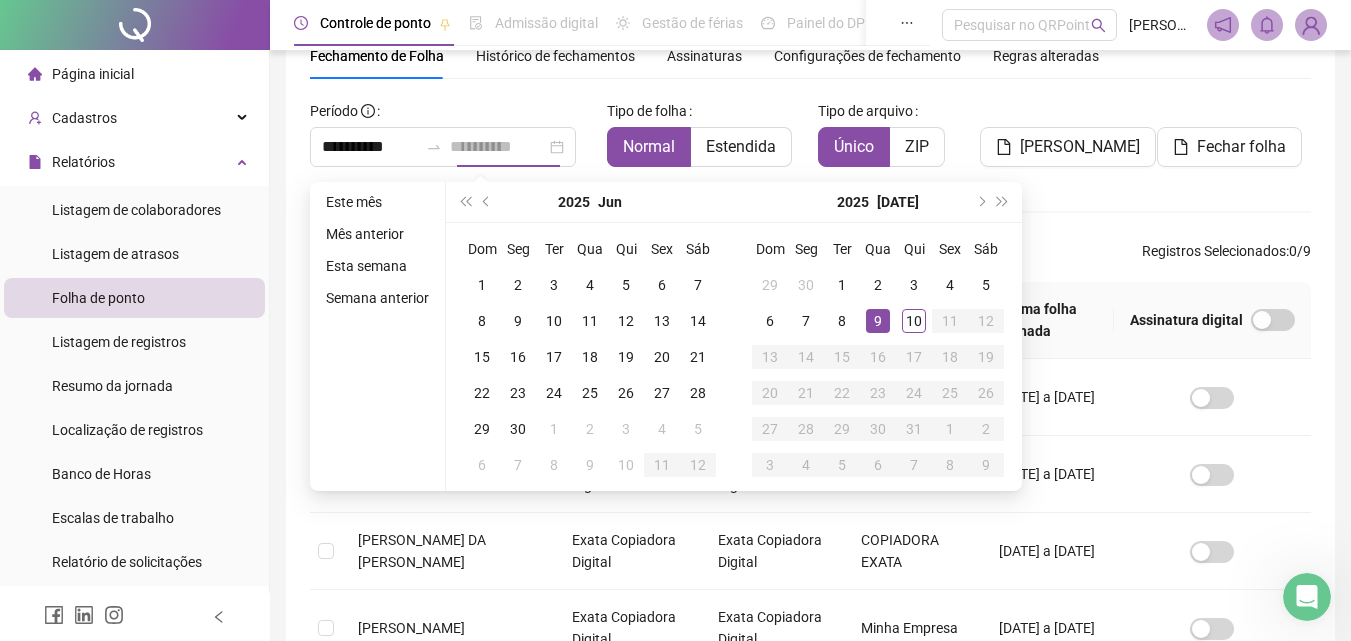 click on "9" at bounding box center (878, 321) 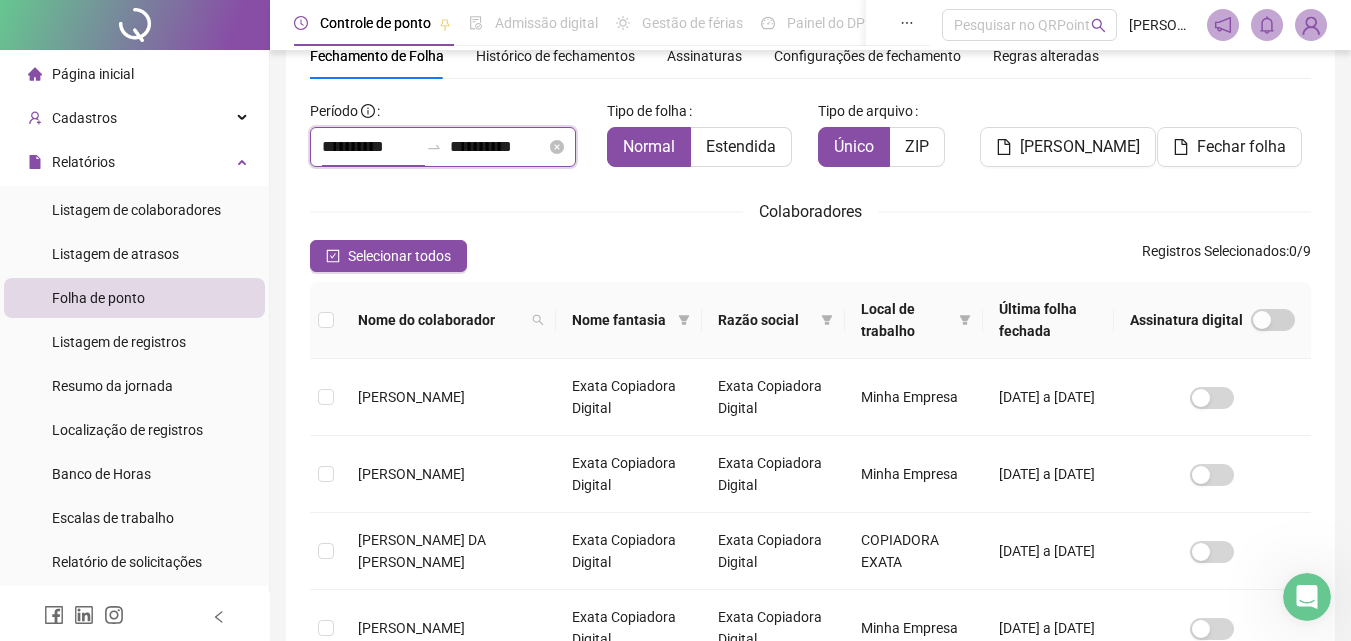 click on "**********" at bounding box center (370, 147) 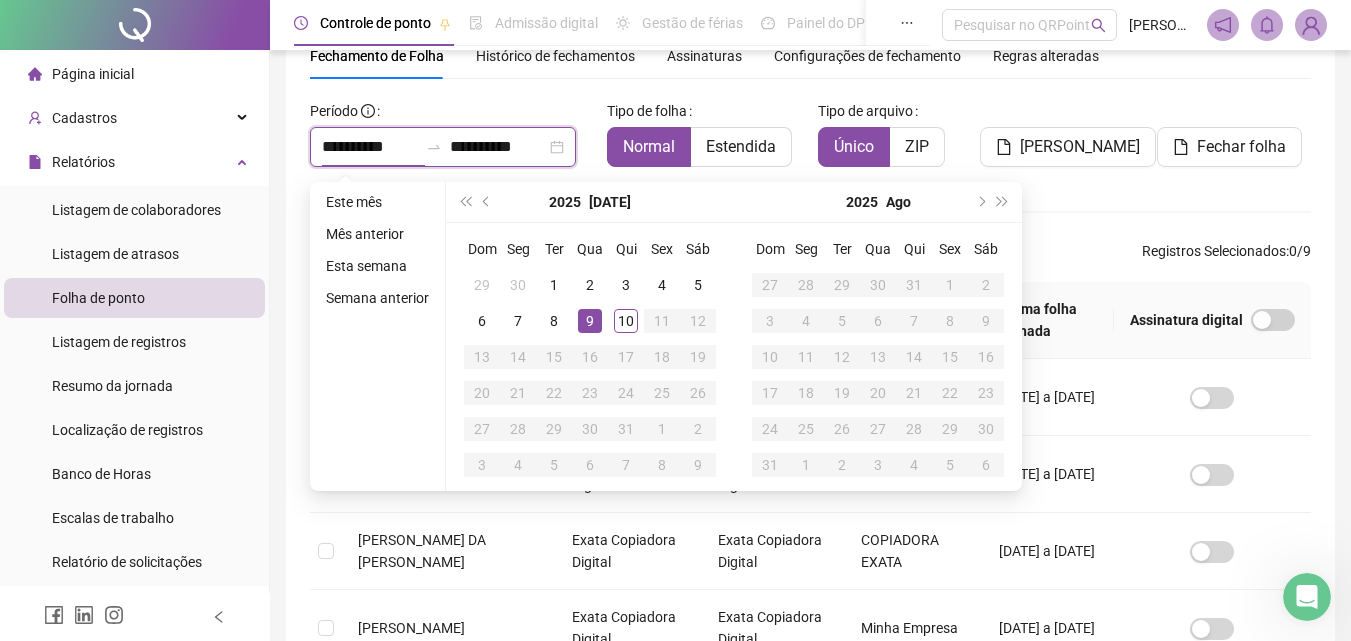 type on "**********" 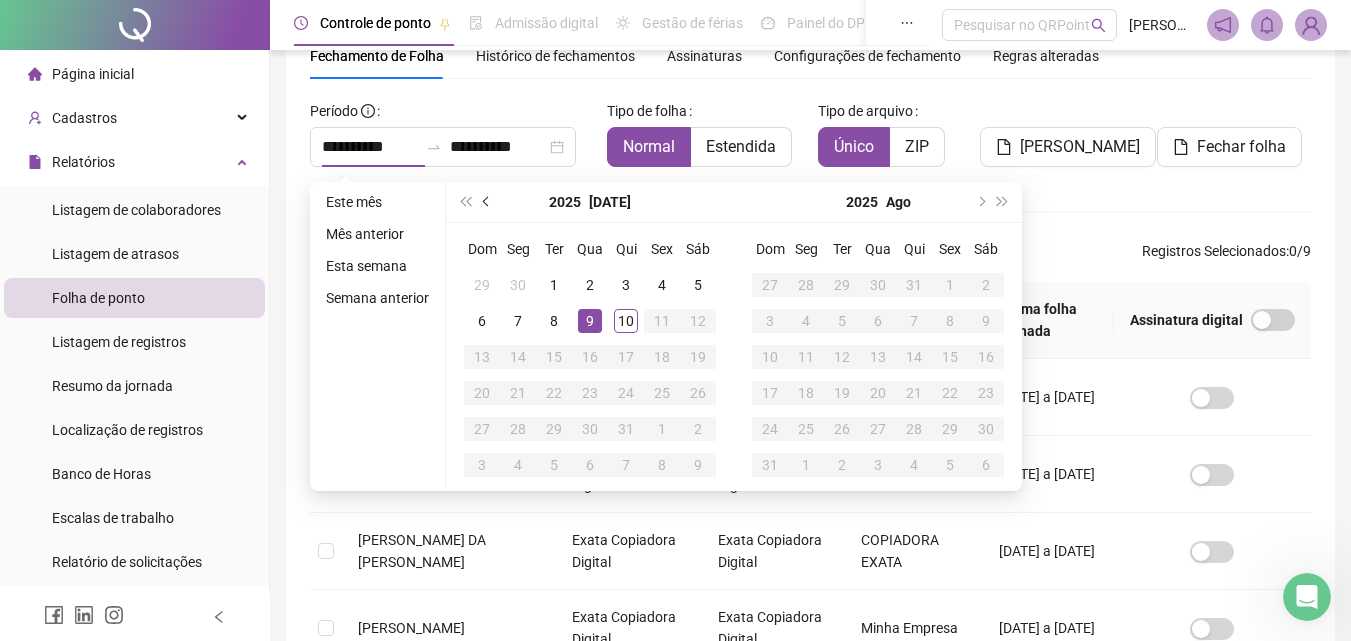 click at bounding box center [488, 202] 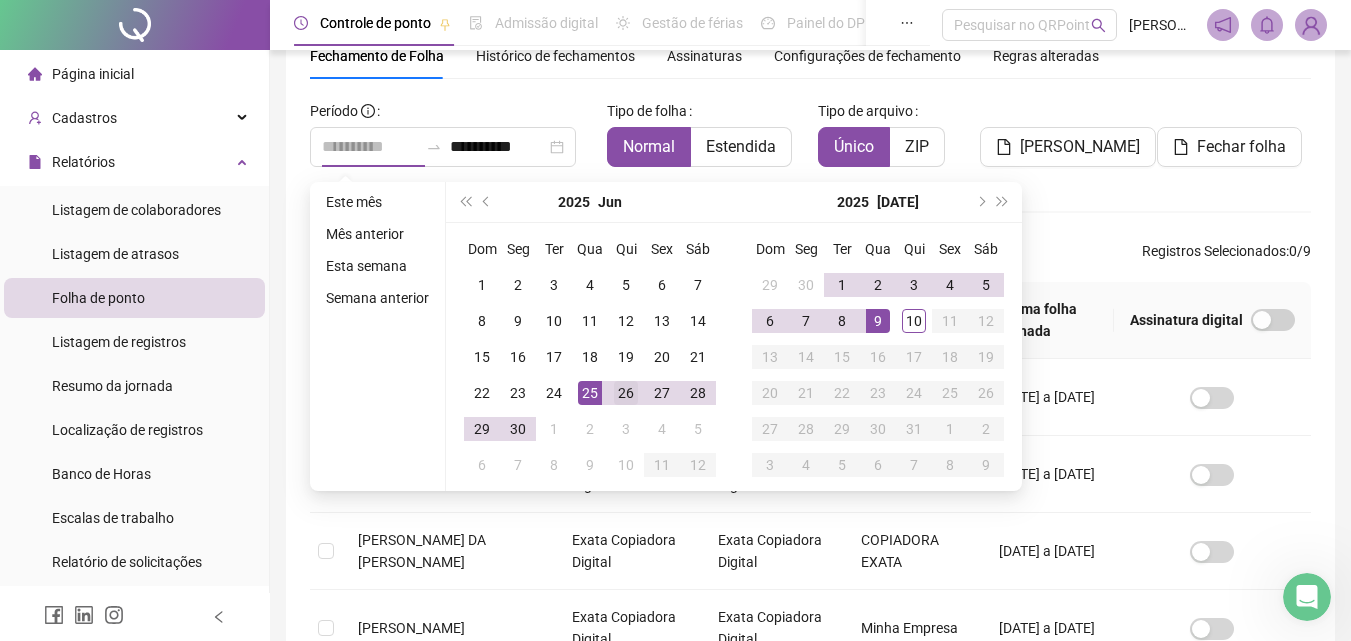 type on "**********" 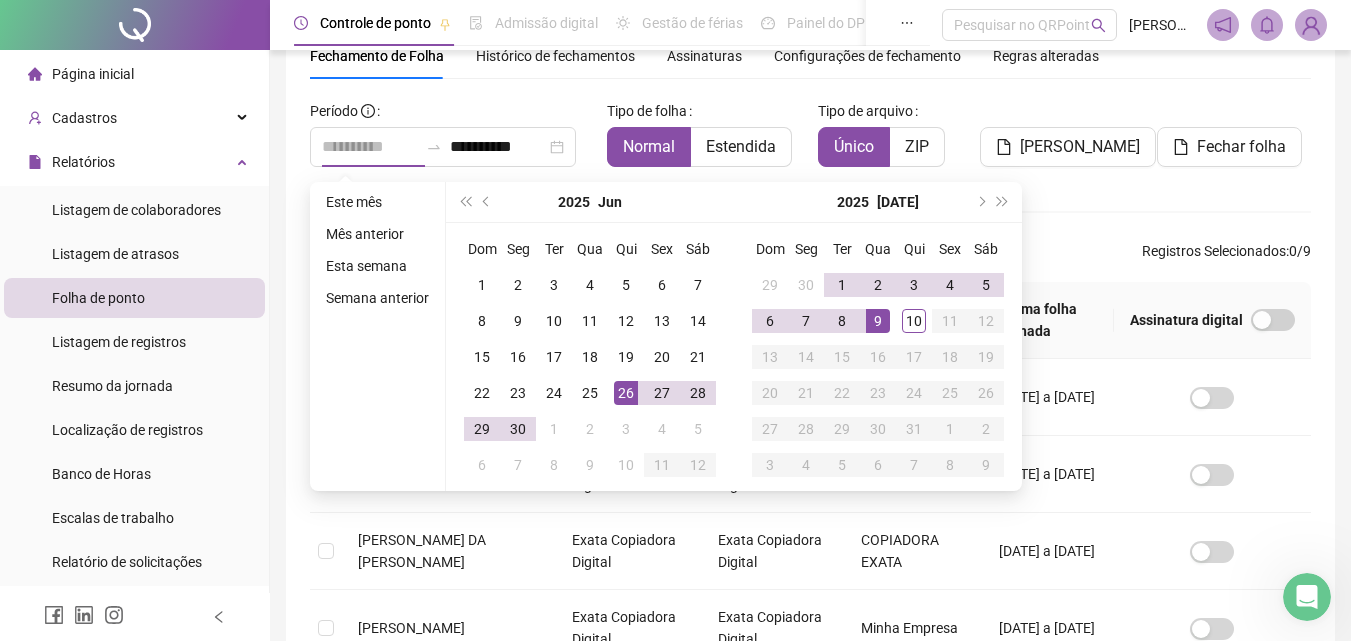 click on "26" at bounding box center (626, 393) 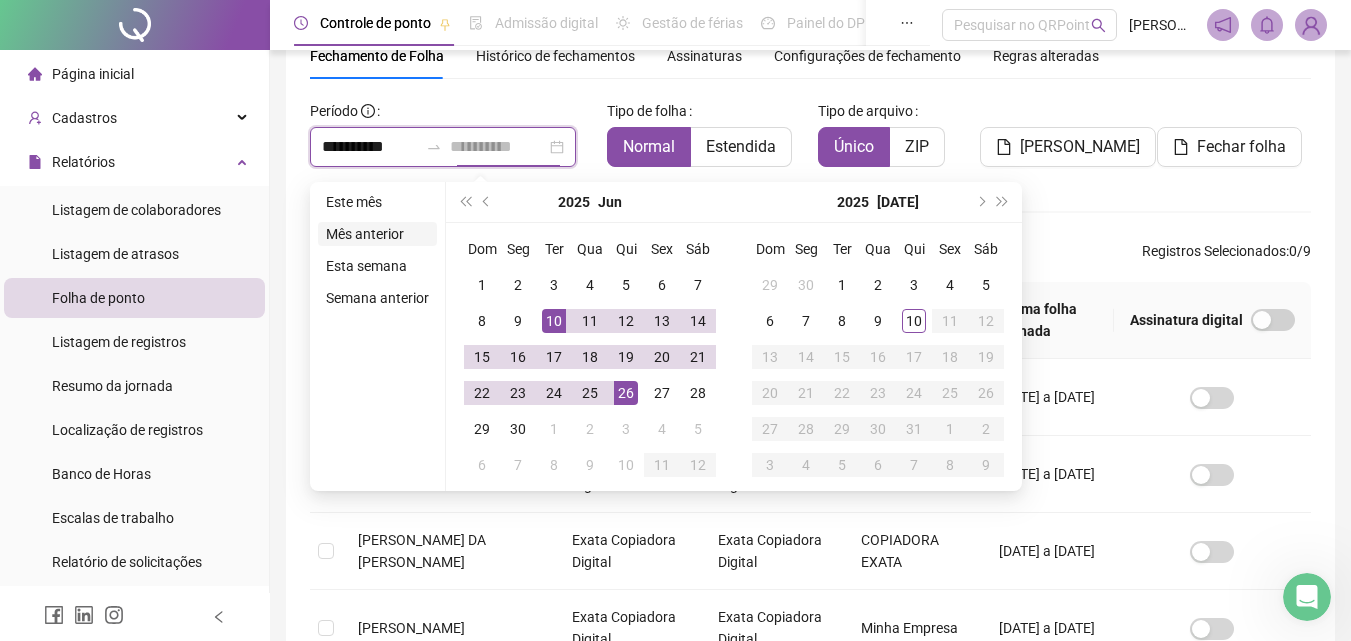 type on "**********" 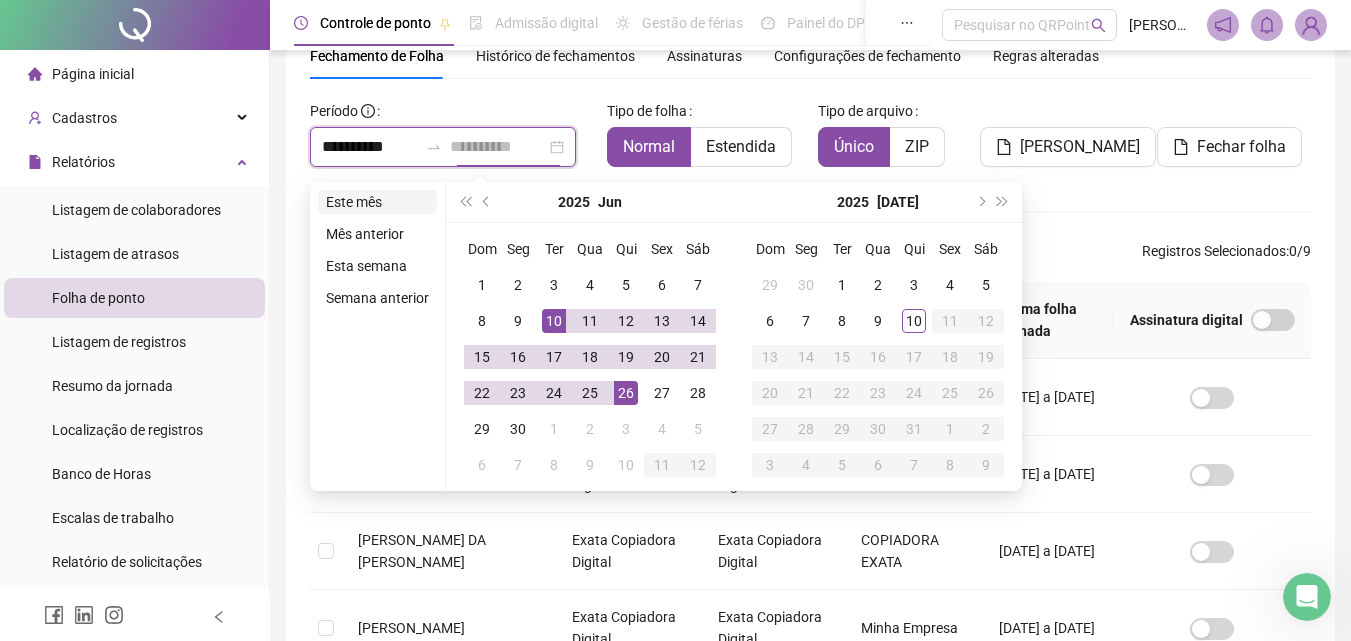type on "**********" 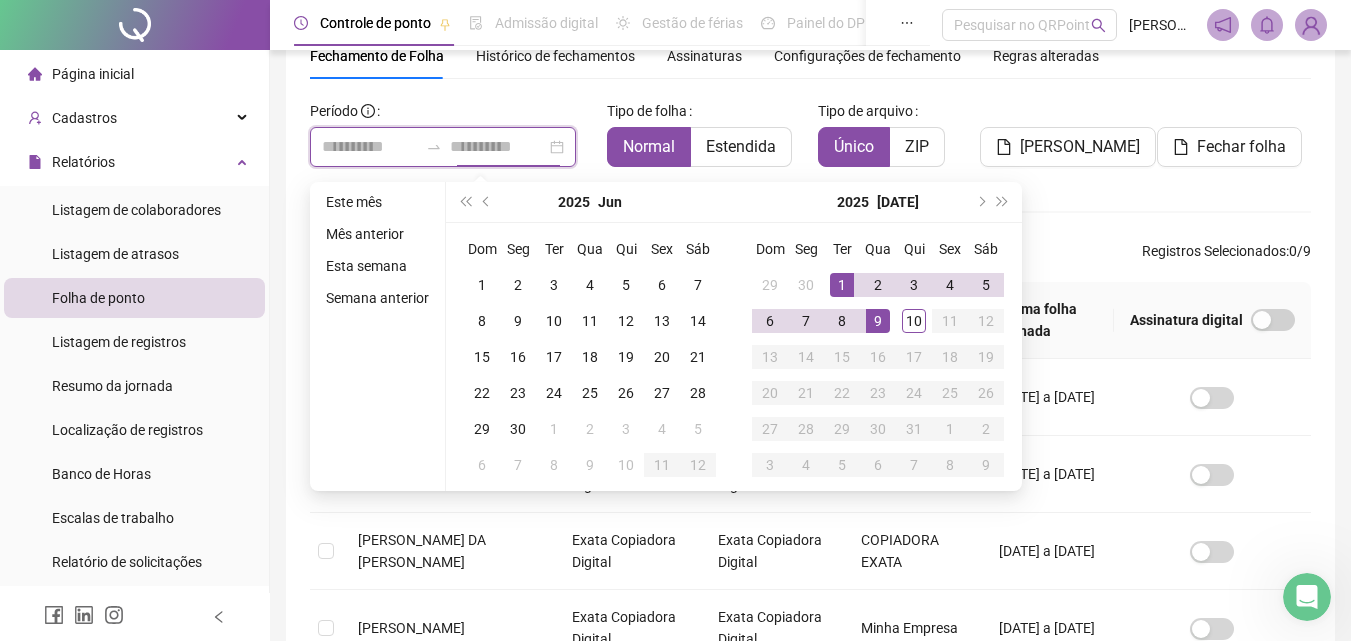 type on "**********" 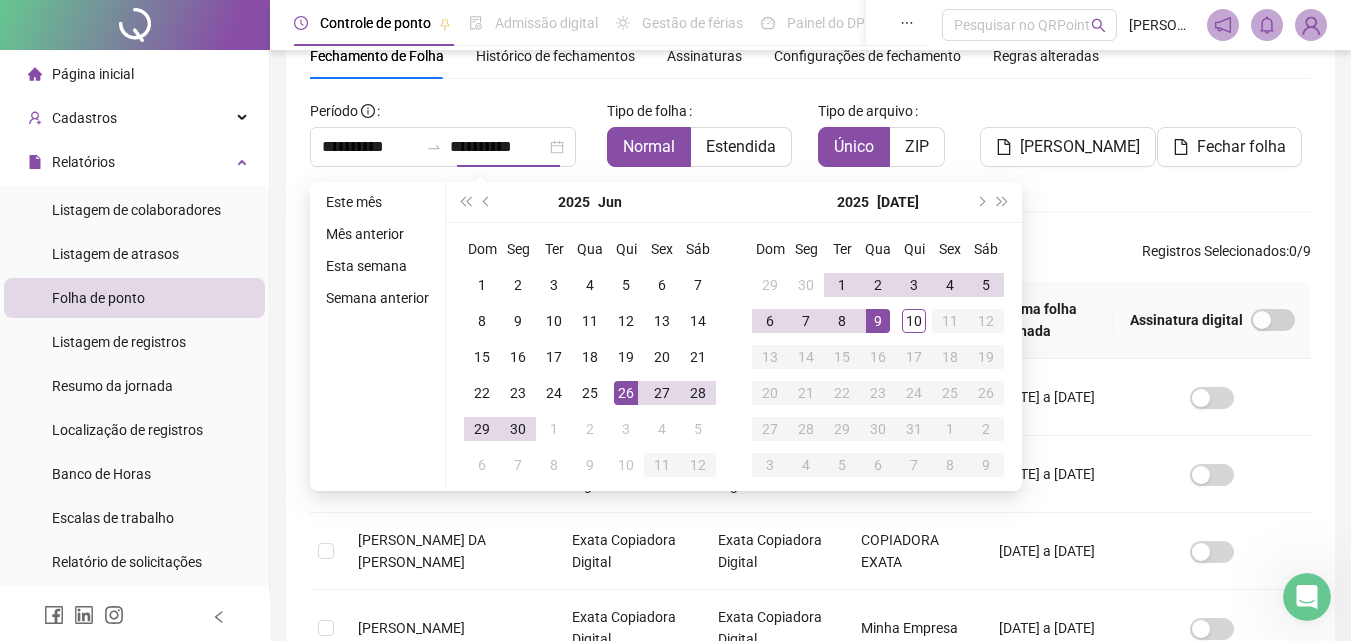 click on "**********" at bounding box center [810, 574] 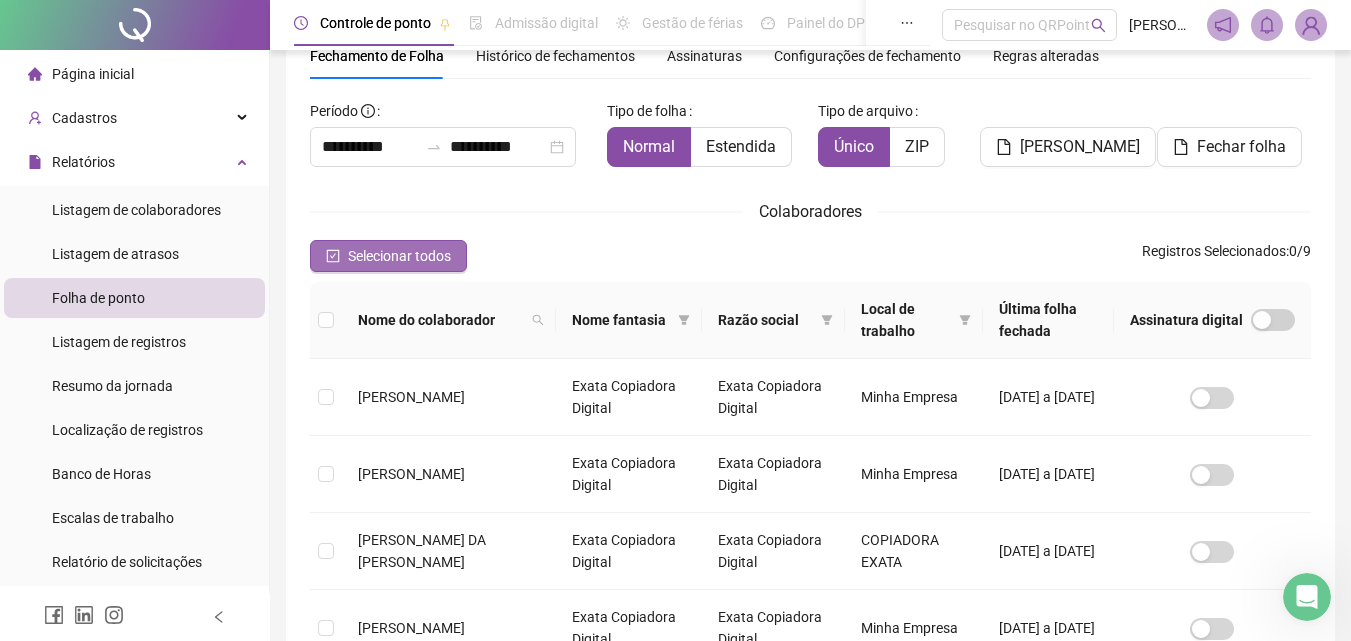 click on "Selecionar todos" at bounding box center [399, 256] 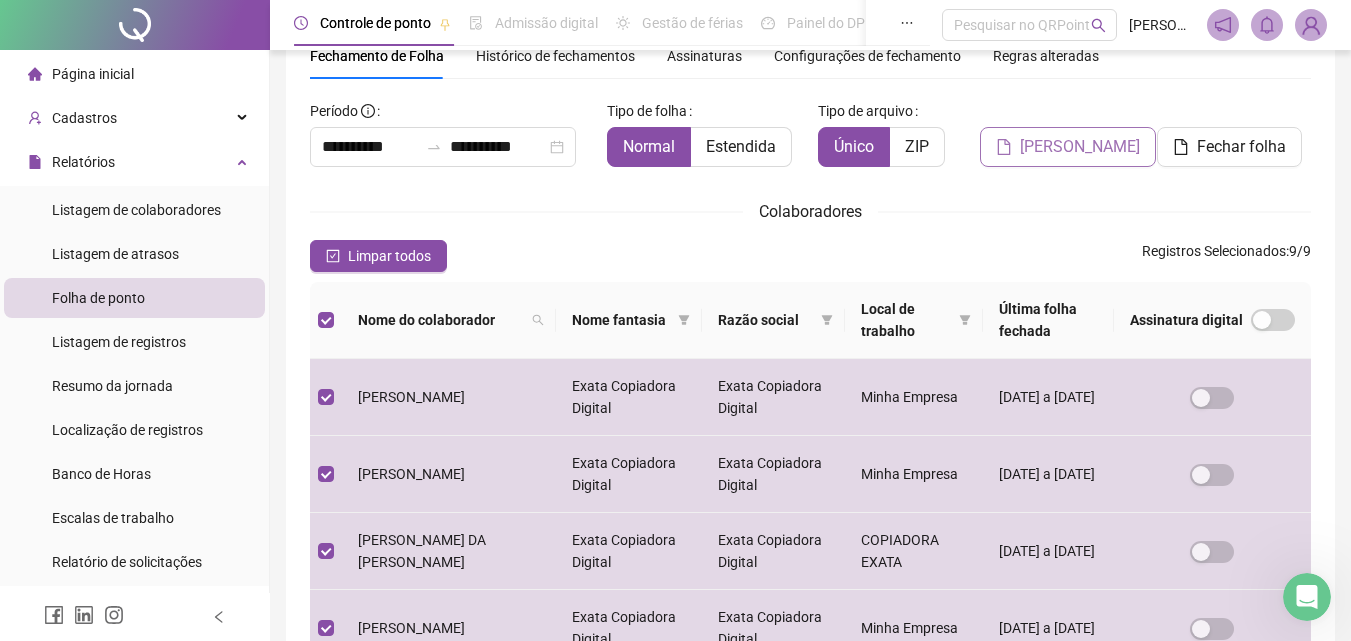 click on "[PERSON_NAME]" at bounding box center (1080, 147) 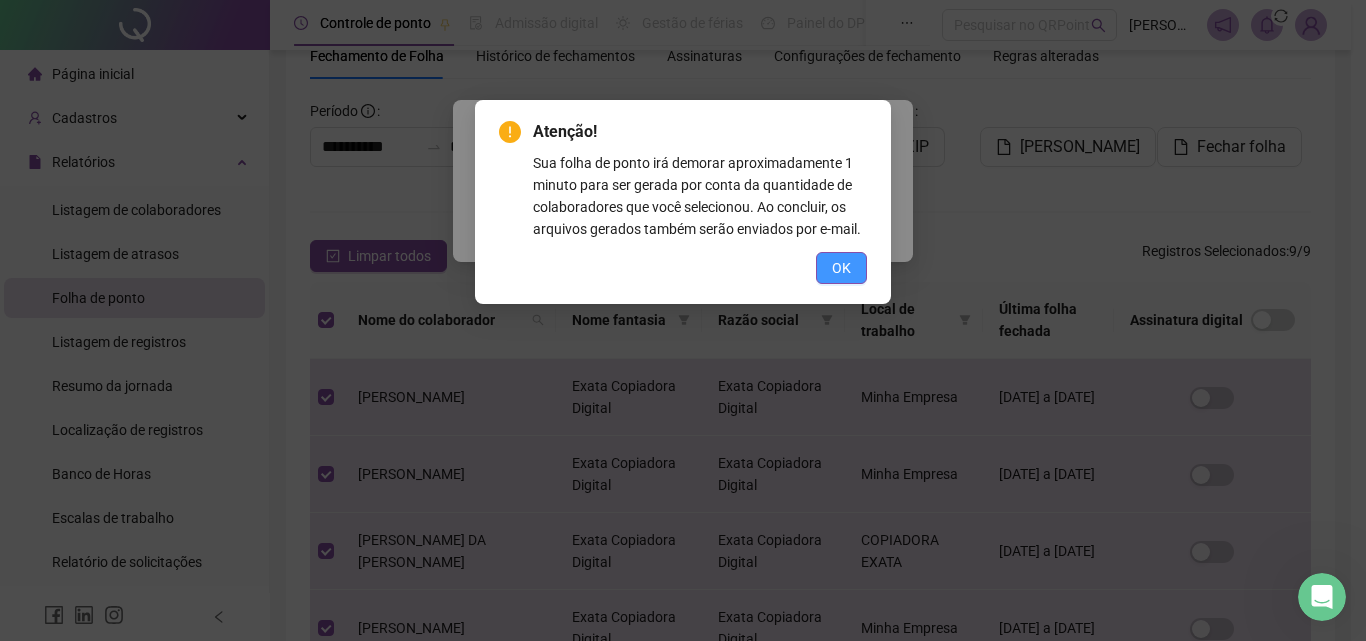 click on "OK" at bounding box center [841, 268] 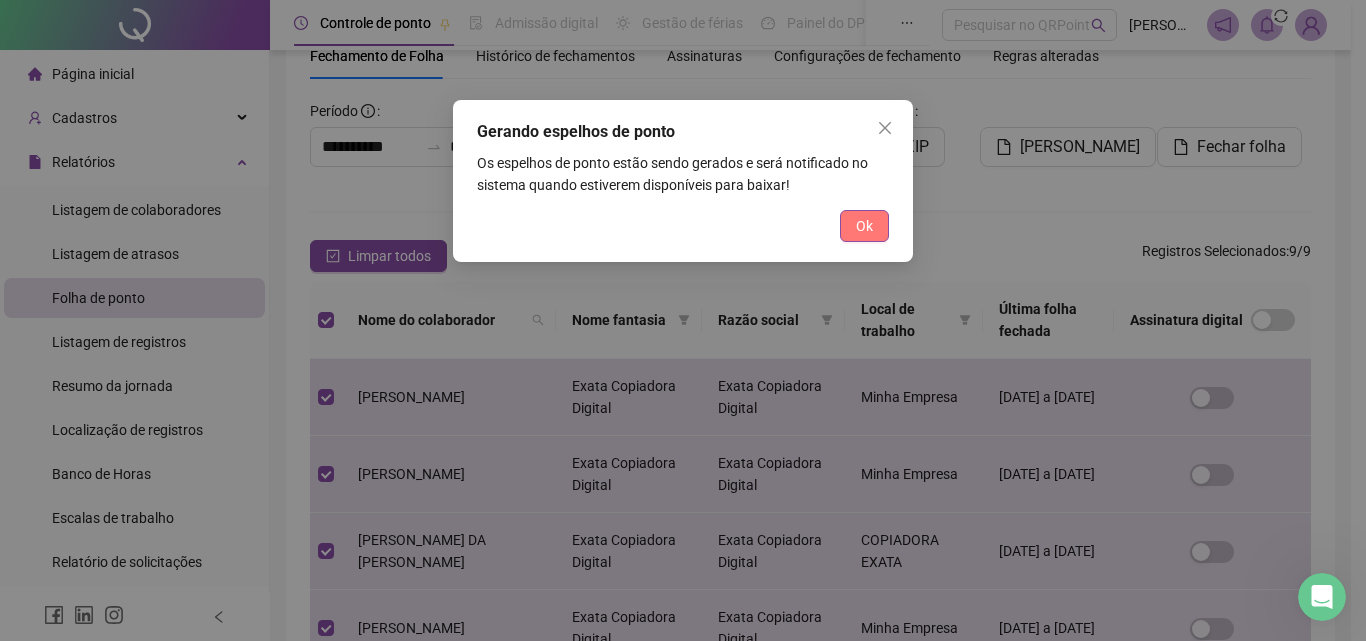 click on "Ok" at bounding box center [864, 226] 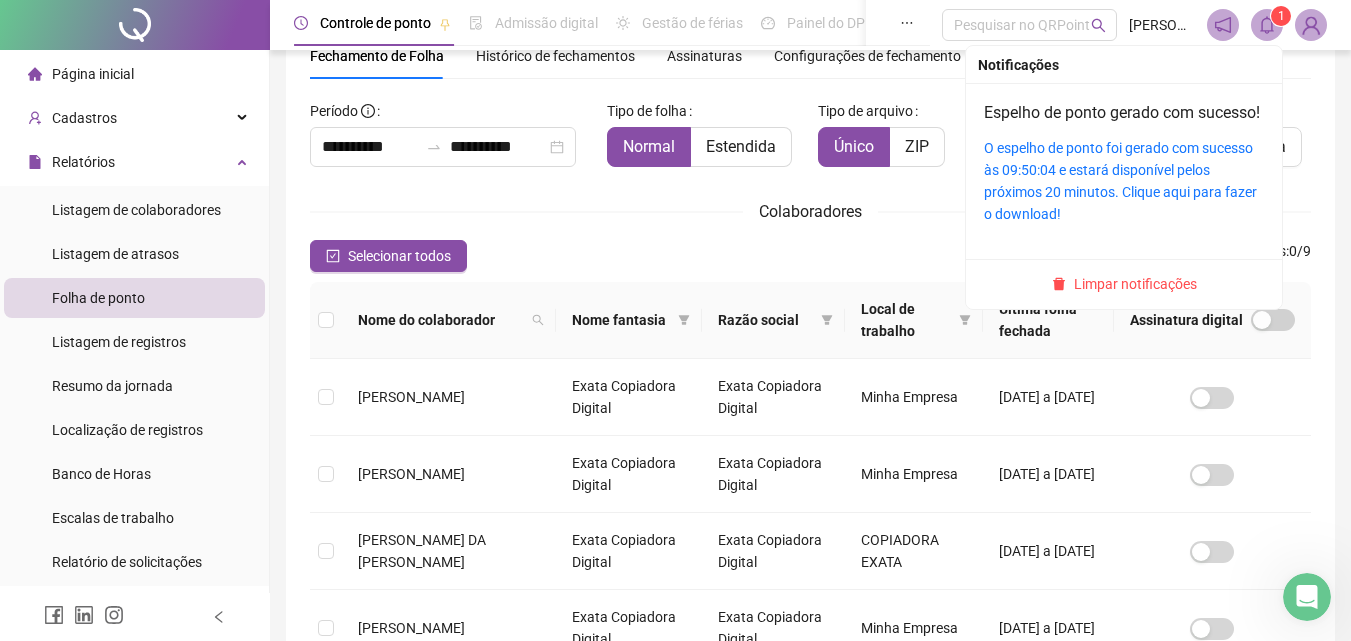 click 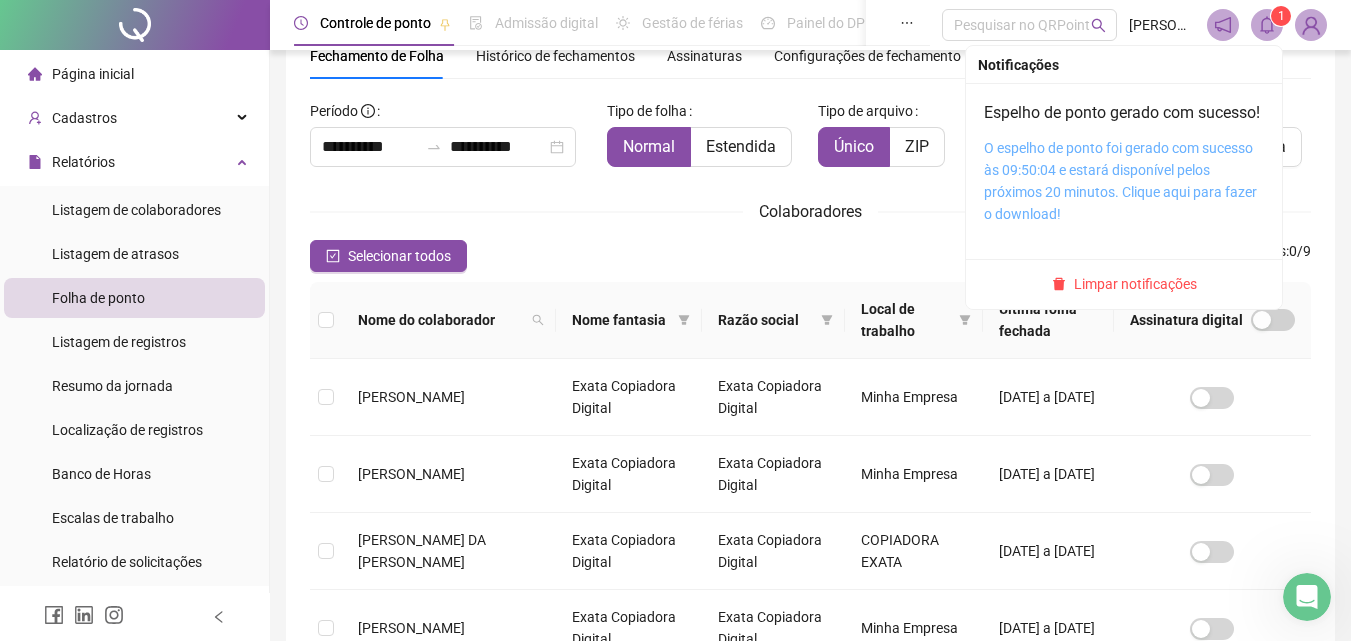 click on "O espelho de ponto foi gerado com sucesso às 09:50:04 e estará disponível pelos próximos 20 minutos.
Clique aqui para fazer o download!" at bounding box center (1120, 181) 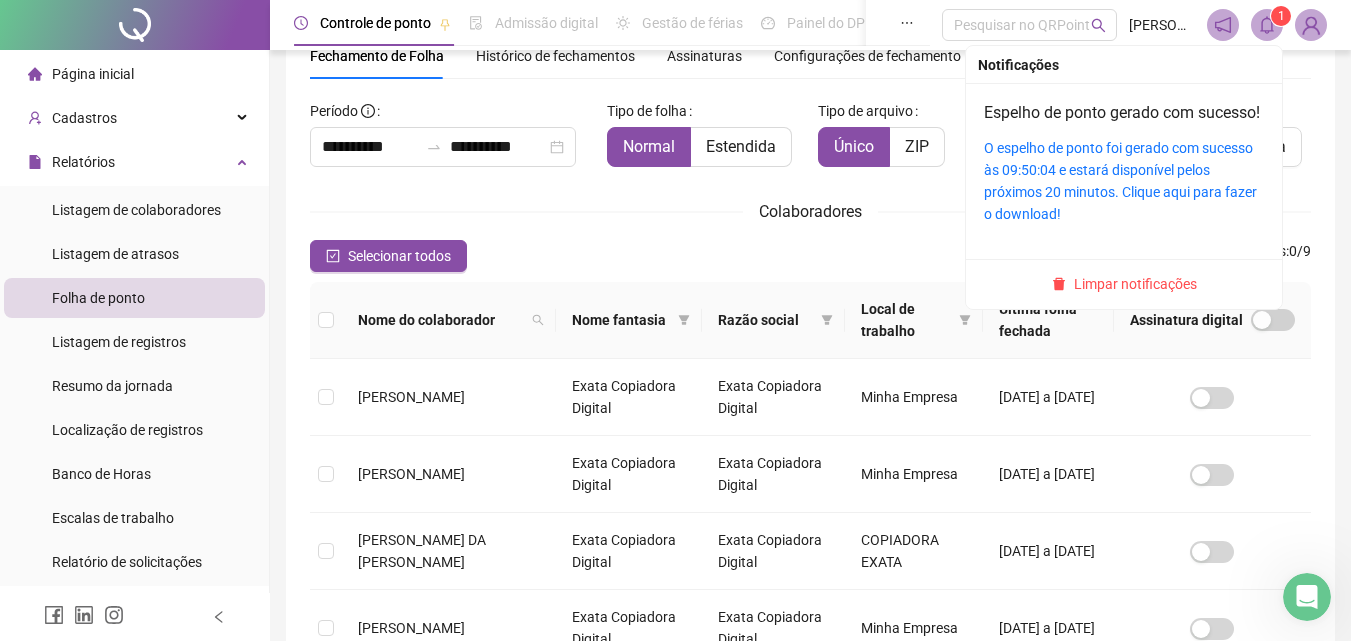 click 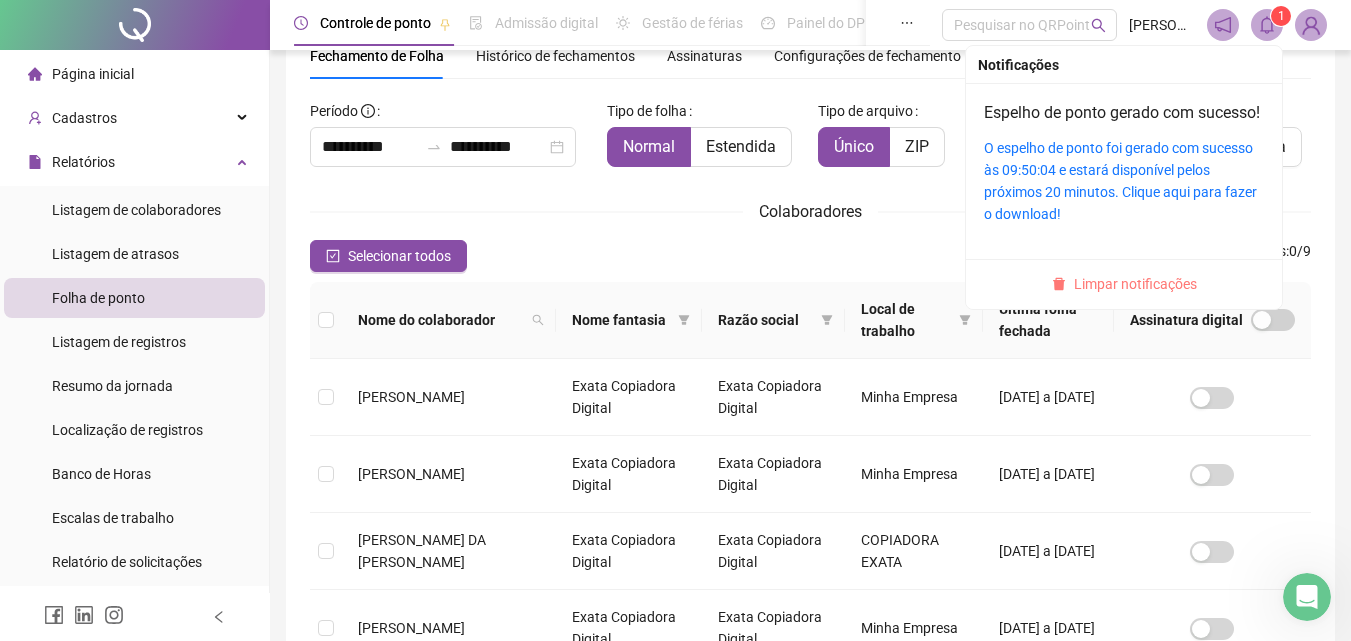 click on "Limpar notificações" at bounding box center [1135, 284] 